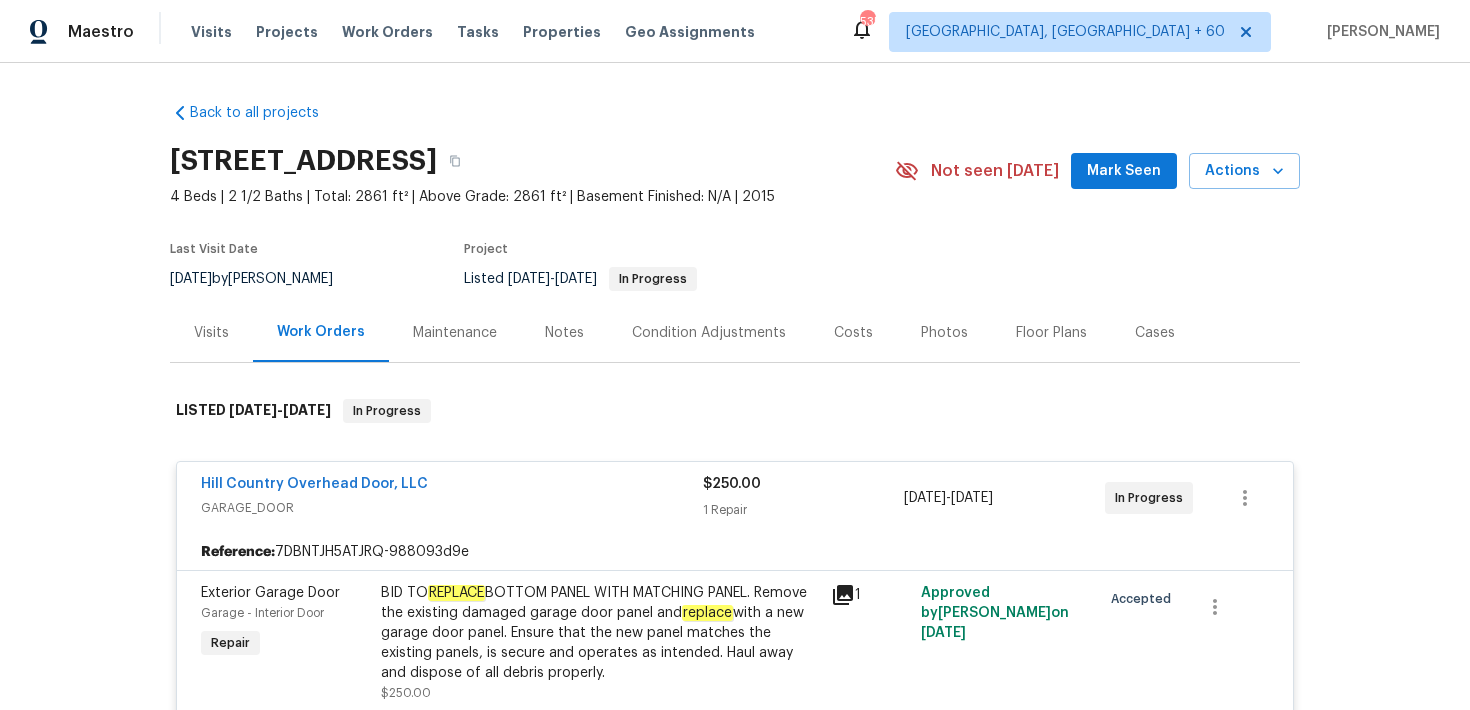 scroll, scrollTop: 0, scrollLeft: 0, axis: both 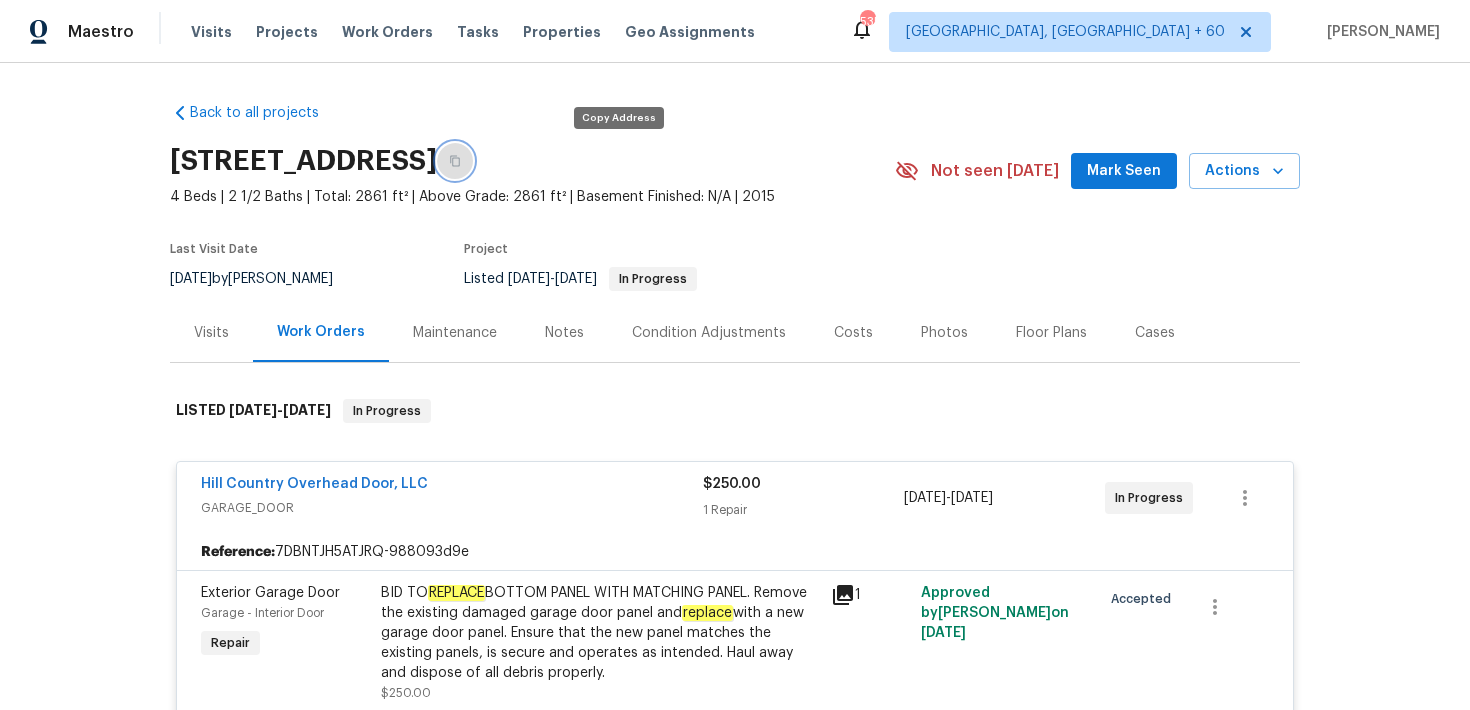 click 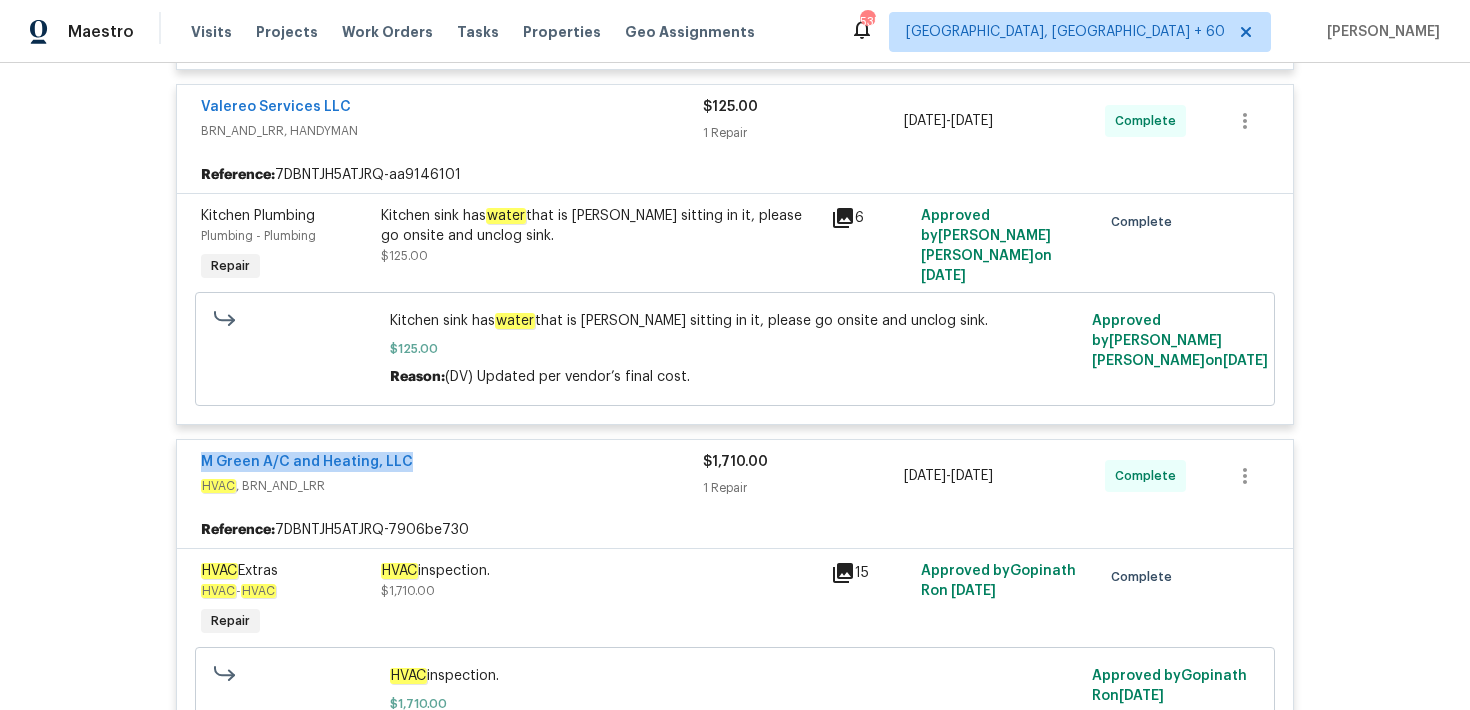 scroll, scrollTop: 2514, scrollLeft: 0, axis: vertical 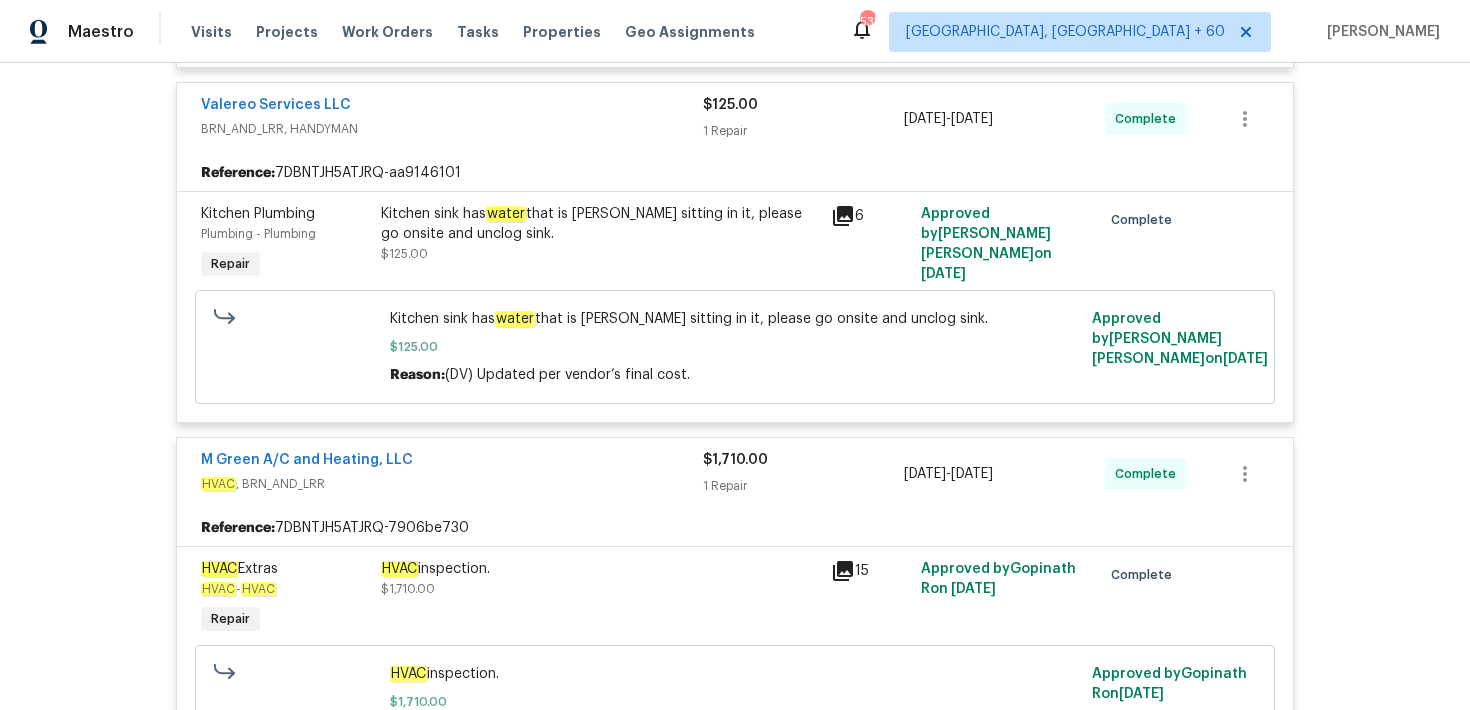 click on "6" at bounding box center [870, 244] 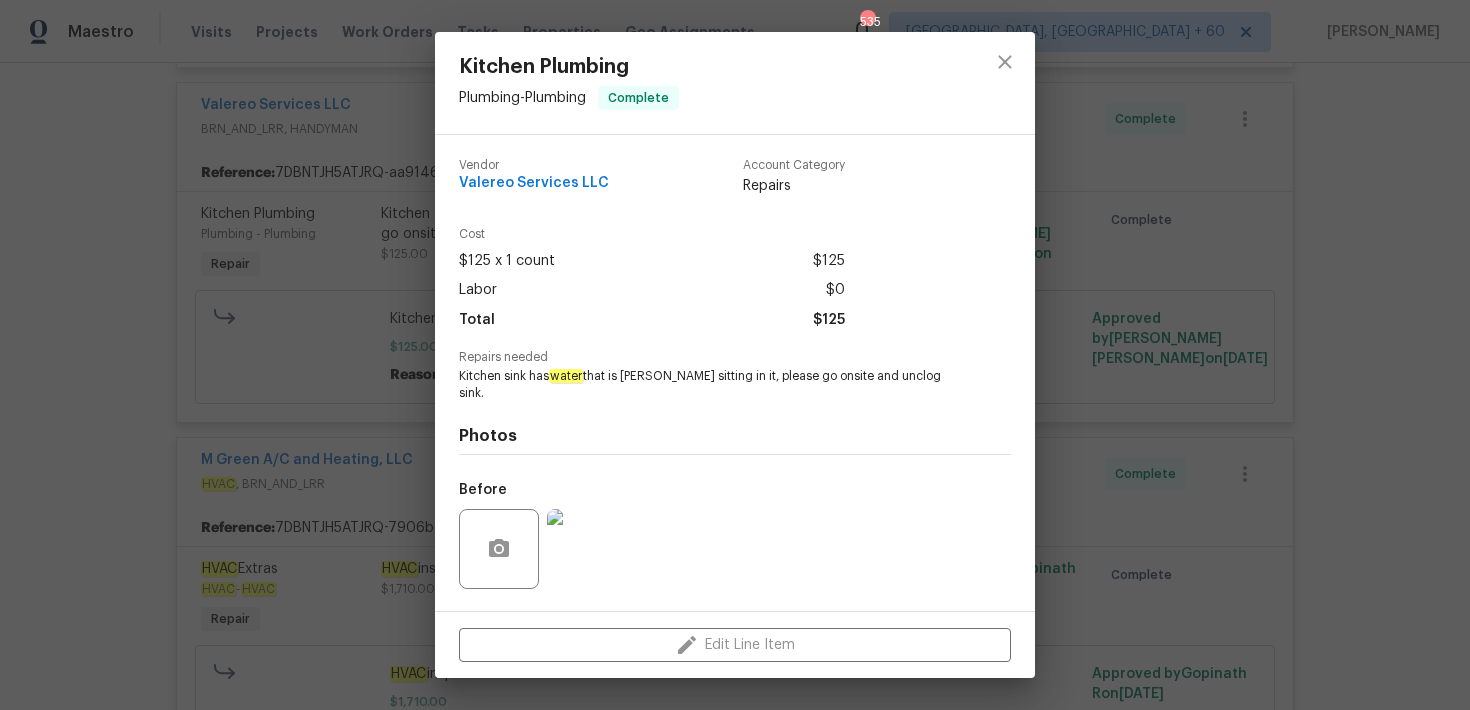 scroll, scrollTop: 111, scrollLeft: 0, axis: vertical 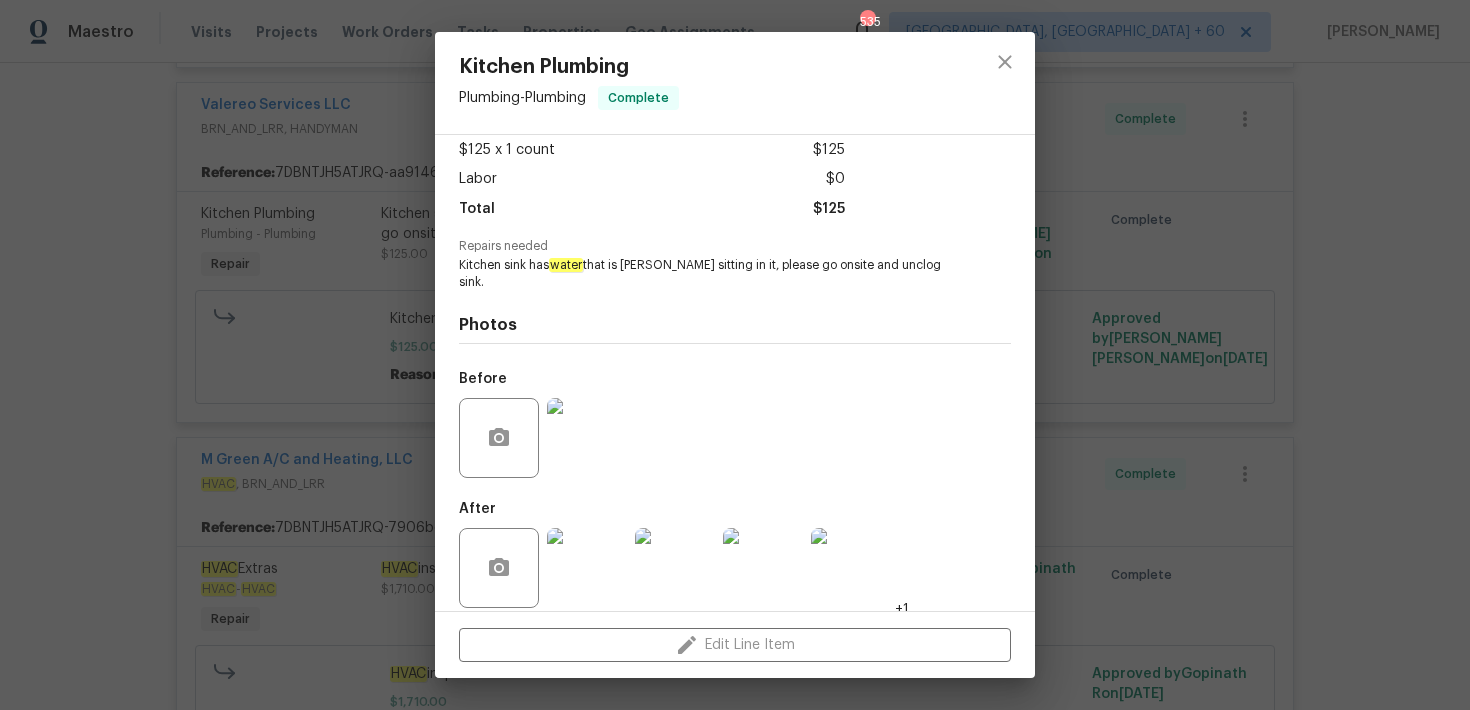 click at bounding box center (587, 438) 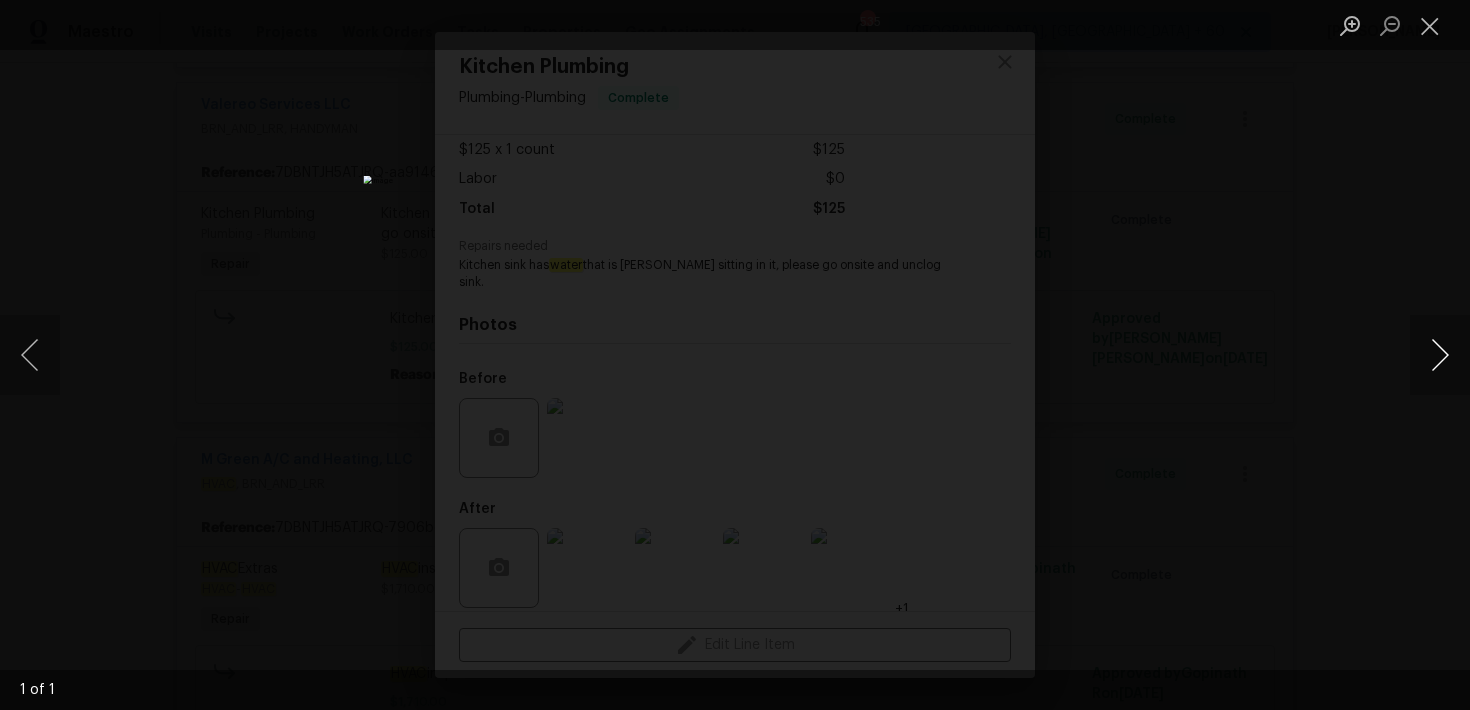 click at bounding box center [1440, 355] 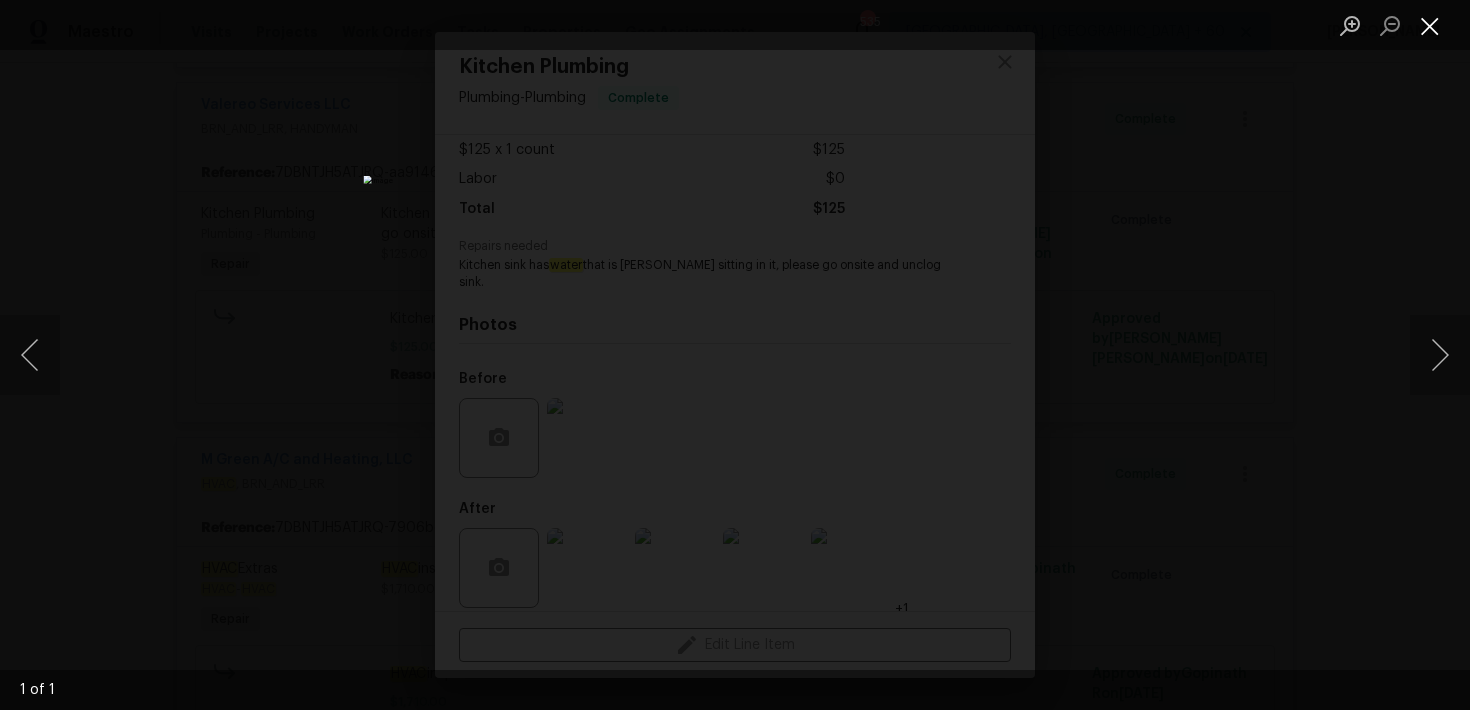 click at bounding box center [1430, 25] 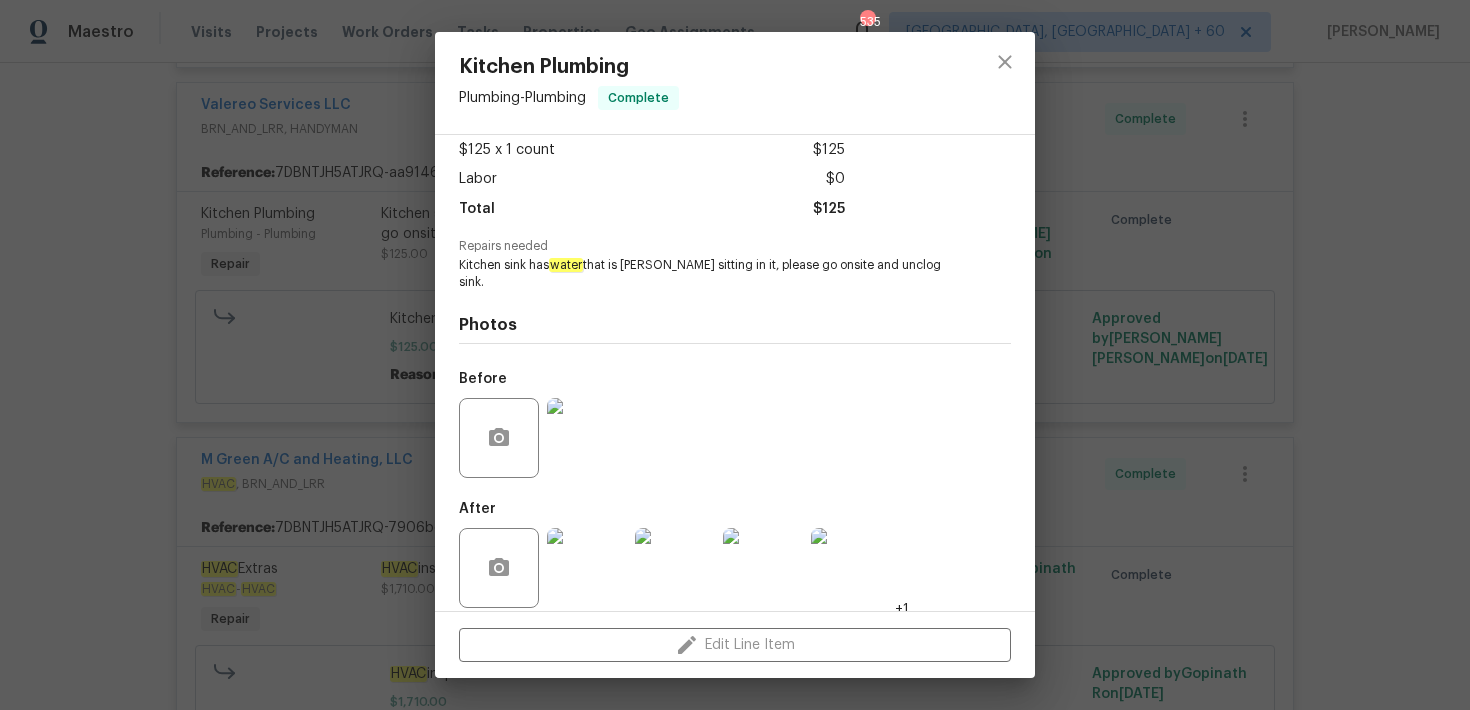 click at bounding box center [587, 568] 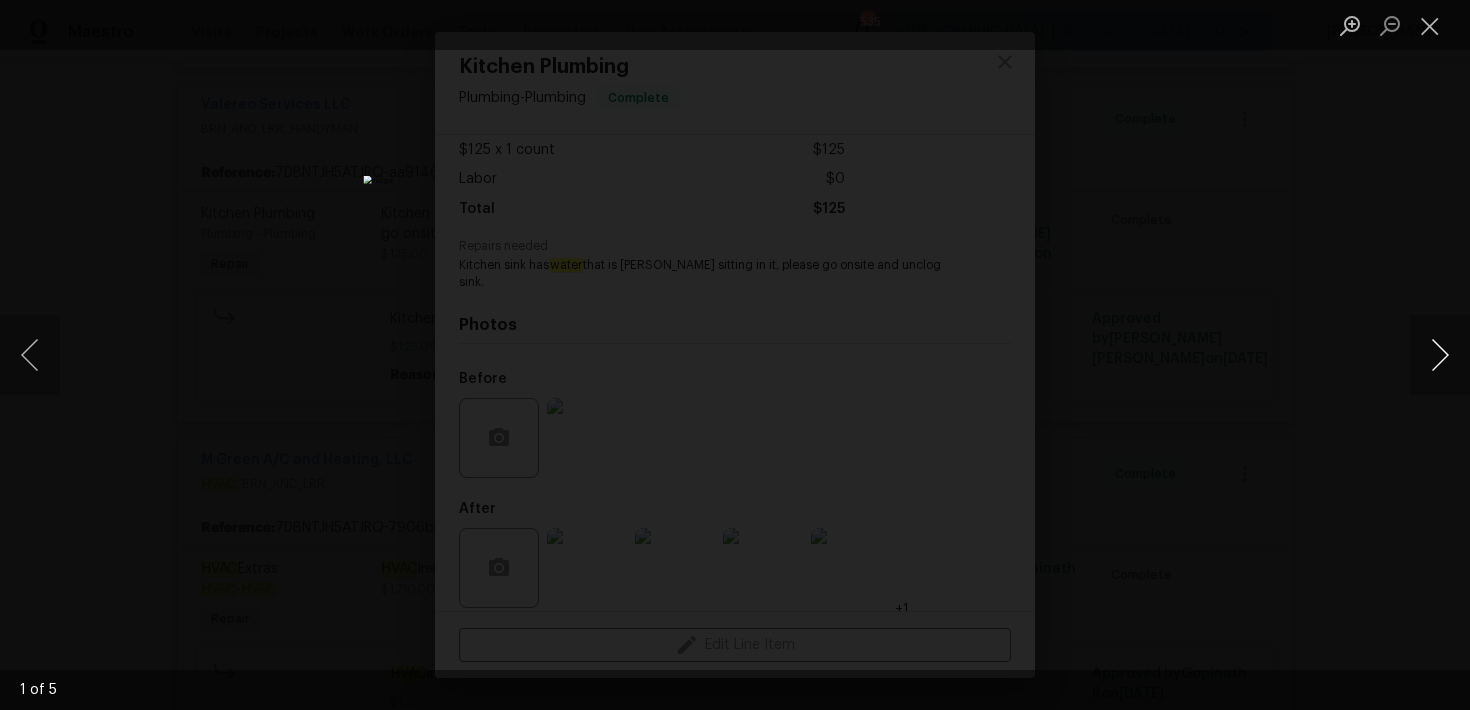 click at bounding box center [1440, 355] 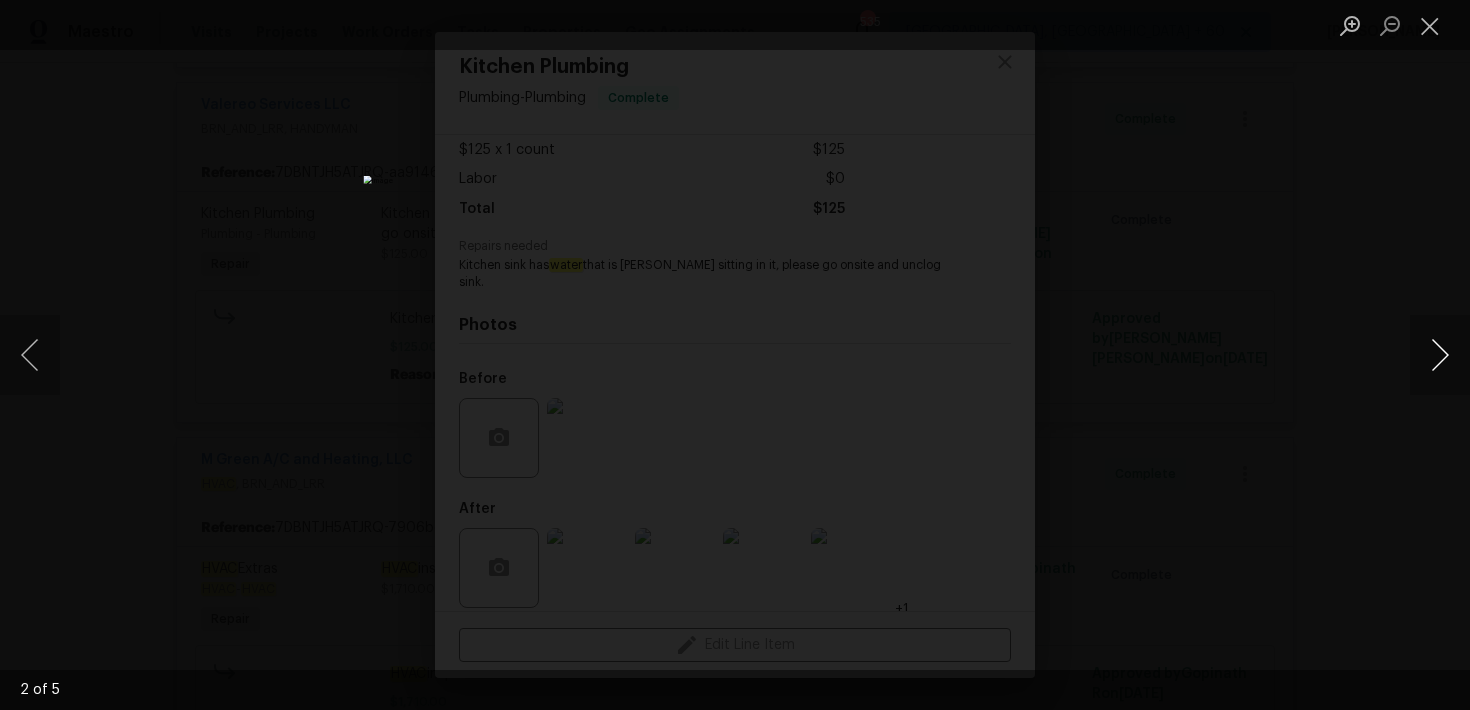 click at bounding box center [1440, 355] 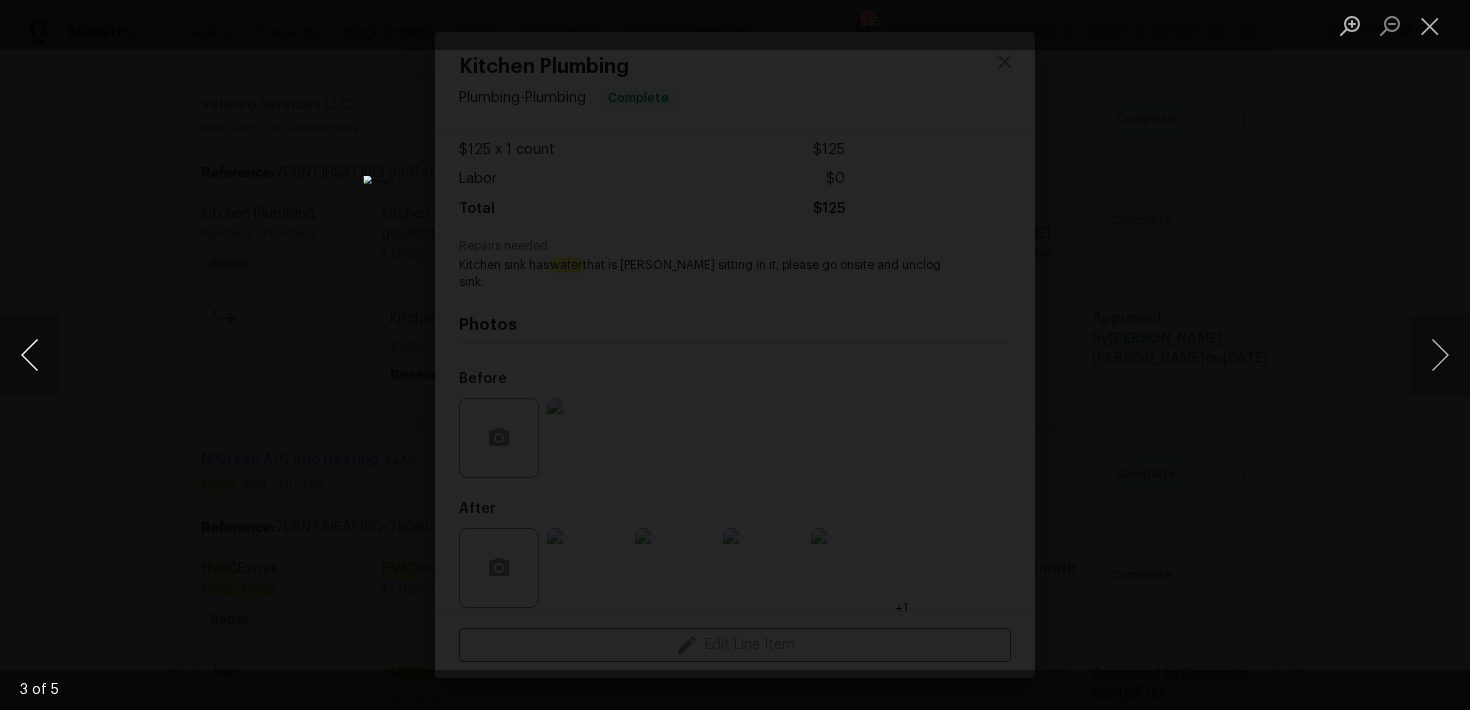 click at bounding box center [30, 355] 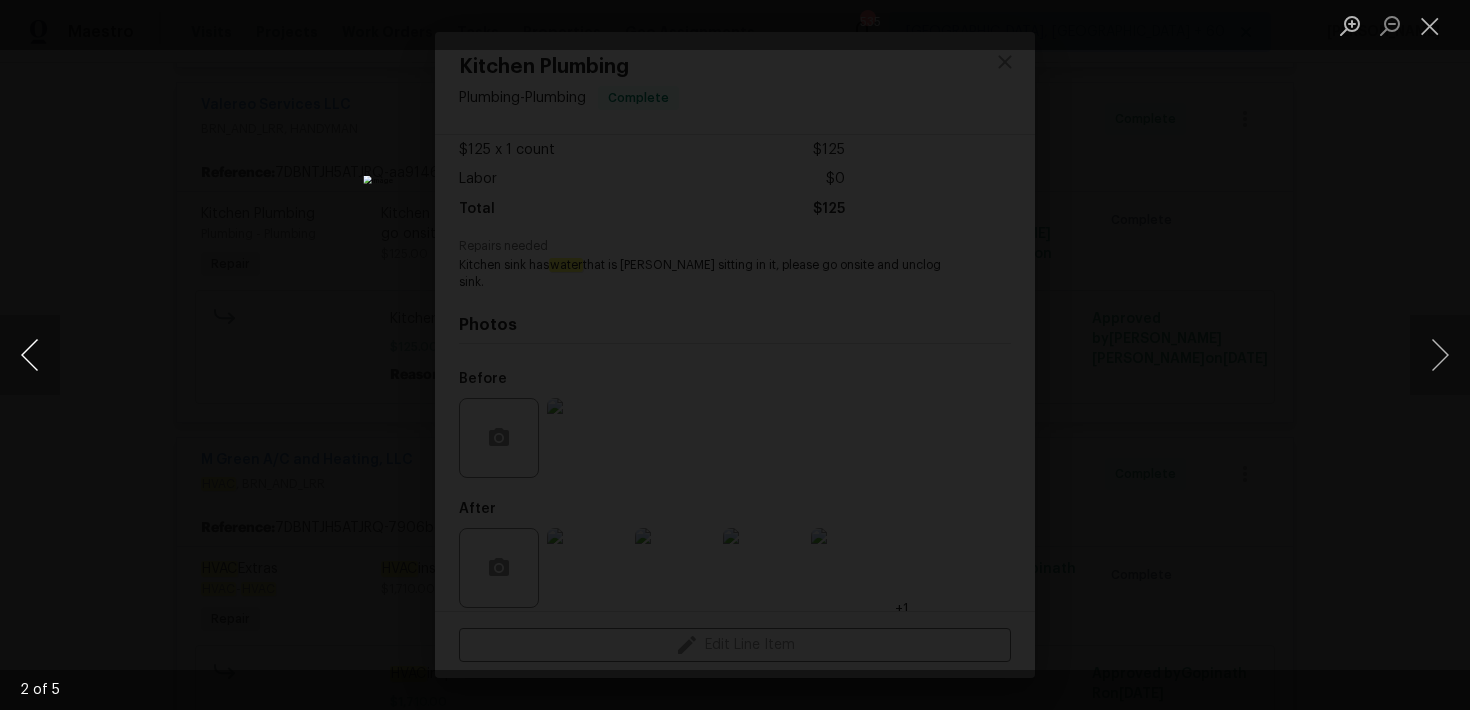 click at bounding box center [30, 355] 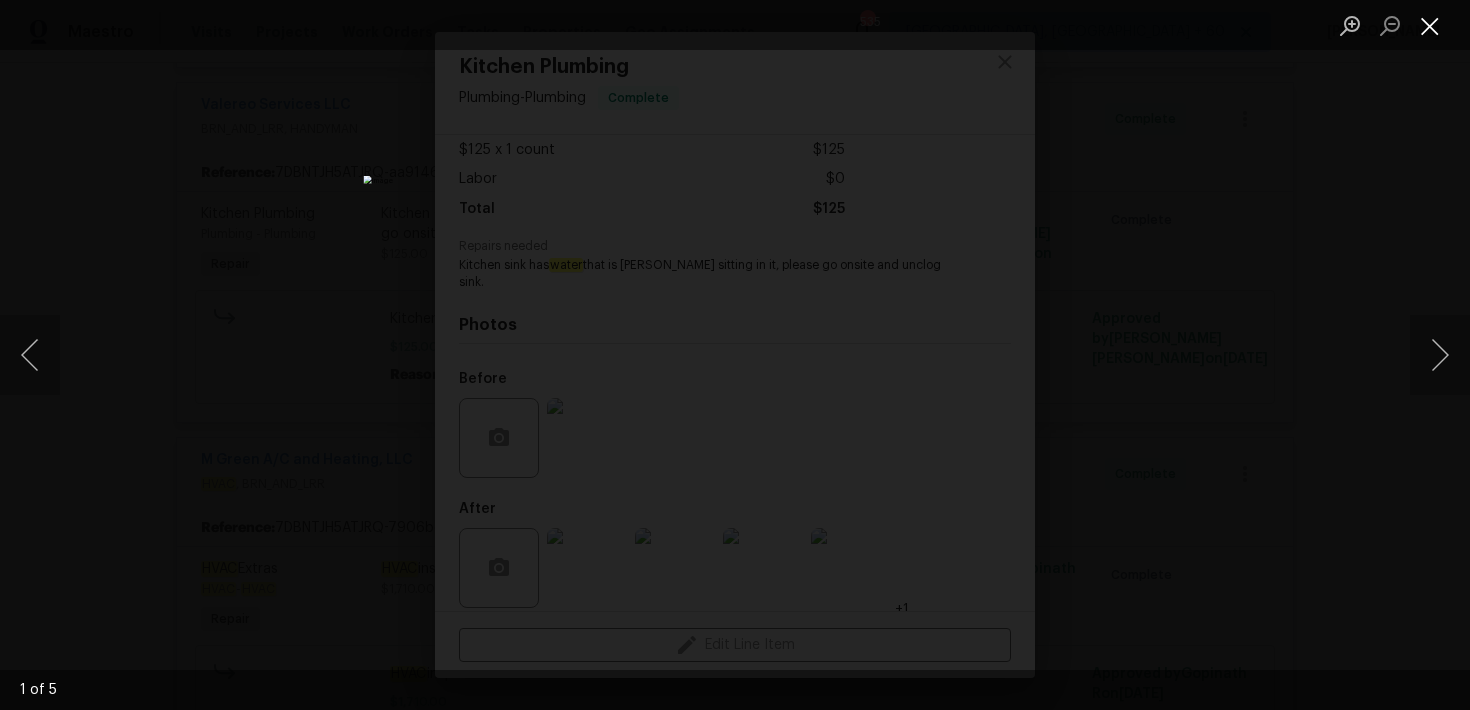 click at bounding box center [1430, 25] 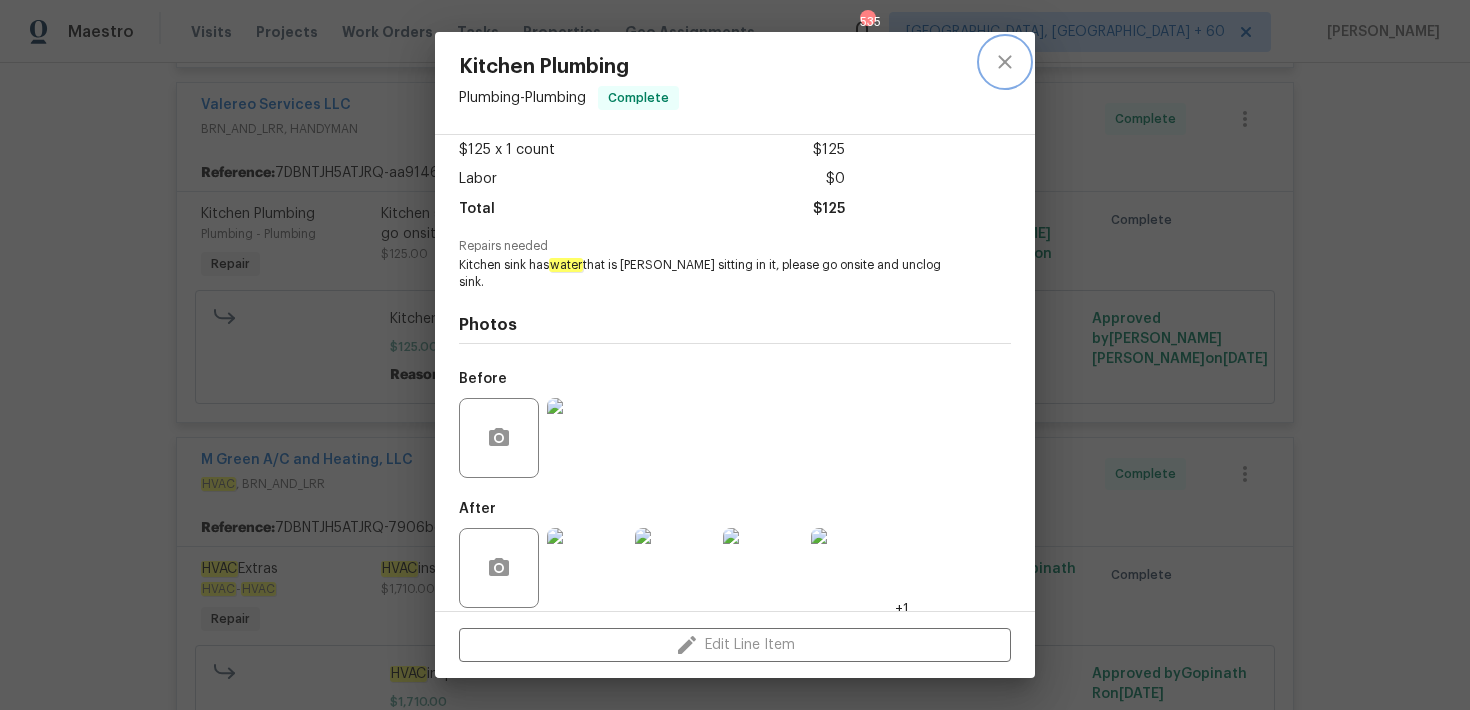 click at bounding box center [1005, 62] 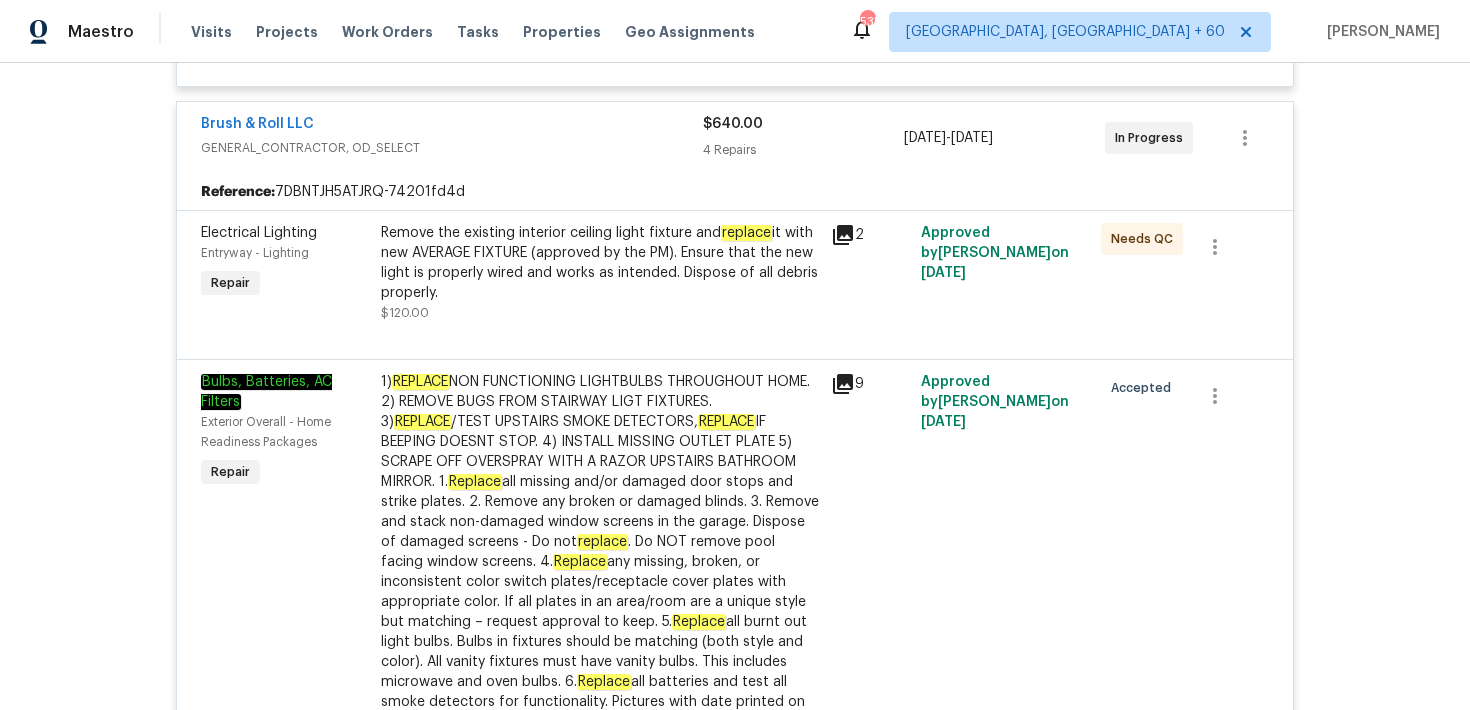 scroll, scrollTop: 0, scrollLeft: 0, axis: both 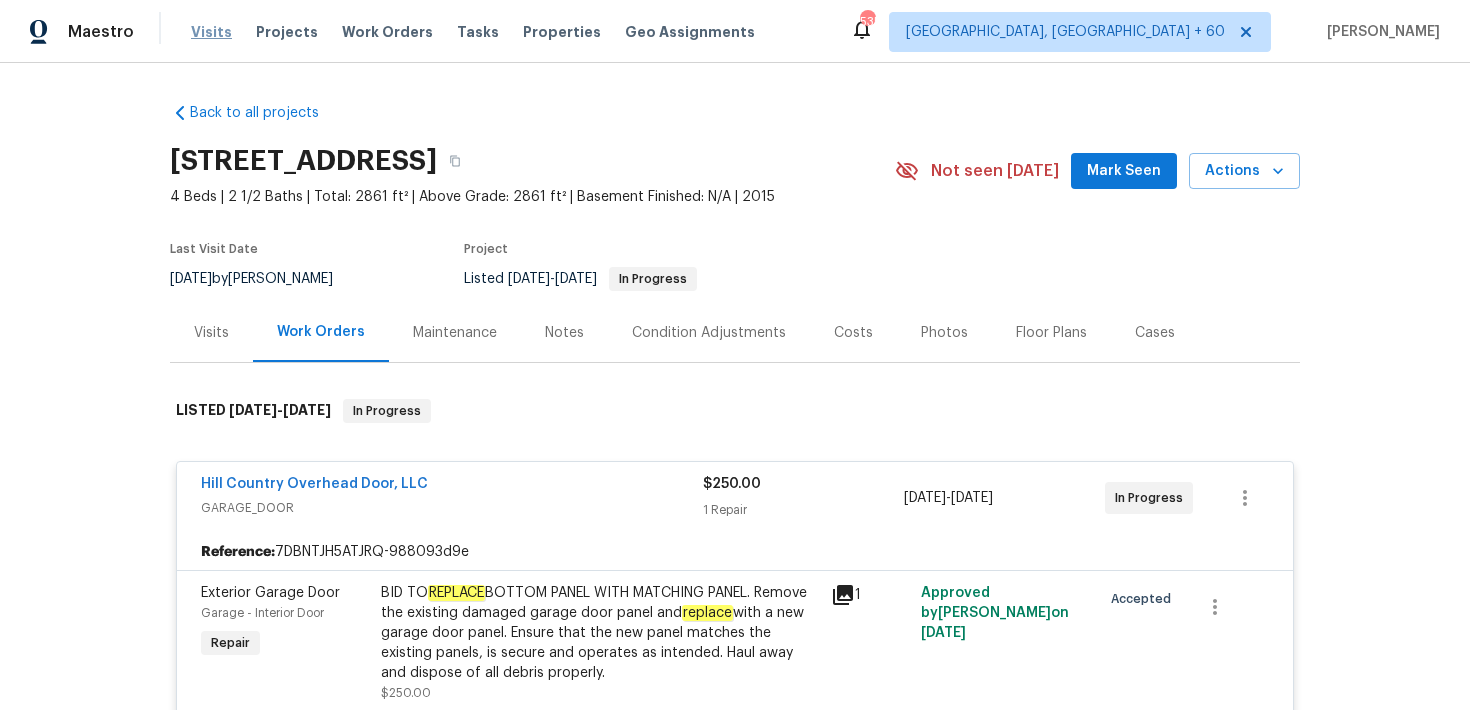 click on "Visits" at bounding box center (211, 32) 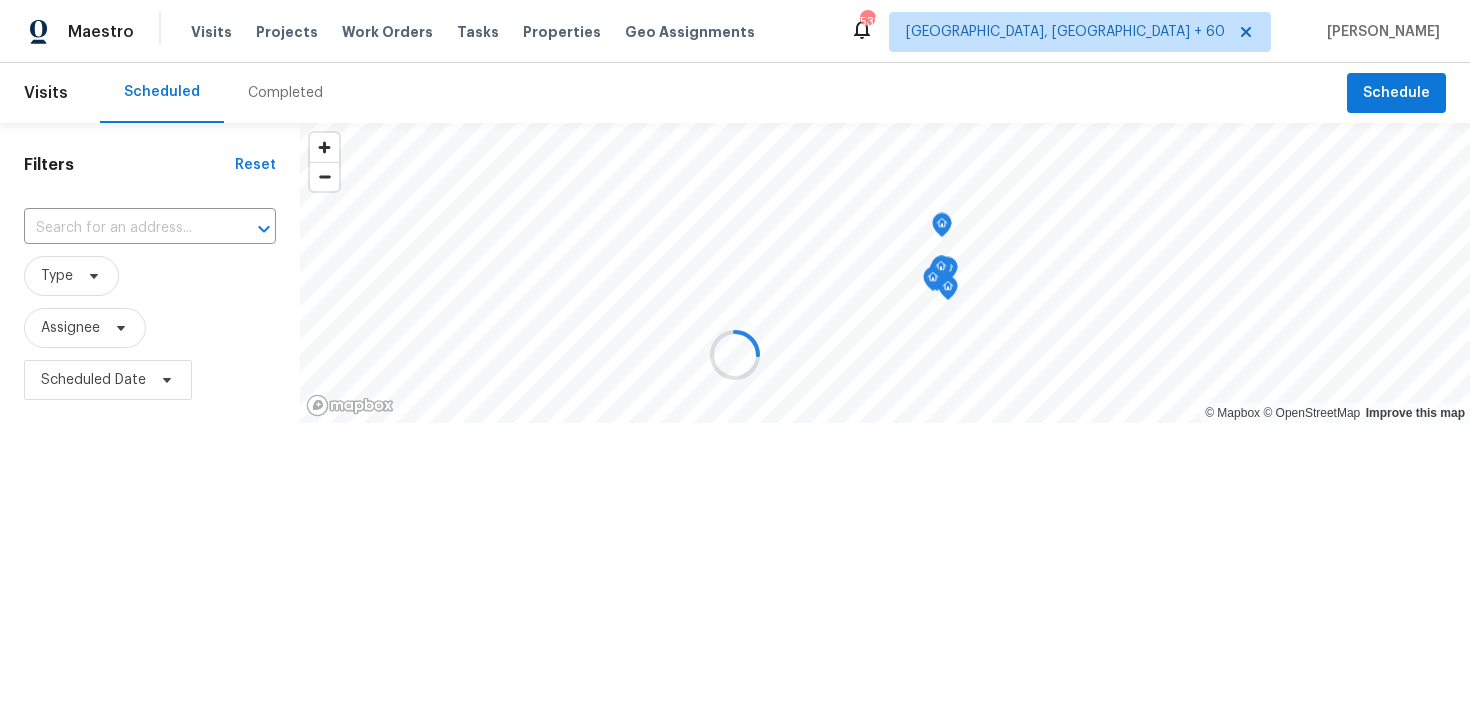 click at bounding box center [735, 355] 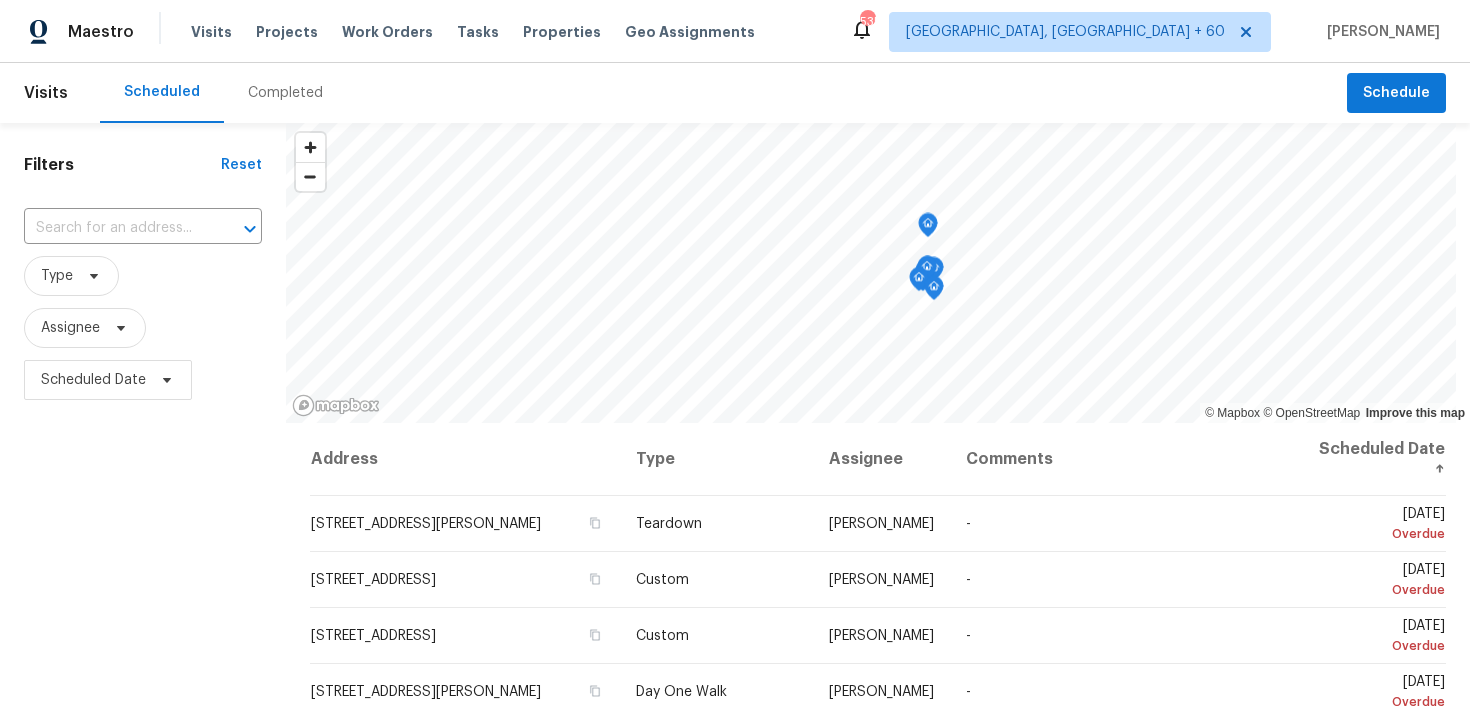 click on "Completed" at bounding box center (285, 93) 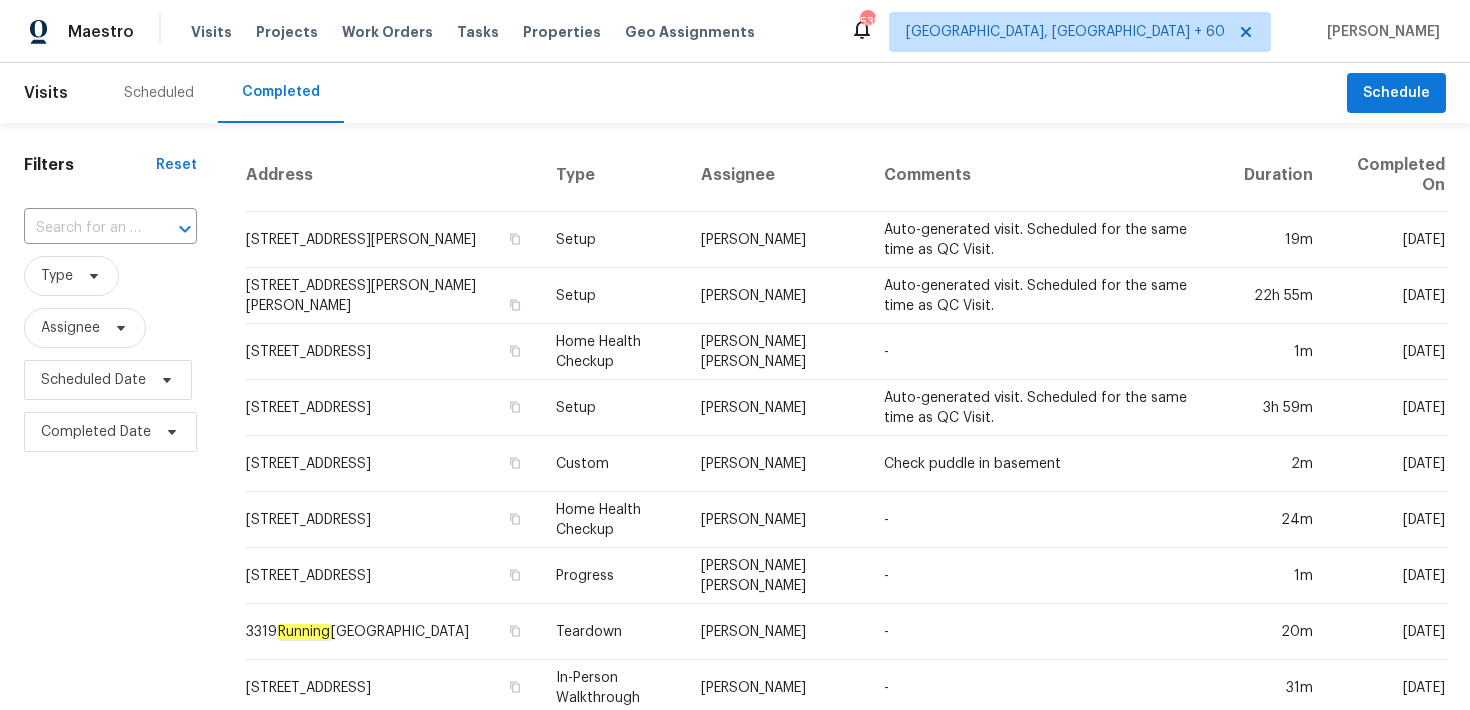 click on "​" at bounding box center [110, 228] 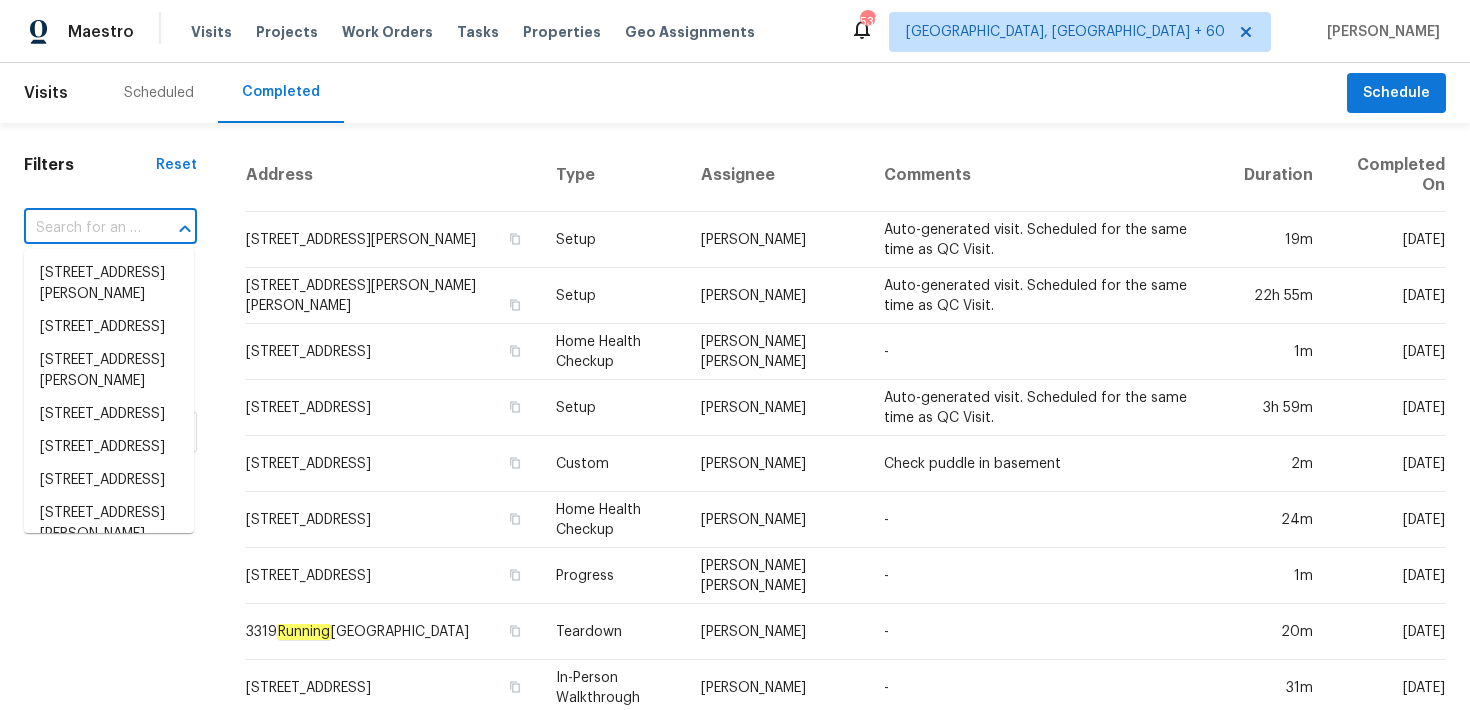click at bounding box center (82, 228) 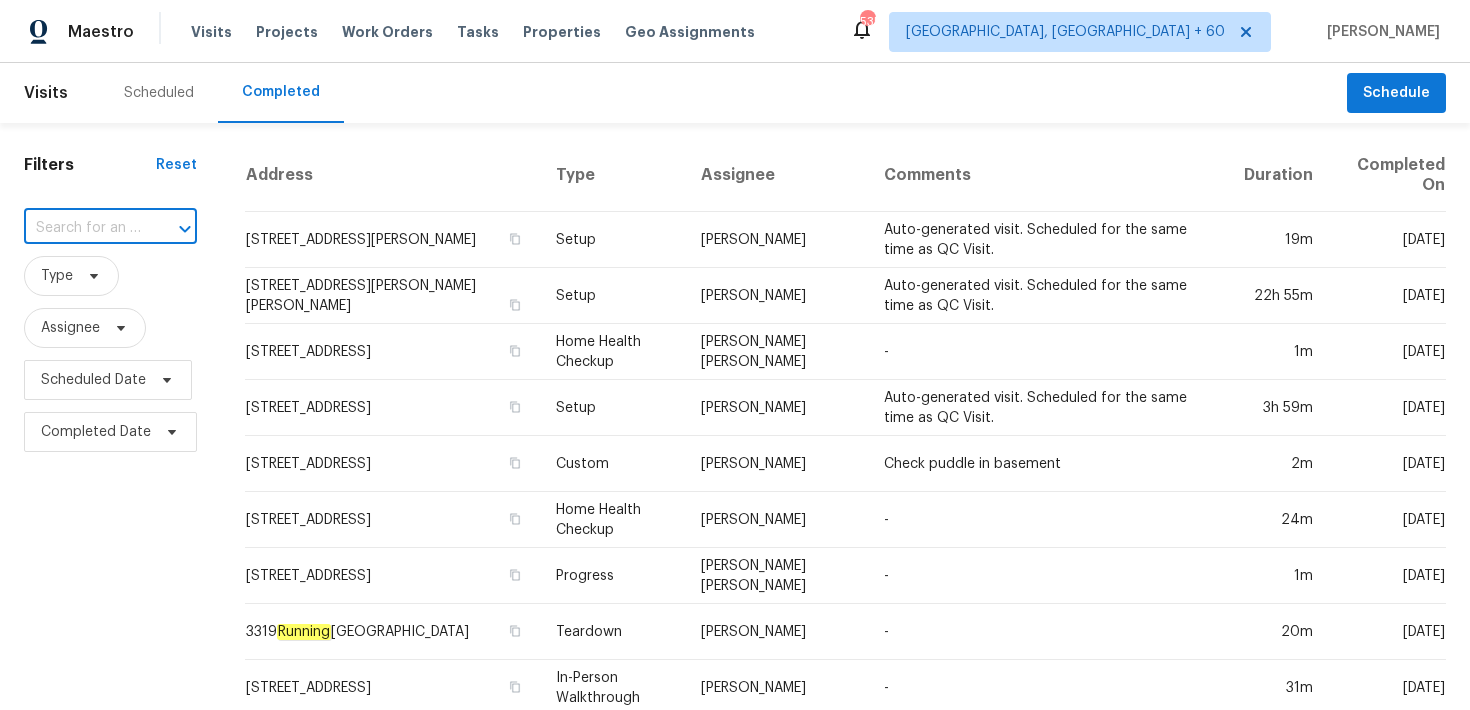 paste on "[STREET_ADDRESS][PERSON_NAME]" 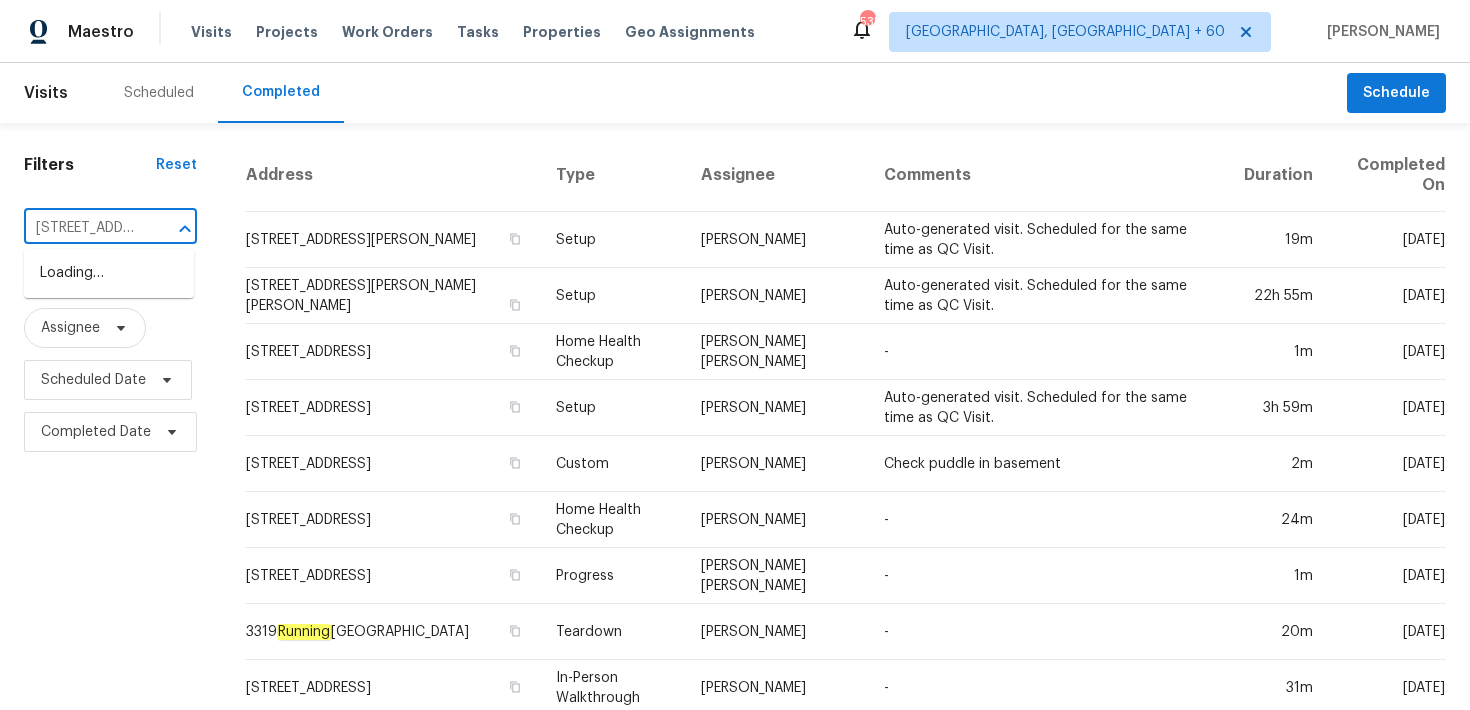 scroll, scrollTop: 0, scrollLeft: 137, axis: horizontal 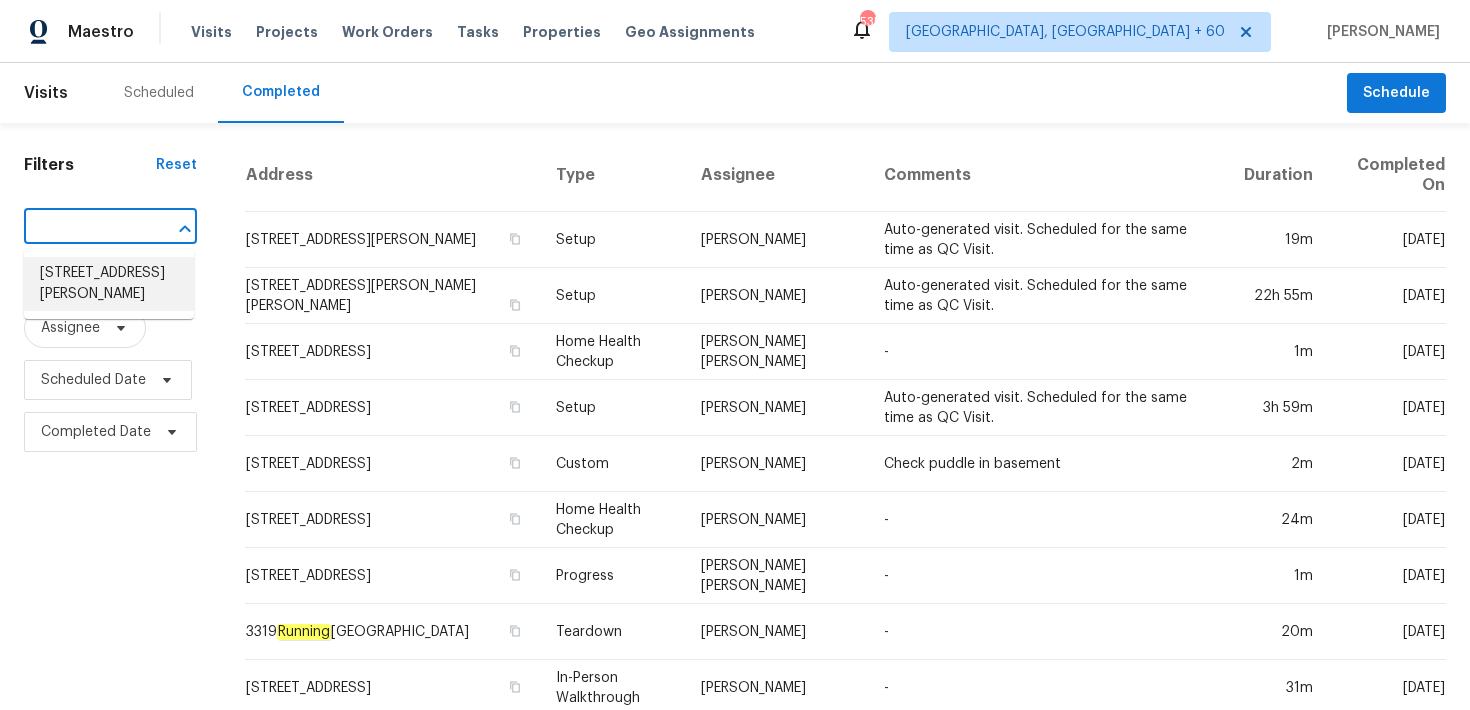 click on "[STREET_ADDRESS][PERSON_NAME]" at bounding box center (109, 284) 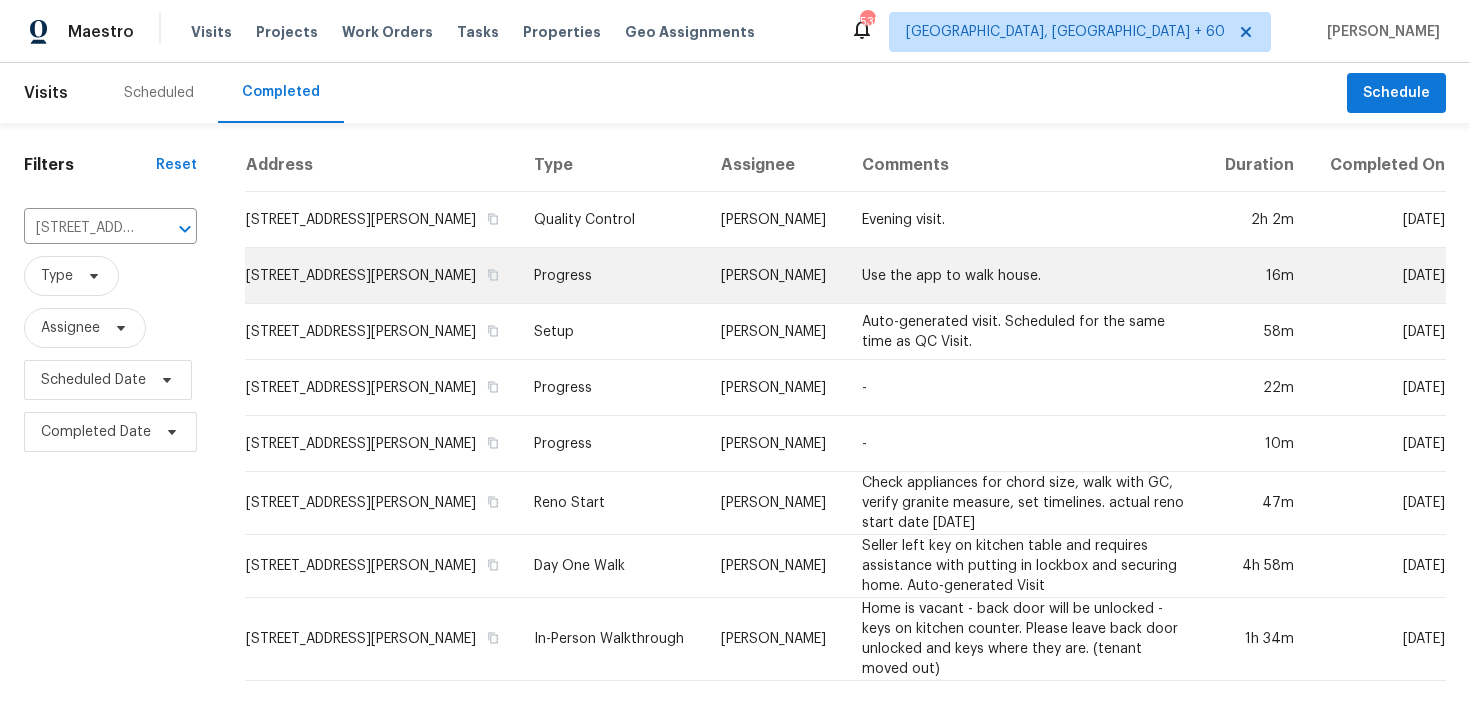 click on "Progress" at bounding box center [611, 276] 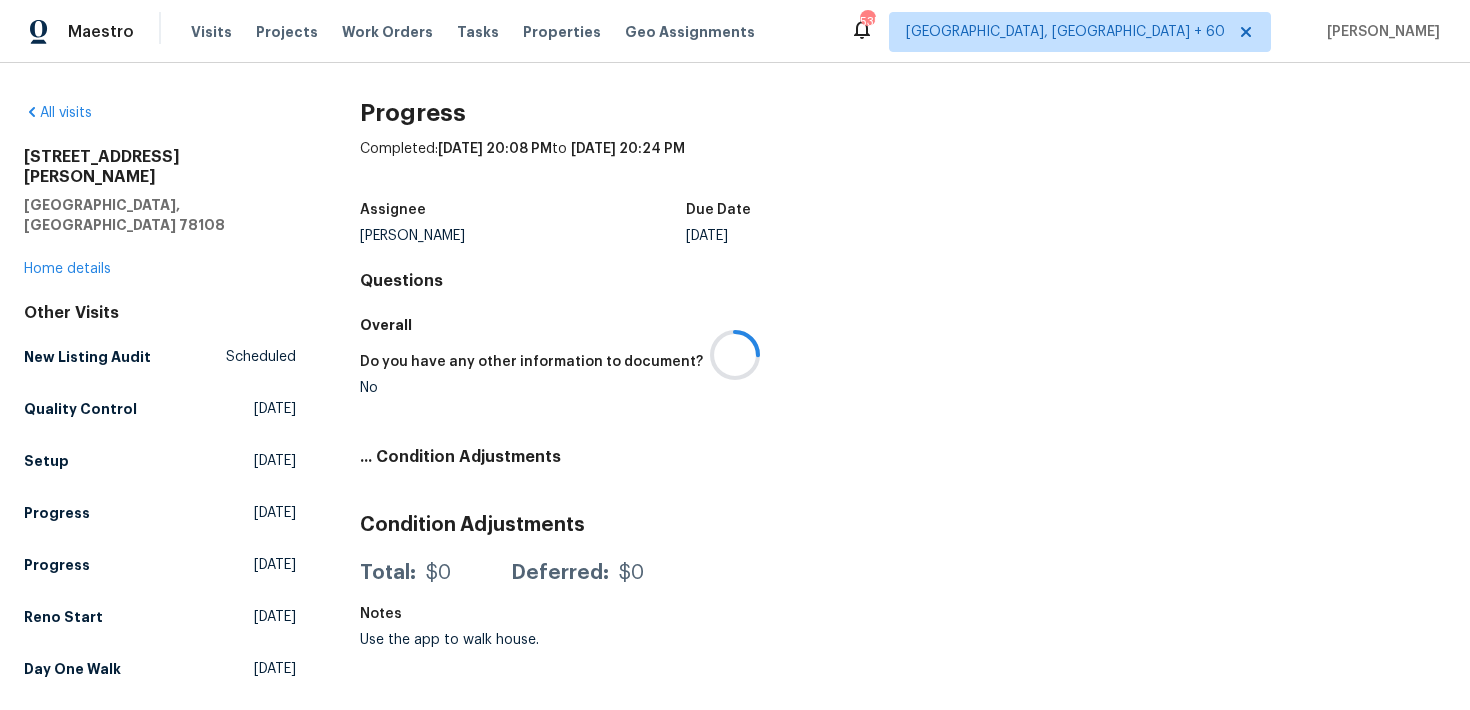 click at bounding box center (735, 355) 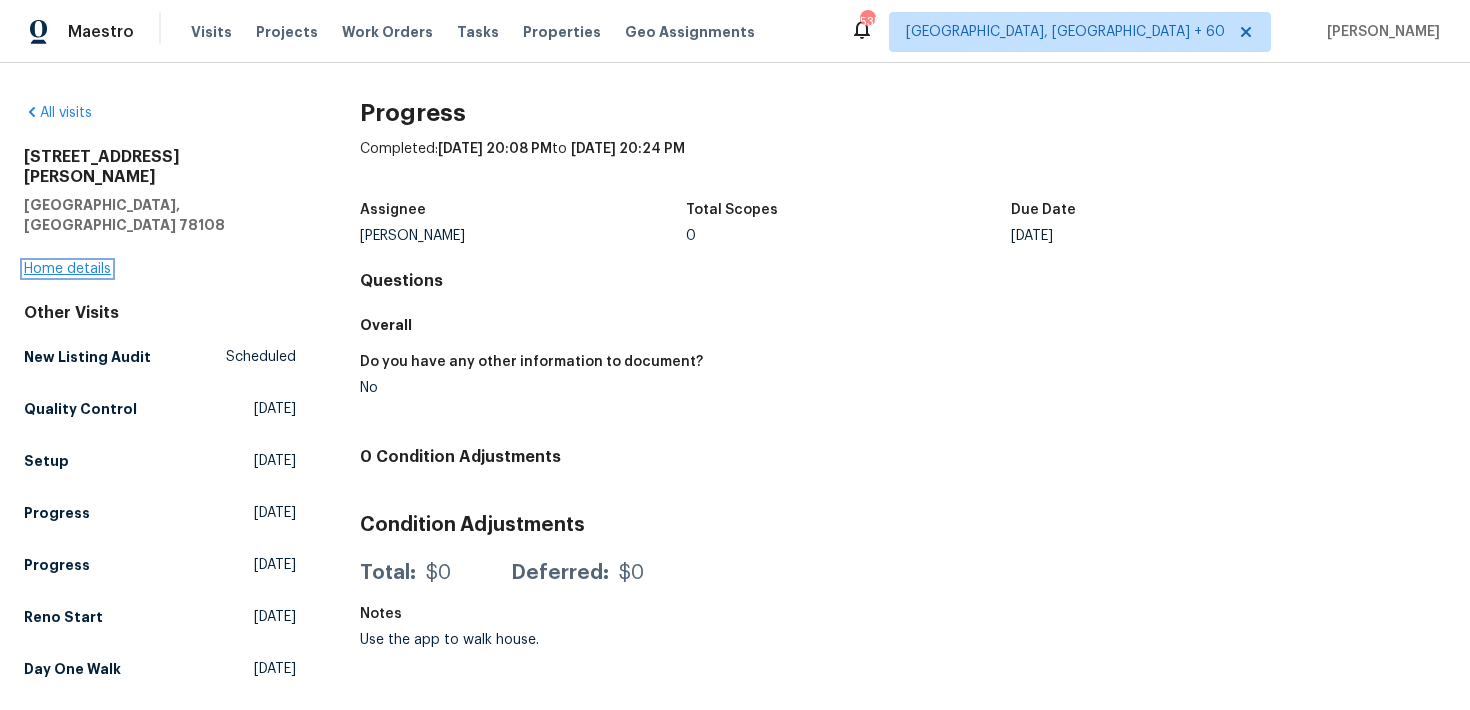 click on "Home details" at bounding box center [67, 269] 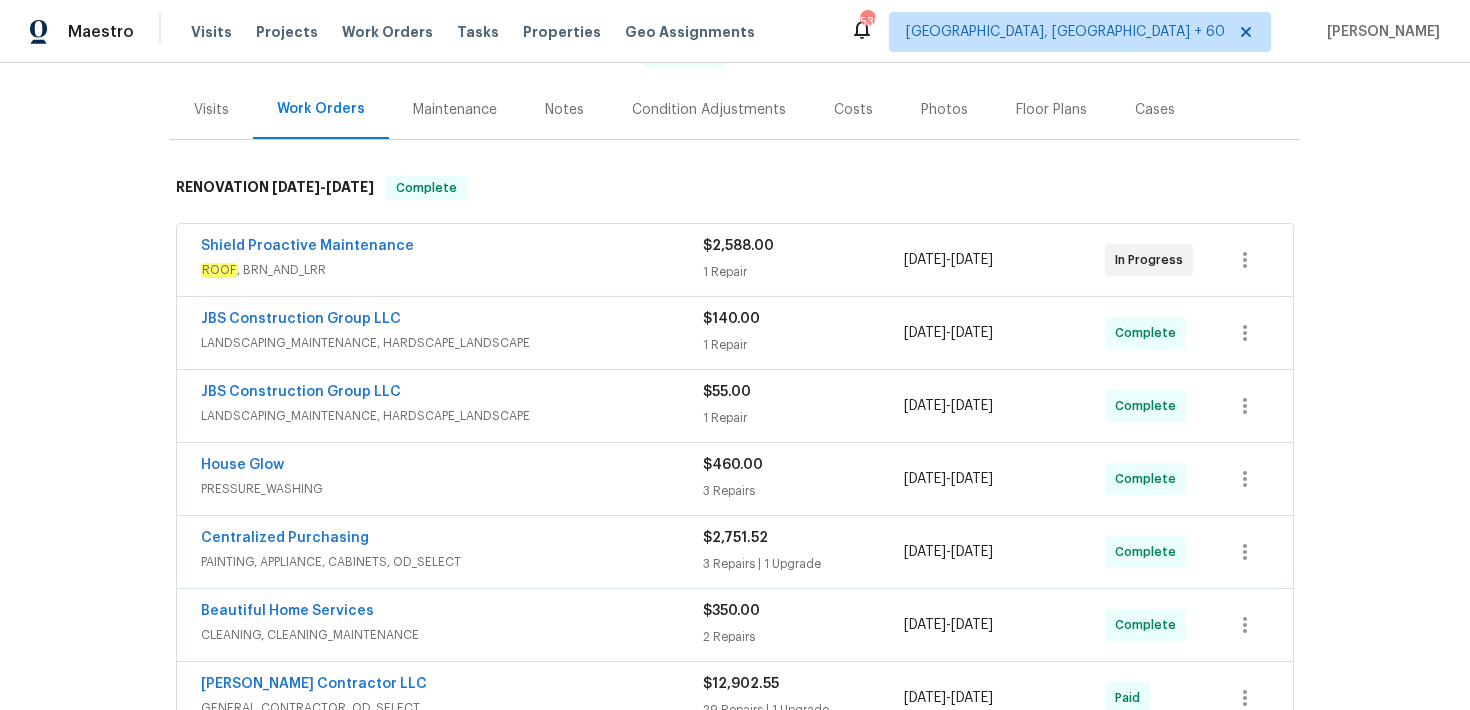 scroll, scrollTop: 281, scrollLeft: 0, axis: vertical 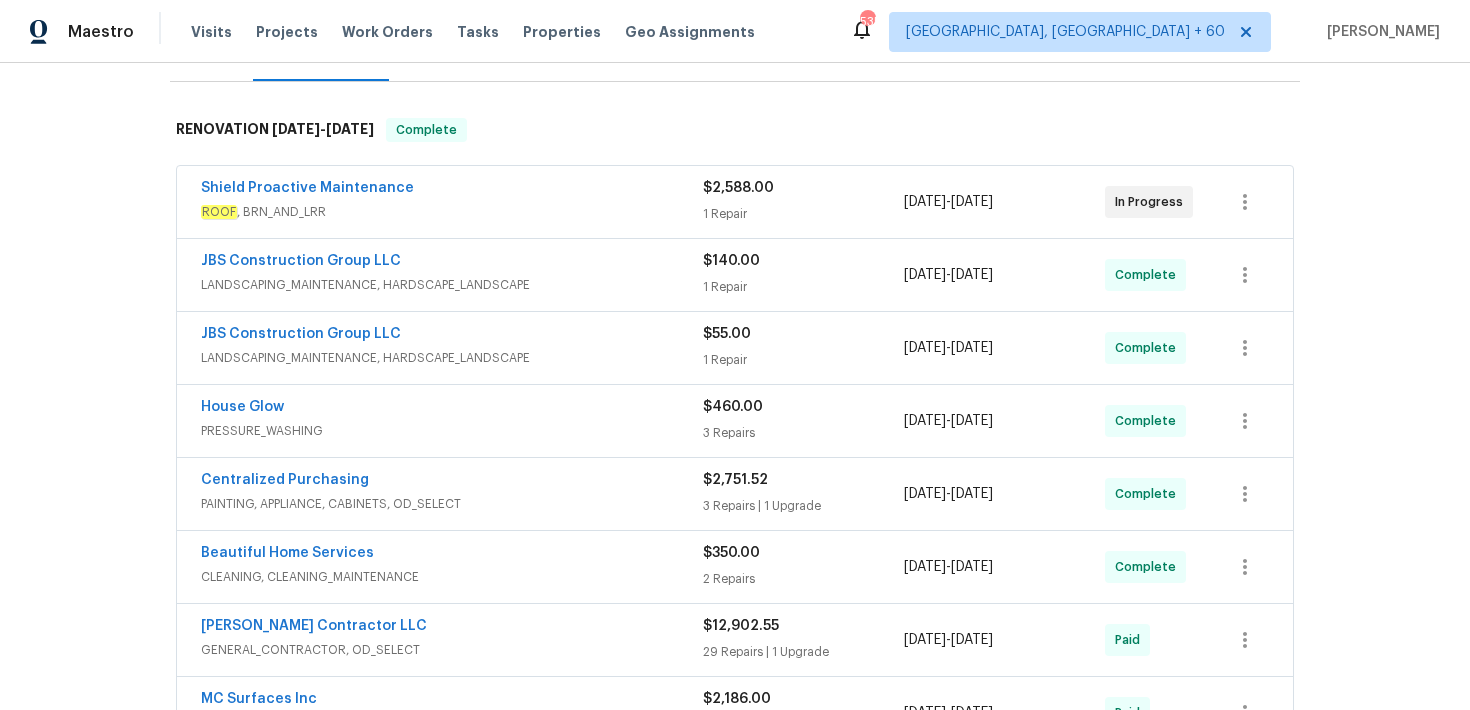 click on "1 Repair" at bounding box center [803, 214] 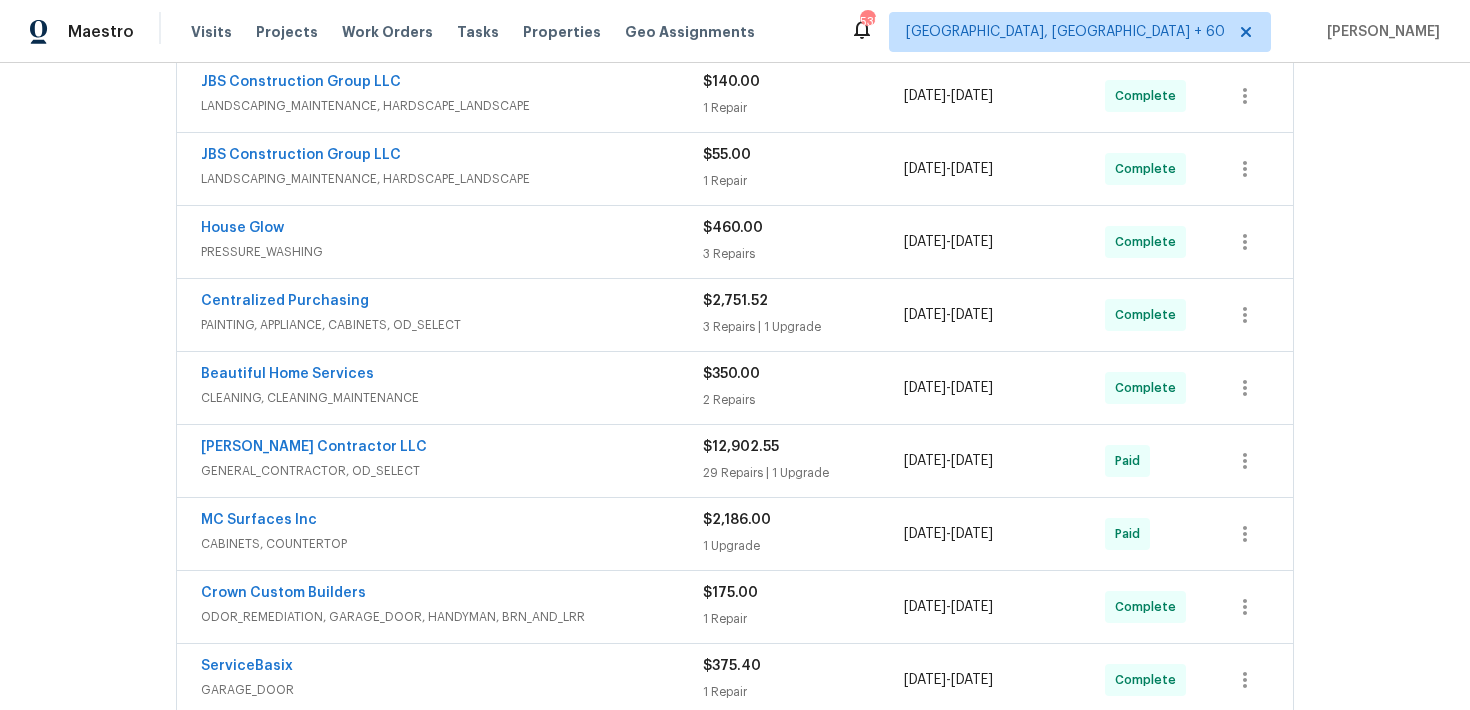 scroll, scrollTop: 778, scrollLeft: 0, axis: vertical 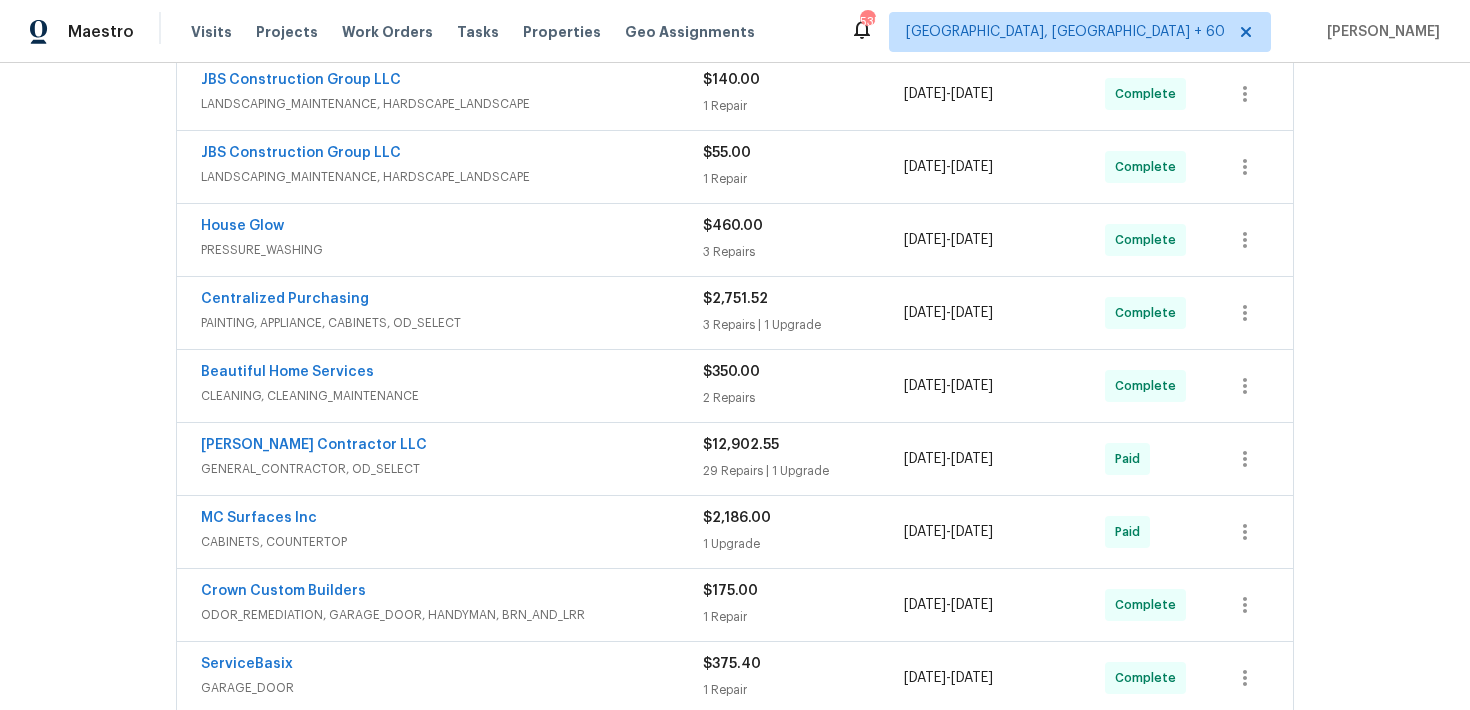 click on "$460.00" at bounding box center [803, 226] 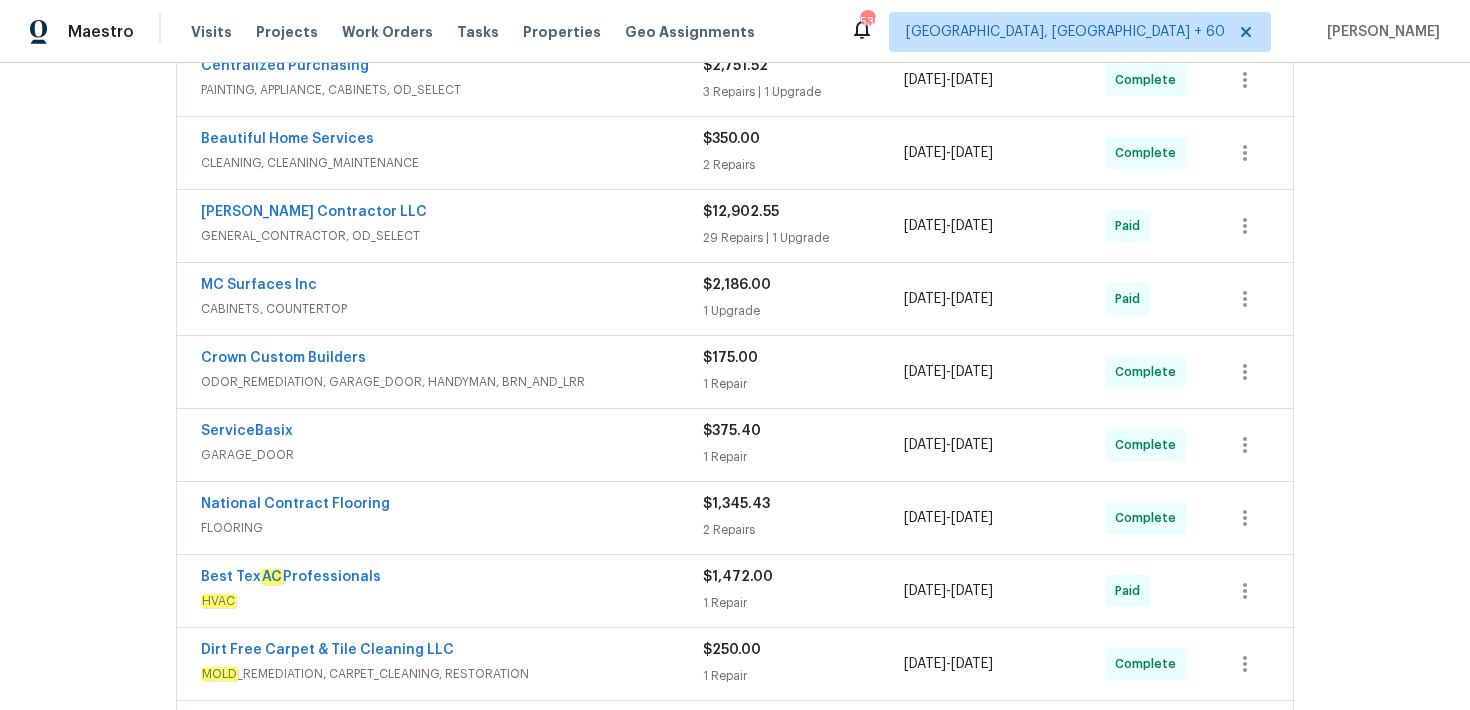 scroll, scrollTop: 1531, scrollLeft: 0, axis: vertical 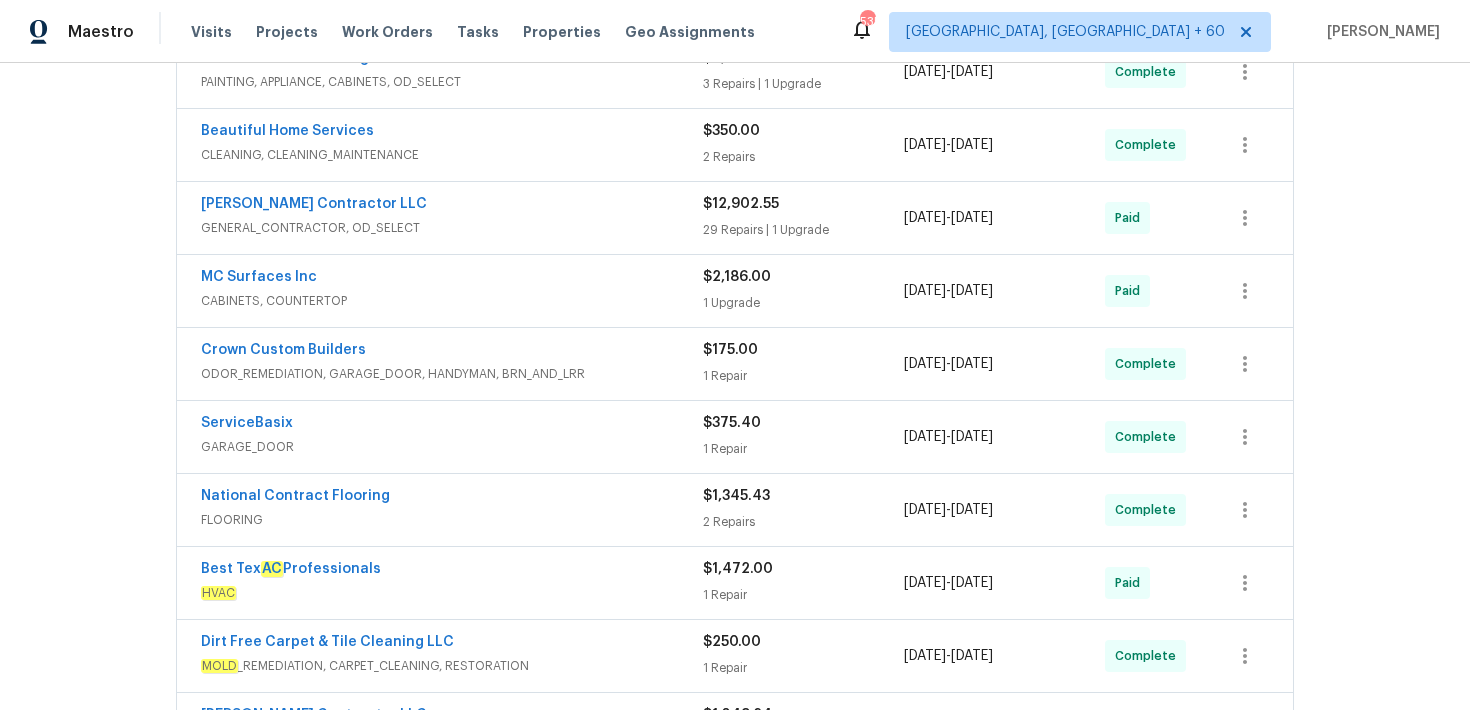 click on "2 Repairs" at bounding box center [803, 157] 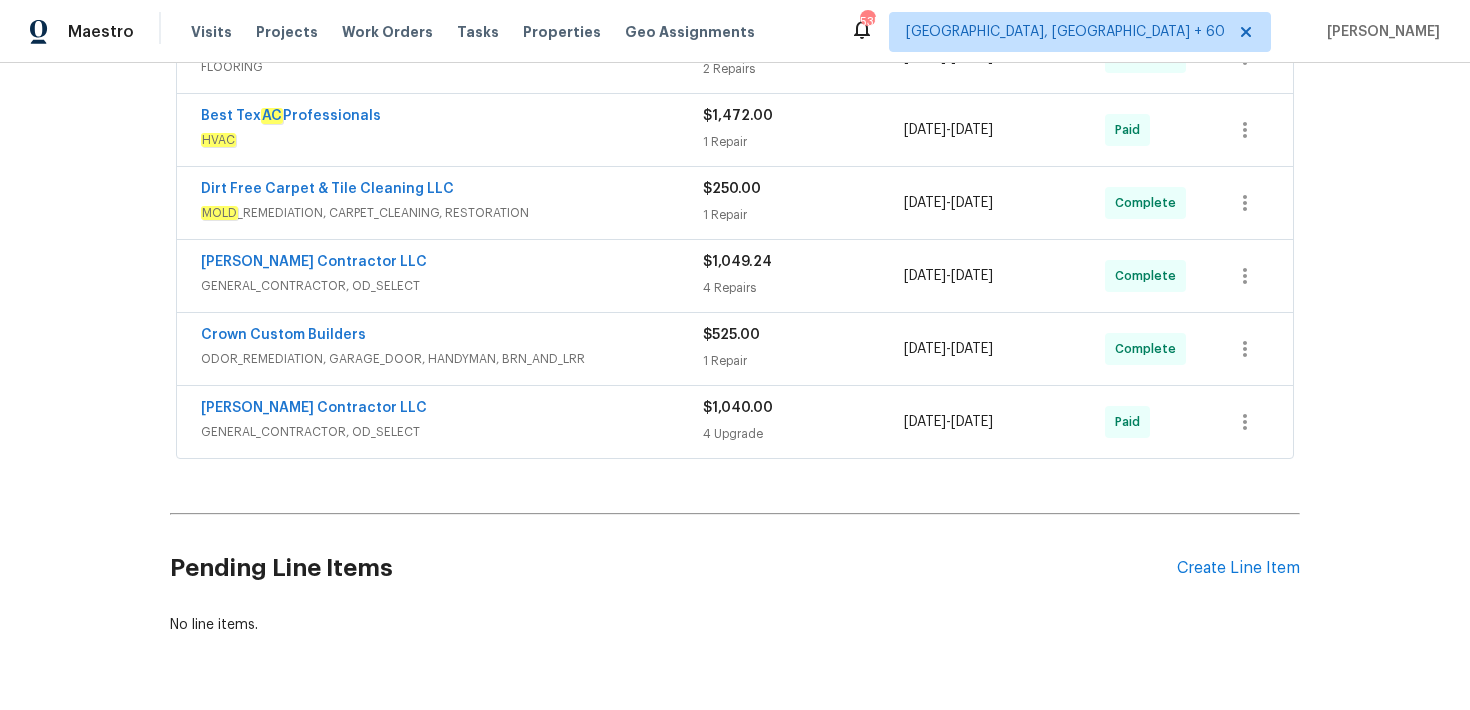scroll, scrollTop: 2753, scrollLeft: 0, axis: vertical 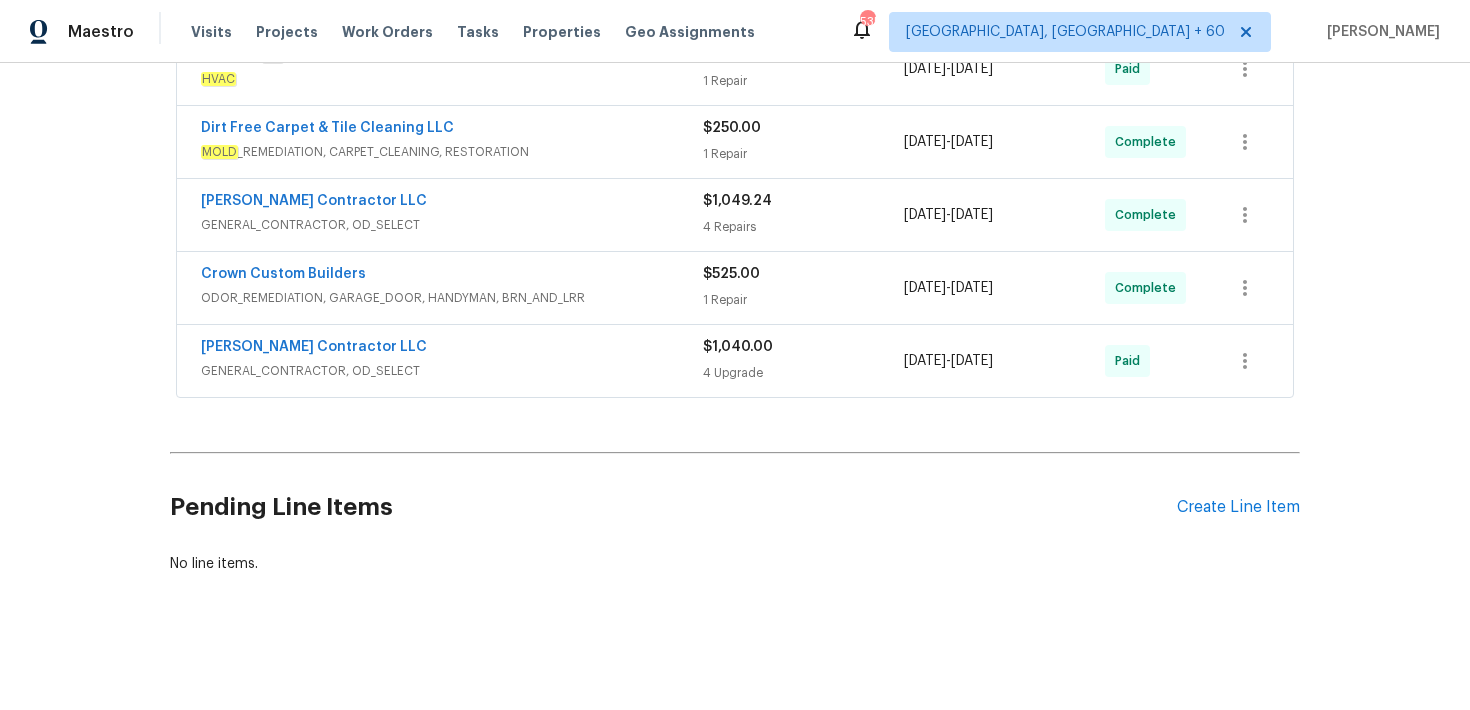 click on "1 Repair" at bounding box center (803, 300) 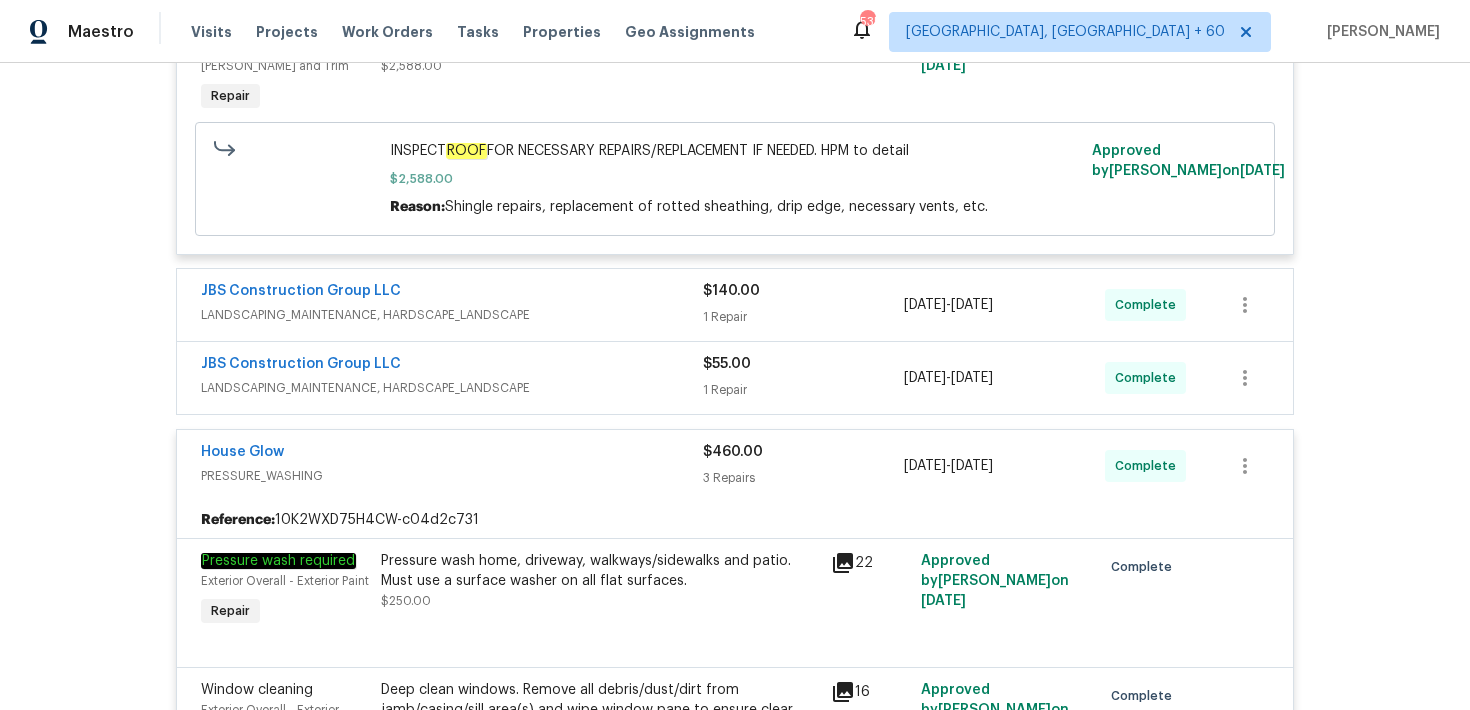 scroll, scrollTop: 0, scrollLeft: 0, axis: both 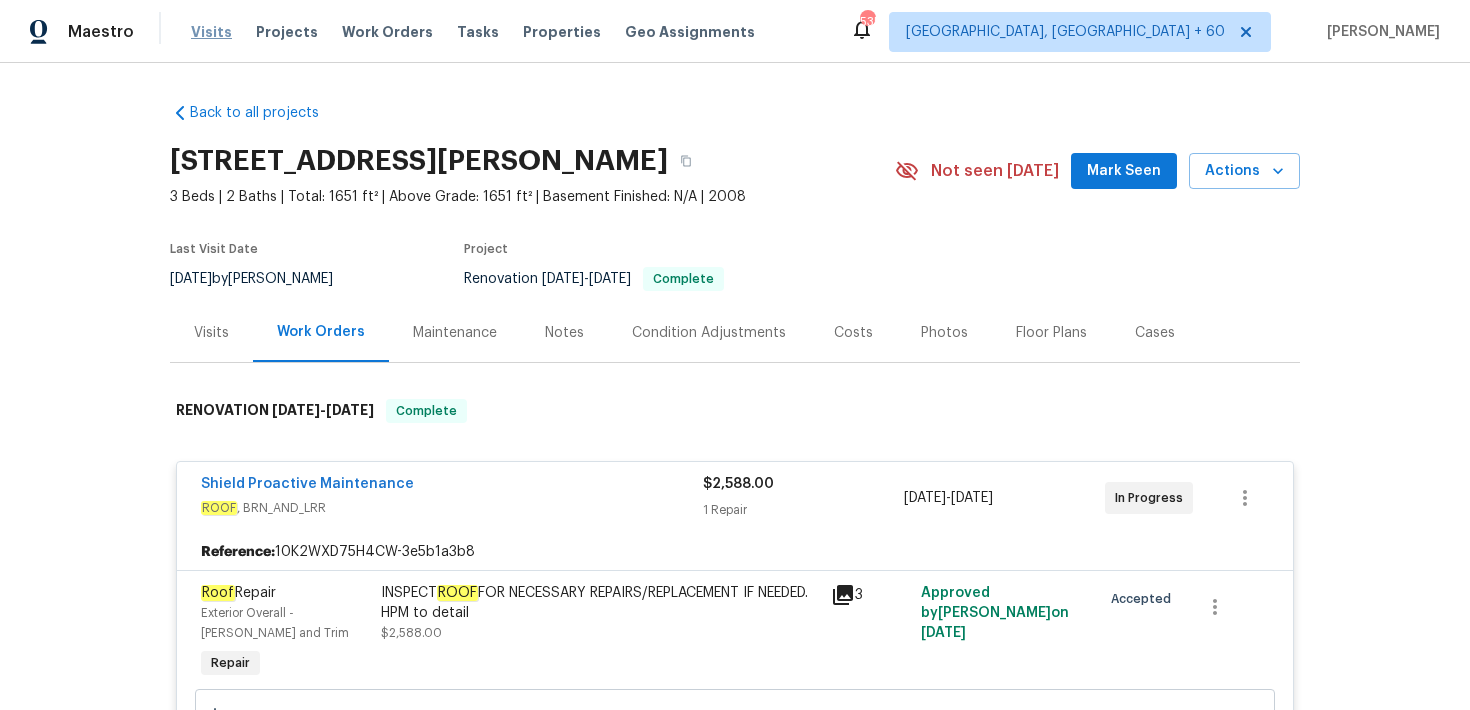 click on "Visits" at bounding box center [211, 32] 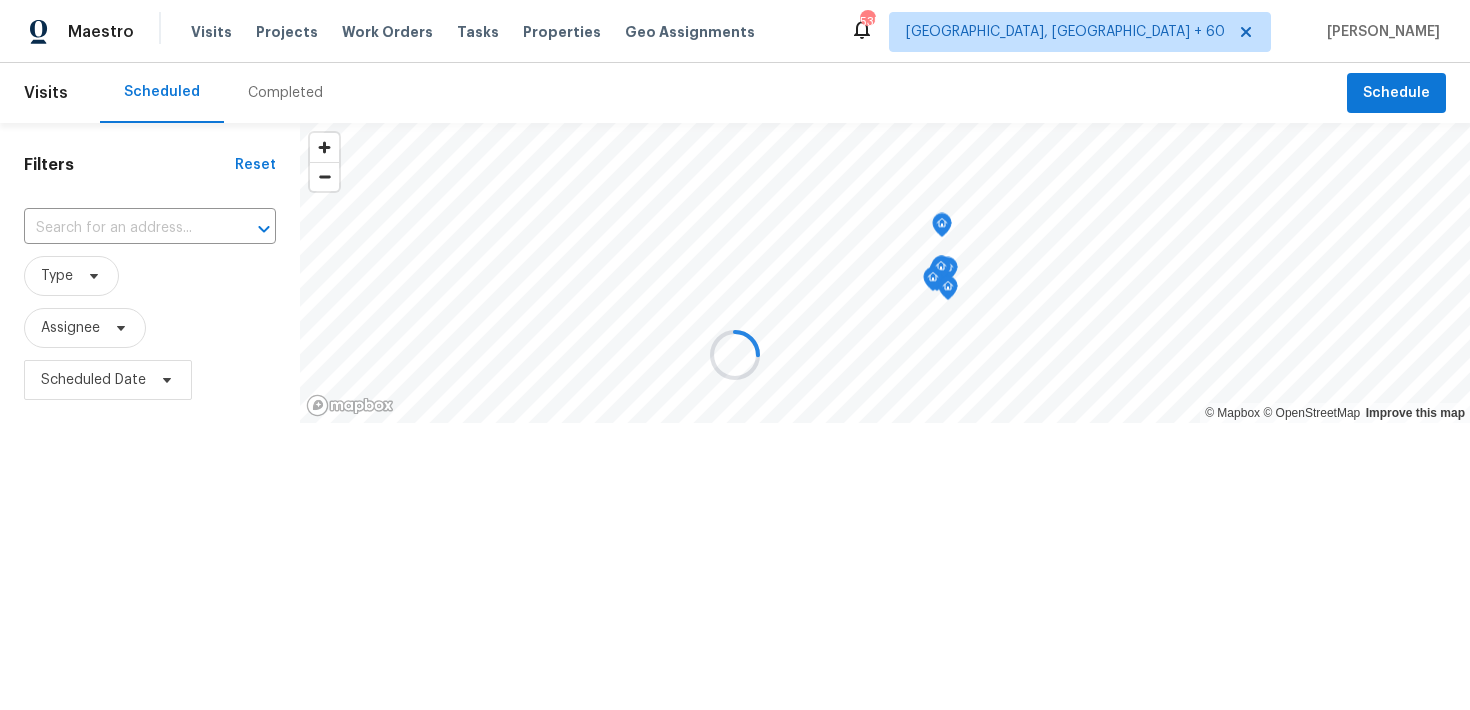 click at bounding box center [735, 355] 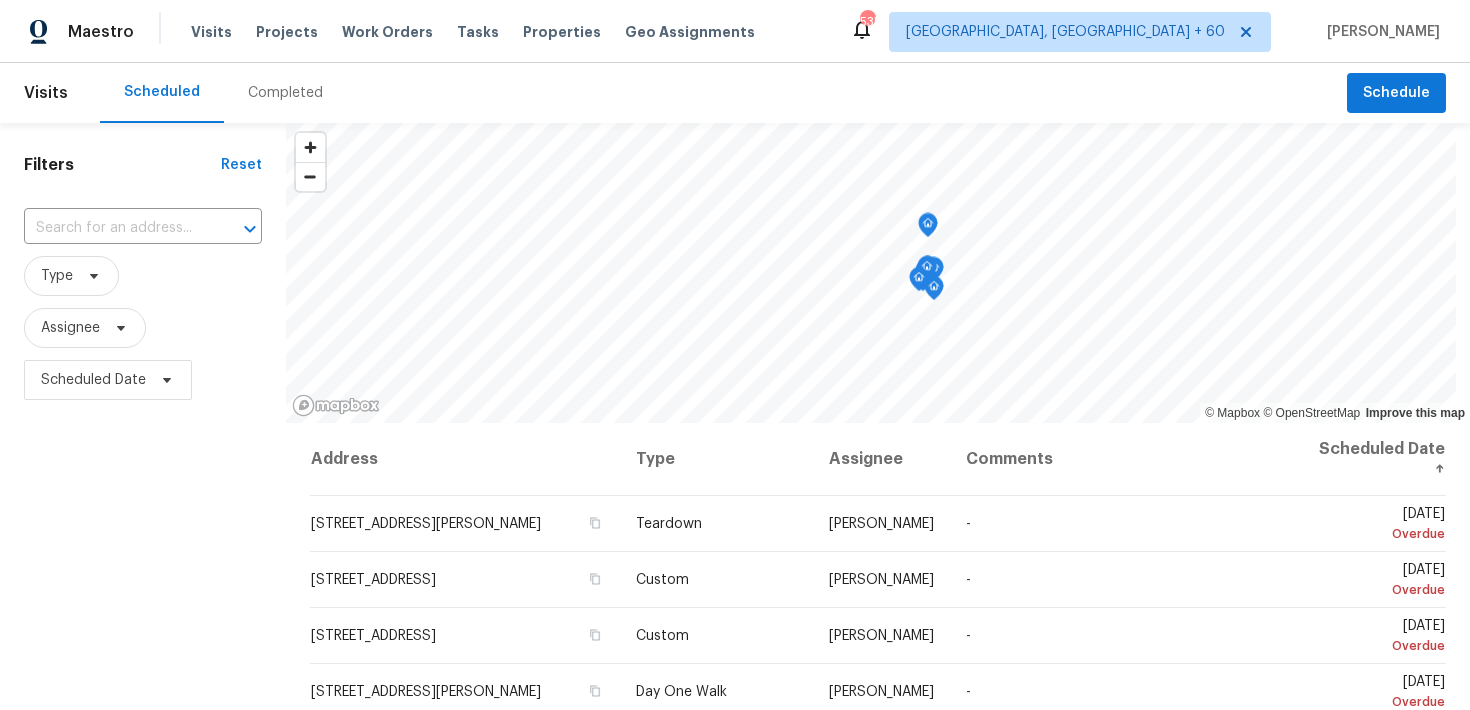 click on "Completed" at bounding box center [285, 93] 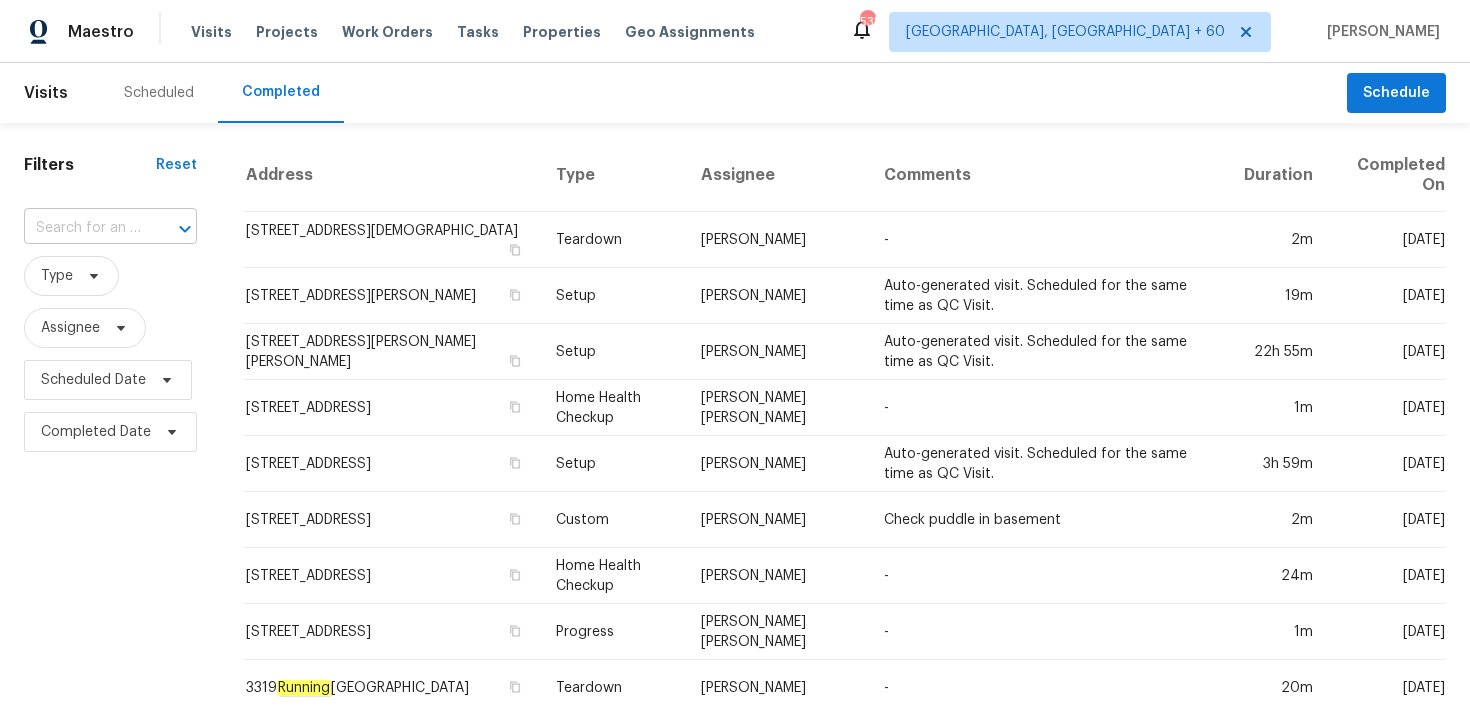 click at bounding box center [82, 228] 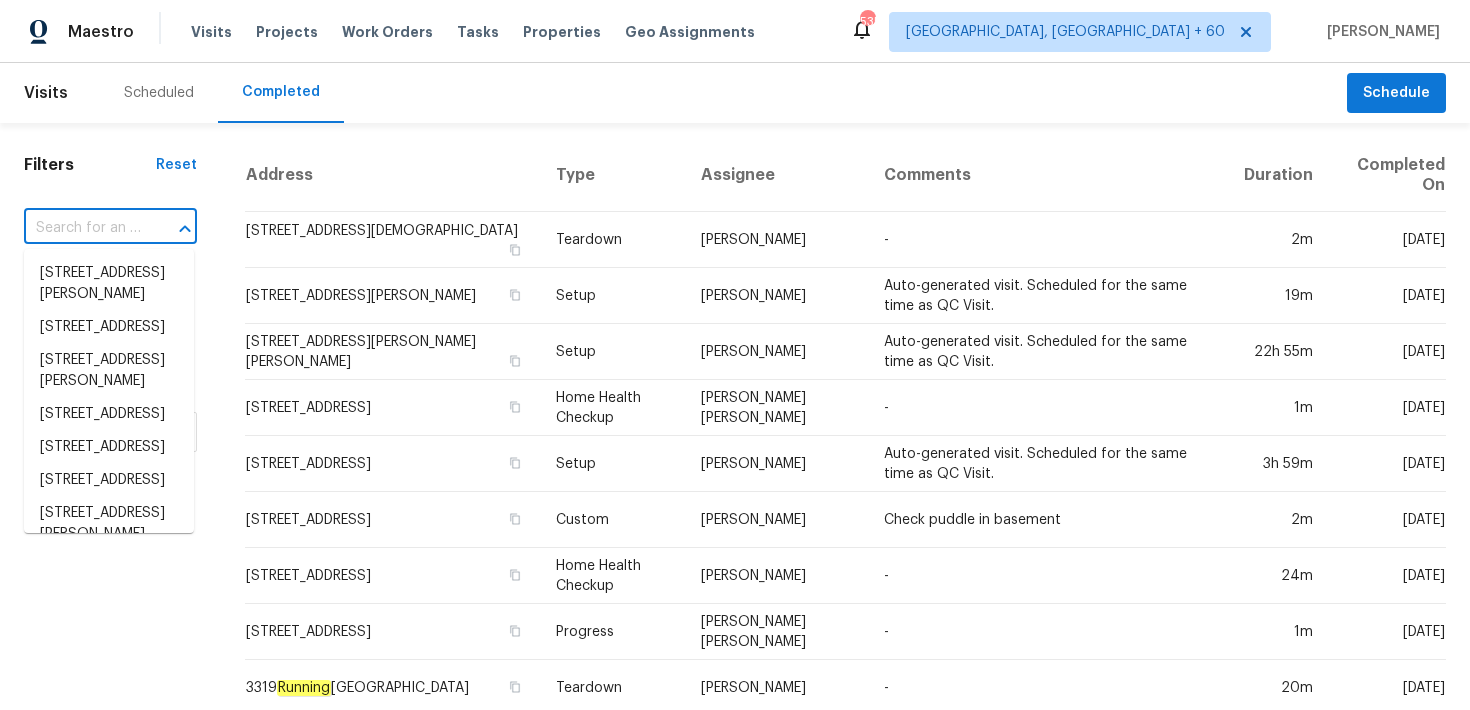 paste on "[STREET_ADDRESS][PERSON_NAME]" 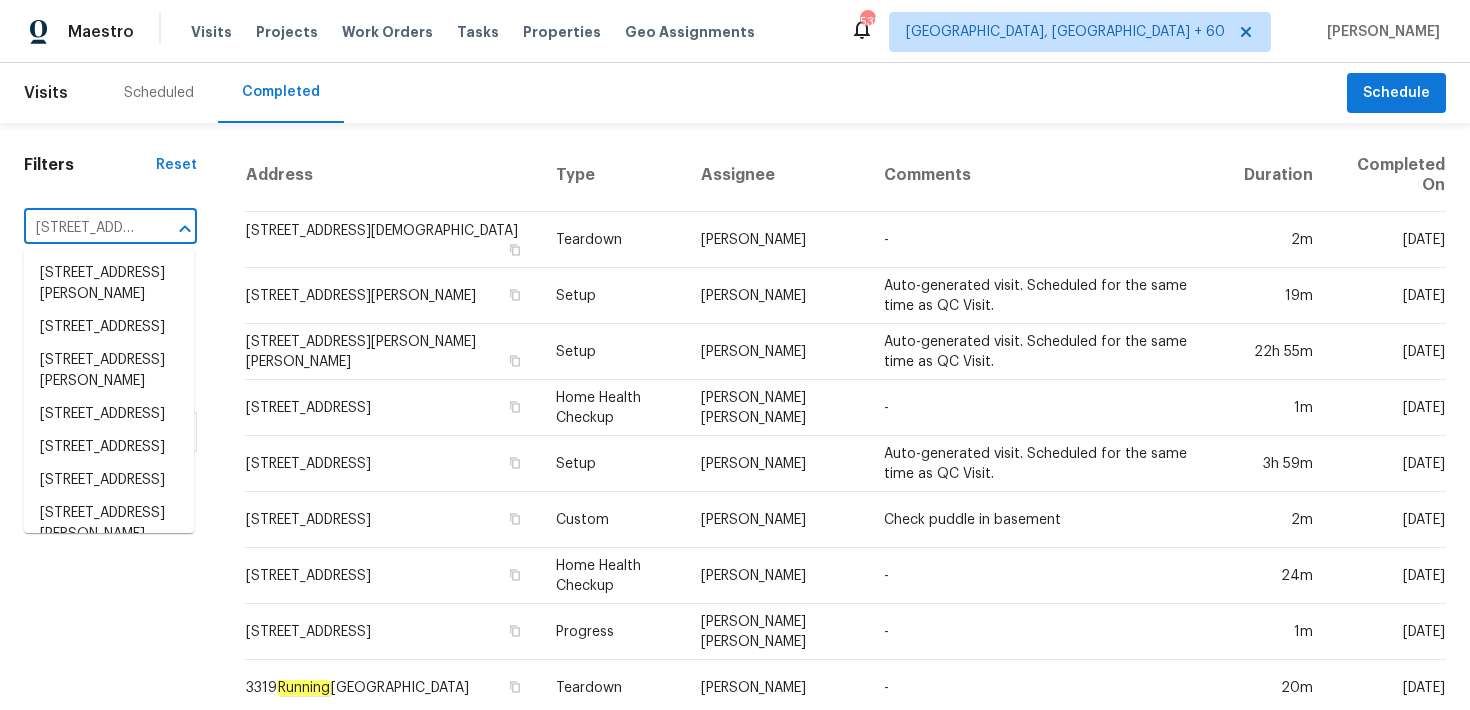 scroll, scrollTop: 0, scrollLeft: 150, axis: horizontal 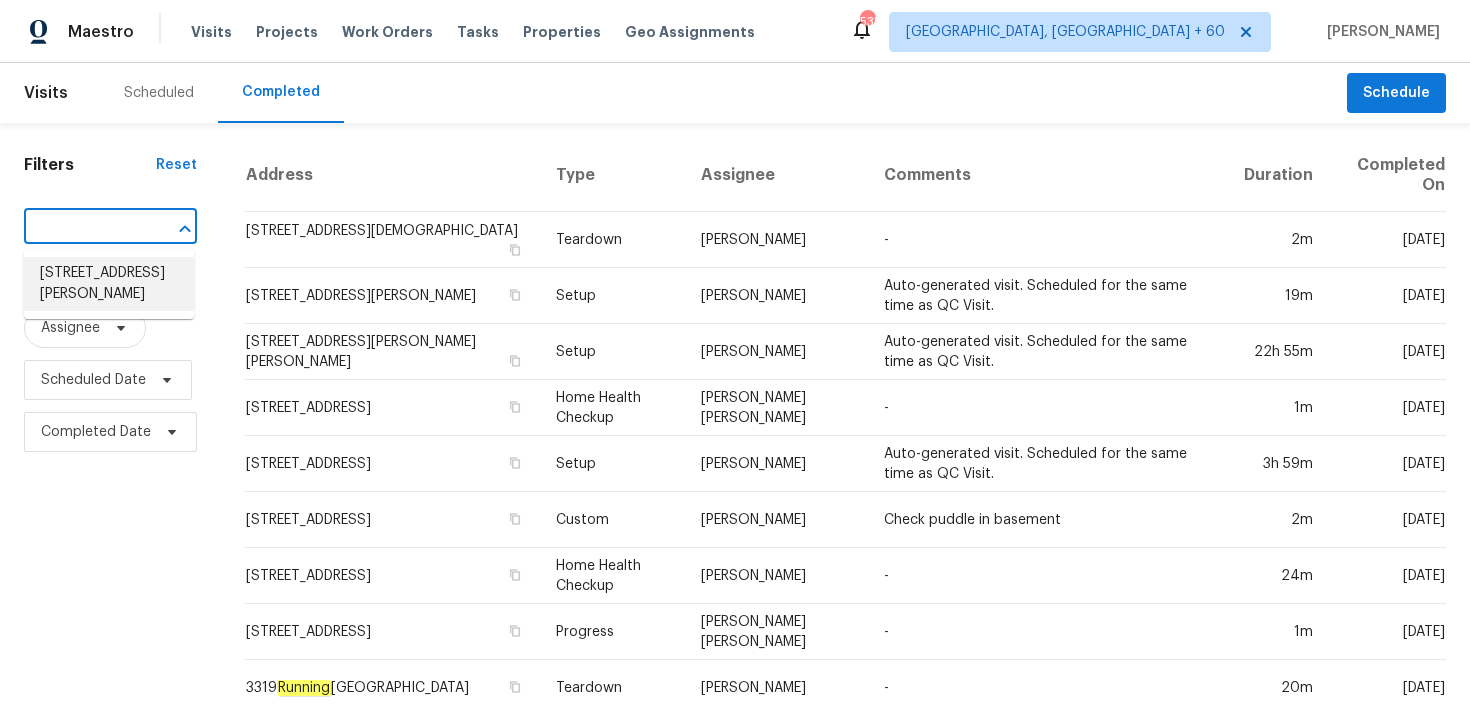 click on "[STREET_ADDRESS][PERSON_NAME]" at bounding box center [109, 284] 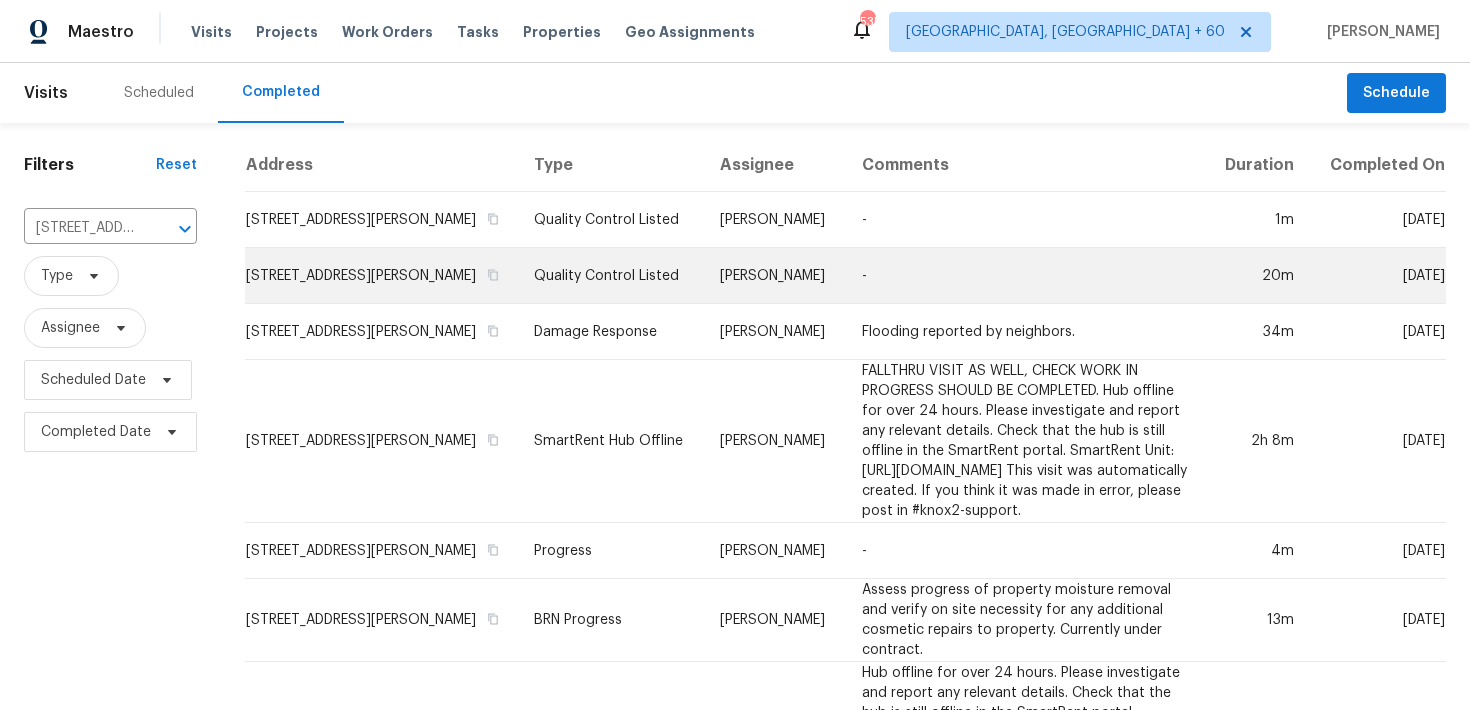 click on "Quality Control Listed" at bounding box center (611, 276) 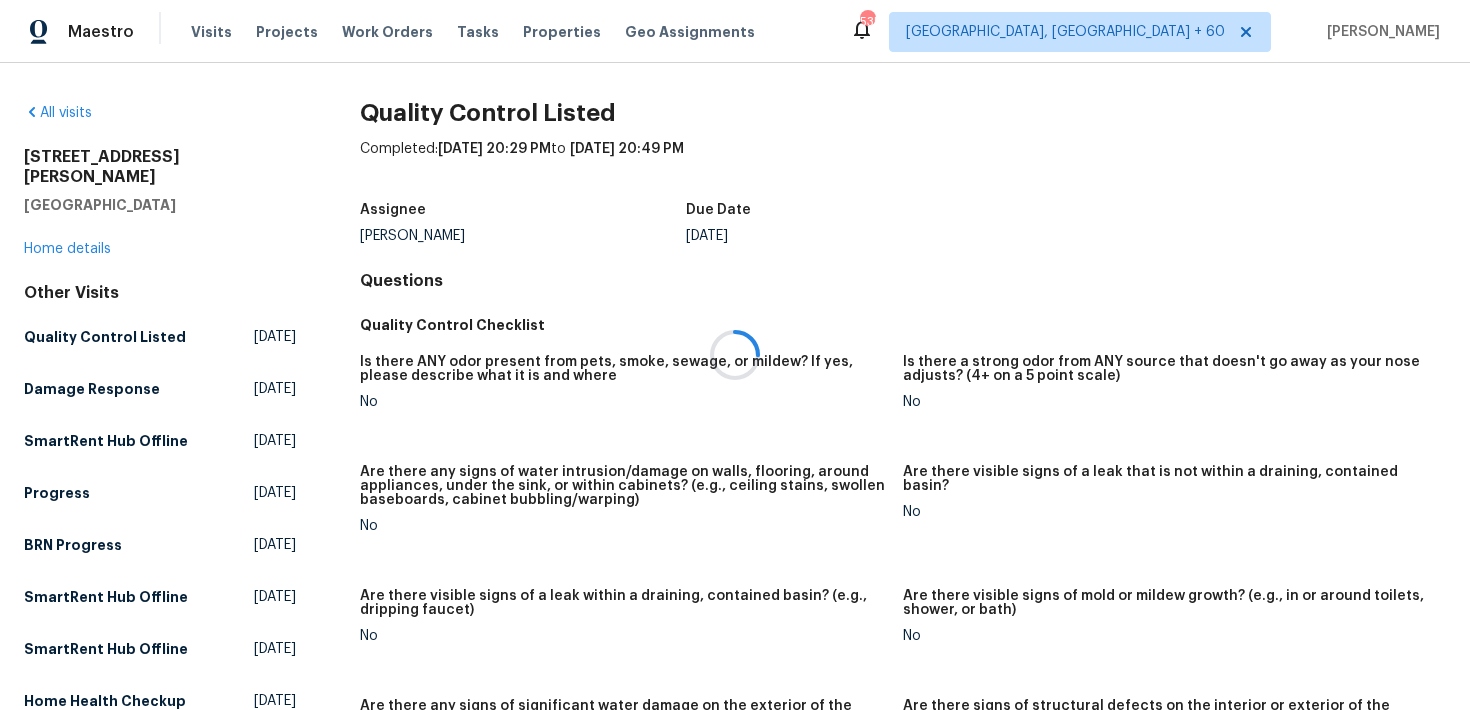 click at bounding box center (735, 355) 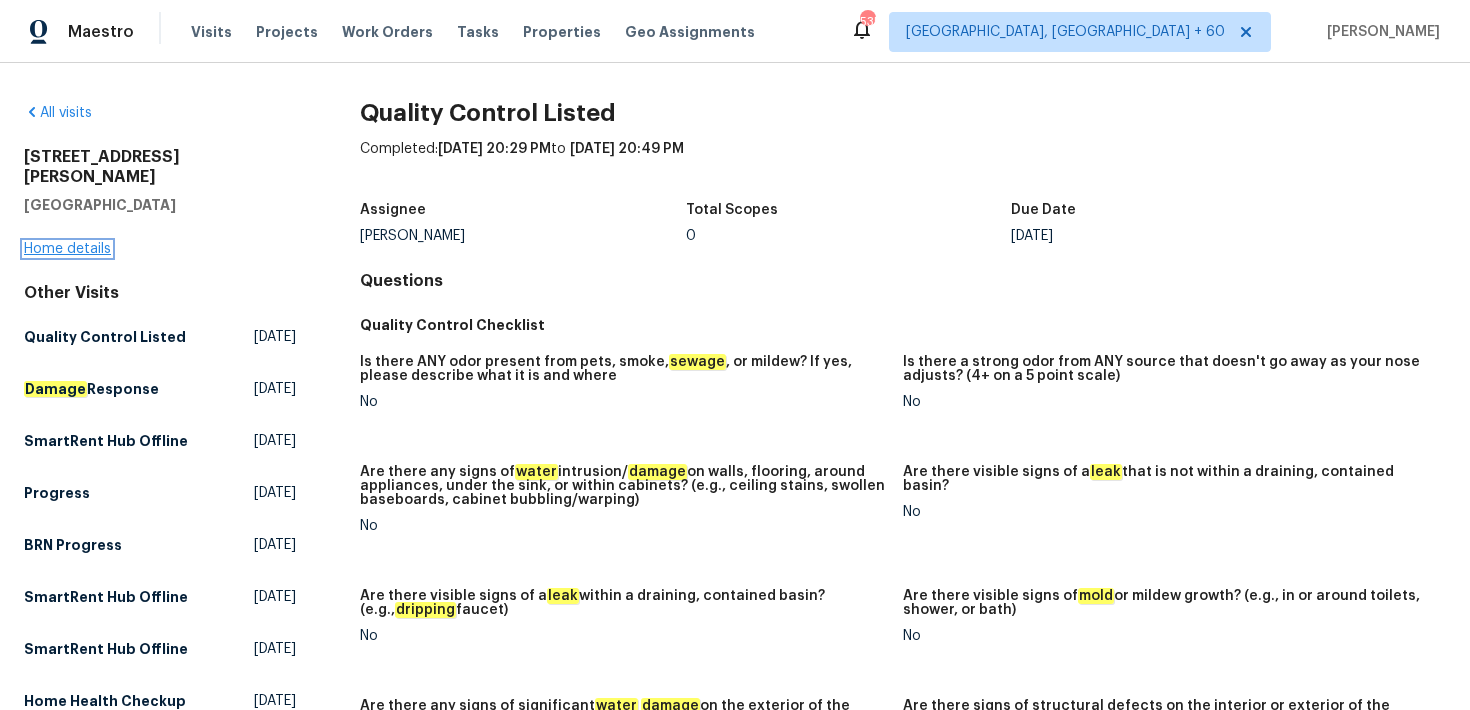click on "Home details" at bounding box center (67, 249) 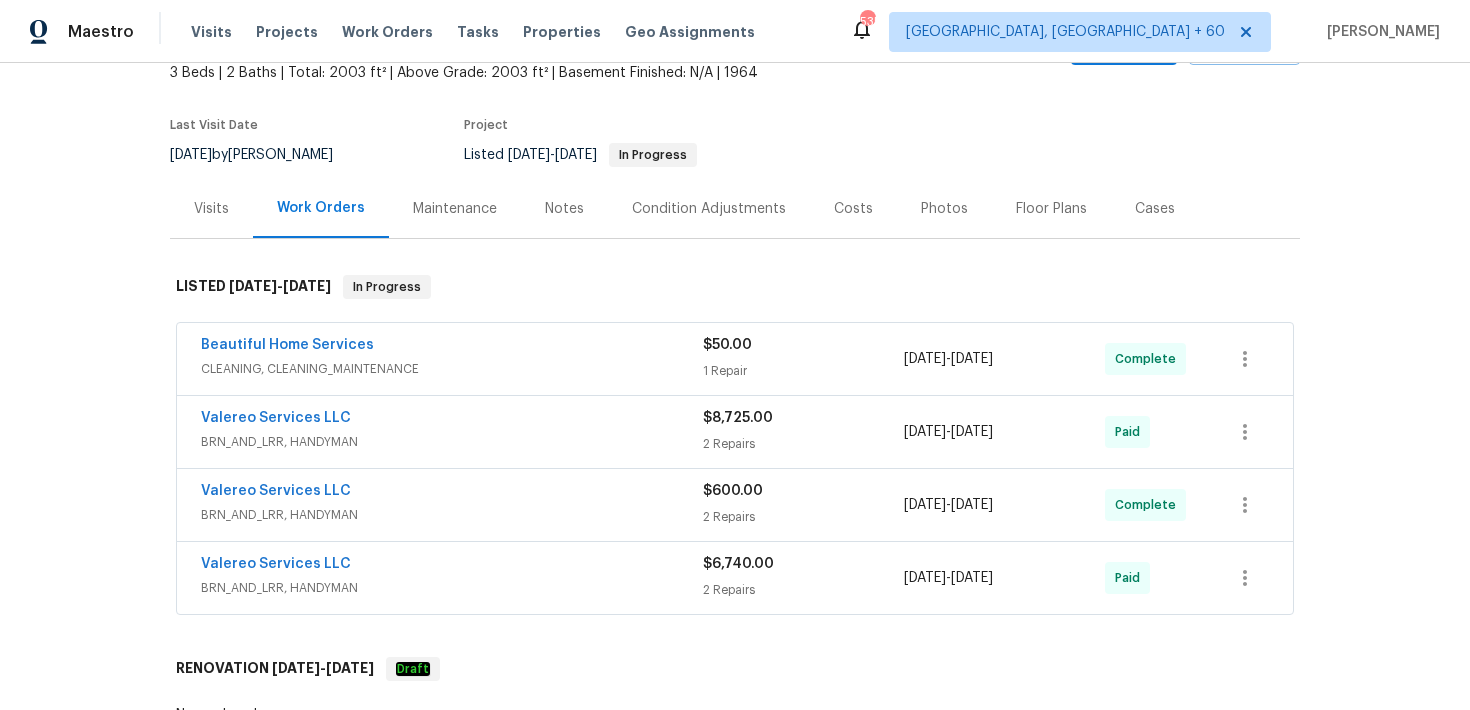 scroll, scrollTop: 132, scrollLeft: 0, axis: vertical 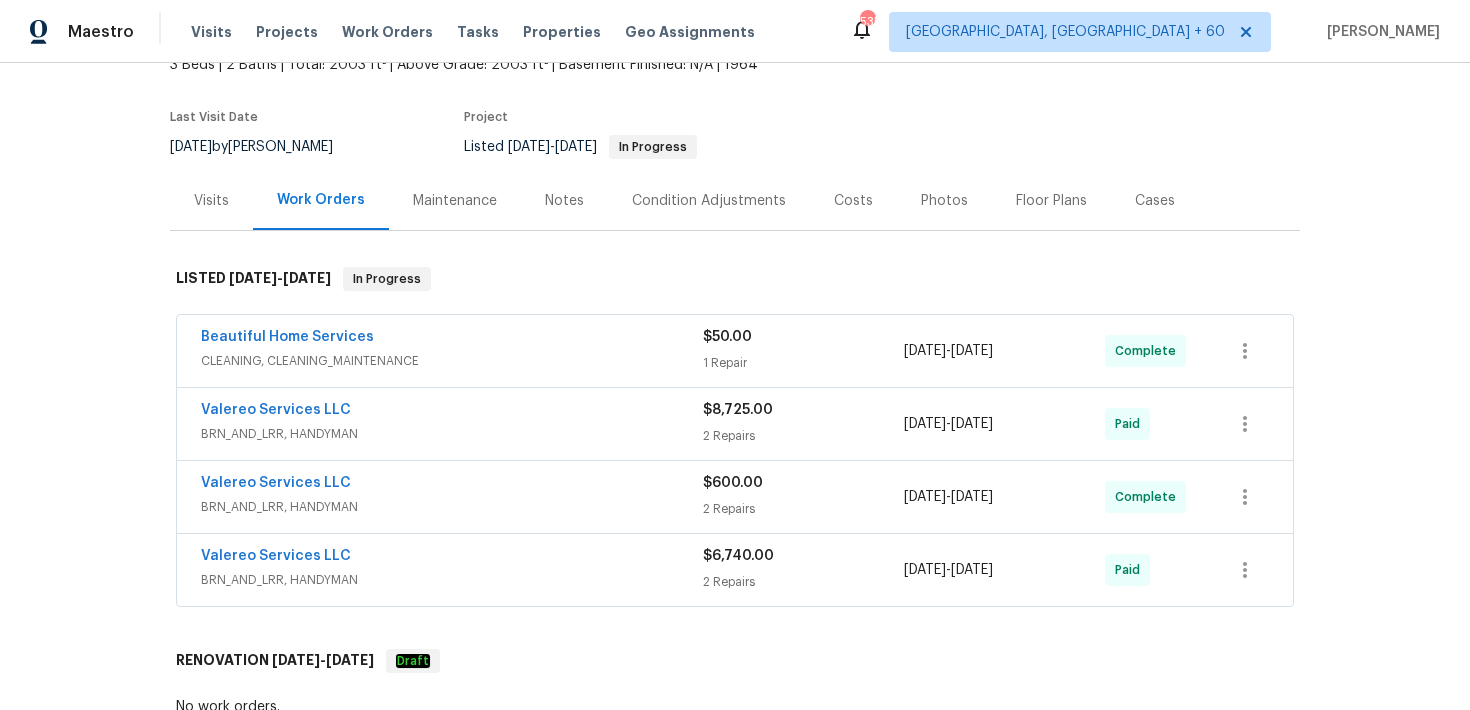 click on "1 Repair" at bounding box center (803, 363) 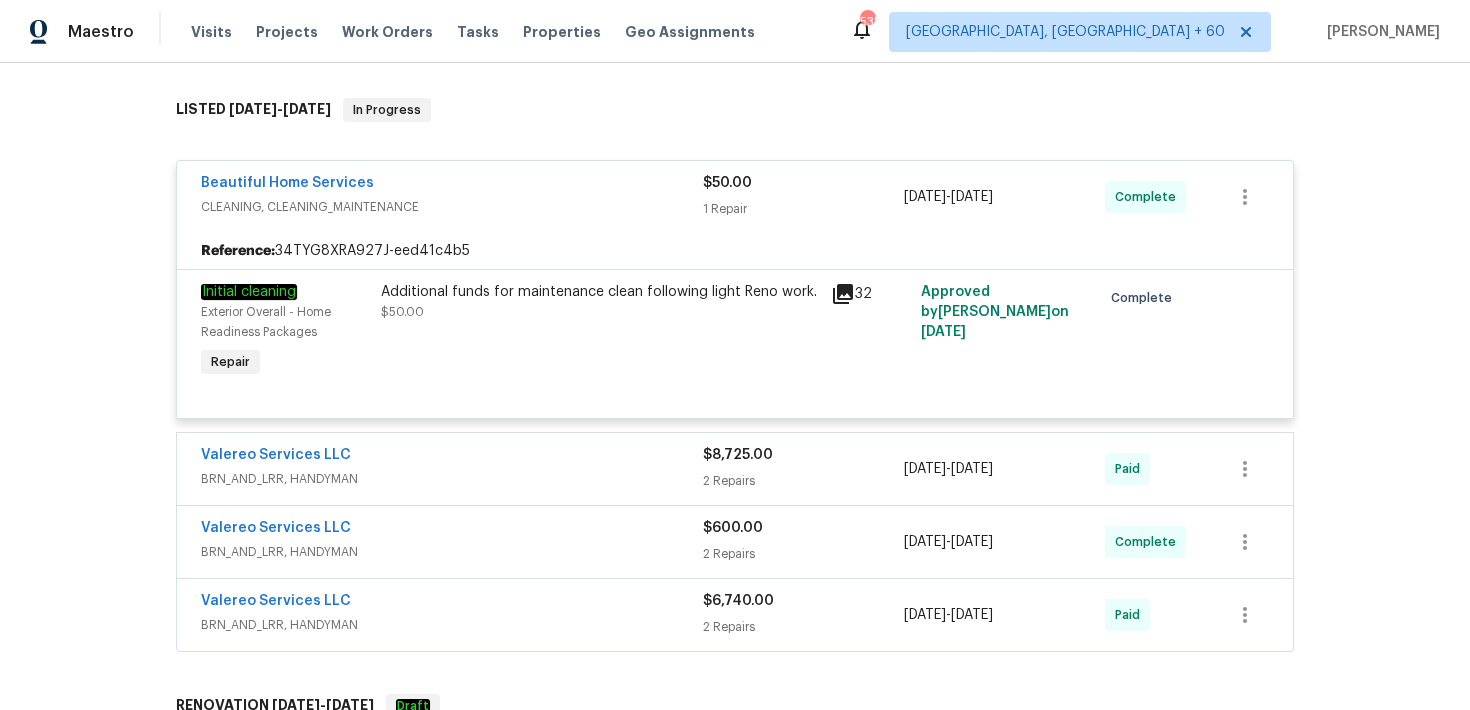scroll, scrollTop: 372, scrollLeft: 0, axis: vertical 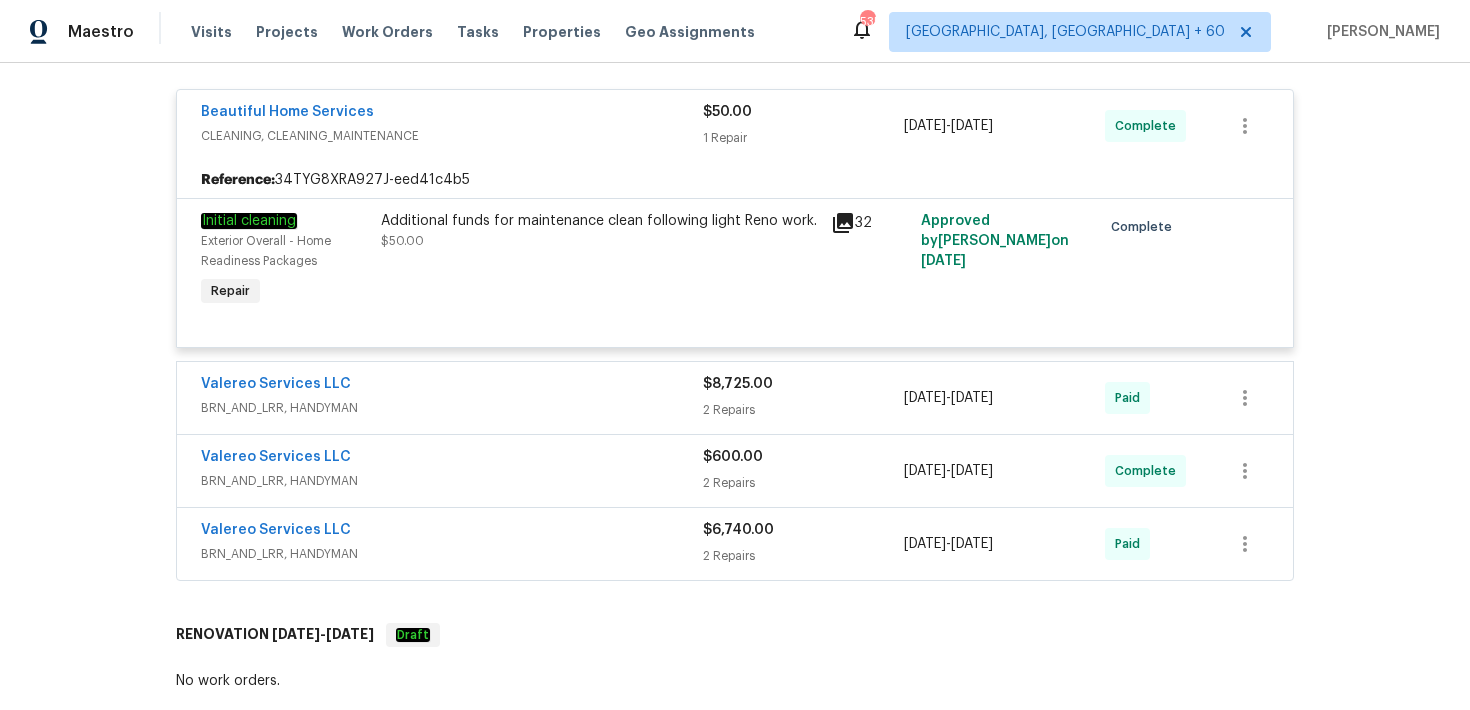 click on "Valereo Services LLC BRN_AND_LRR, HANDYMAN $8,725.00 2 Repairs [DATE]  -  [DATE] Paid" at bounding box center (735, 398) 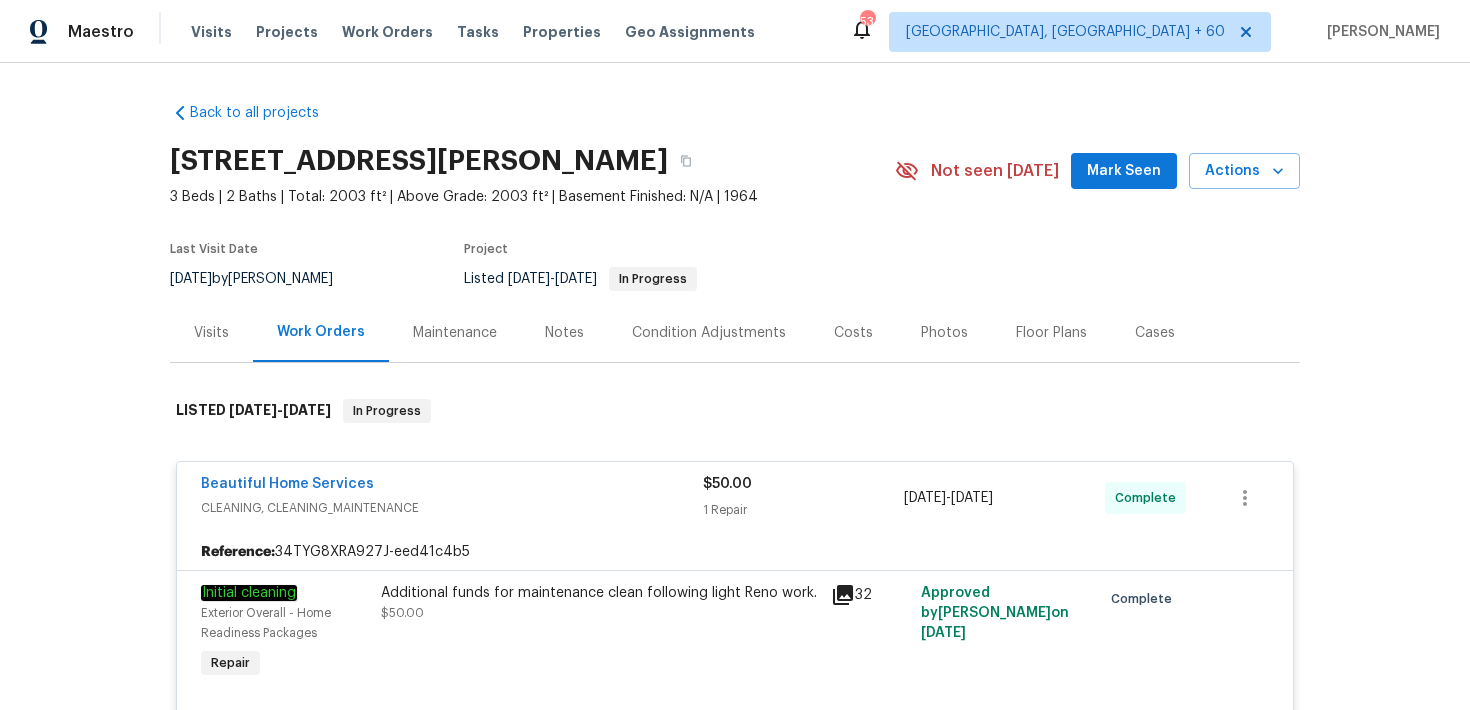 scroll, scrollTop: 3, scrollLeft: 0, axis: vertical 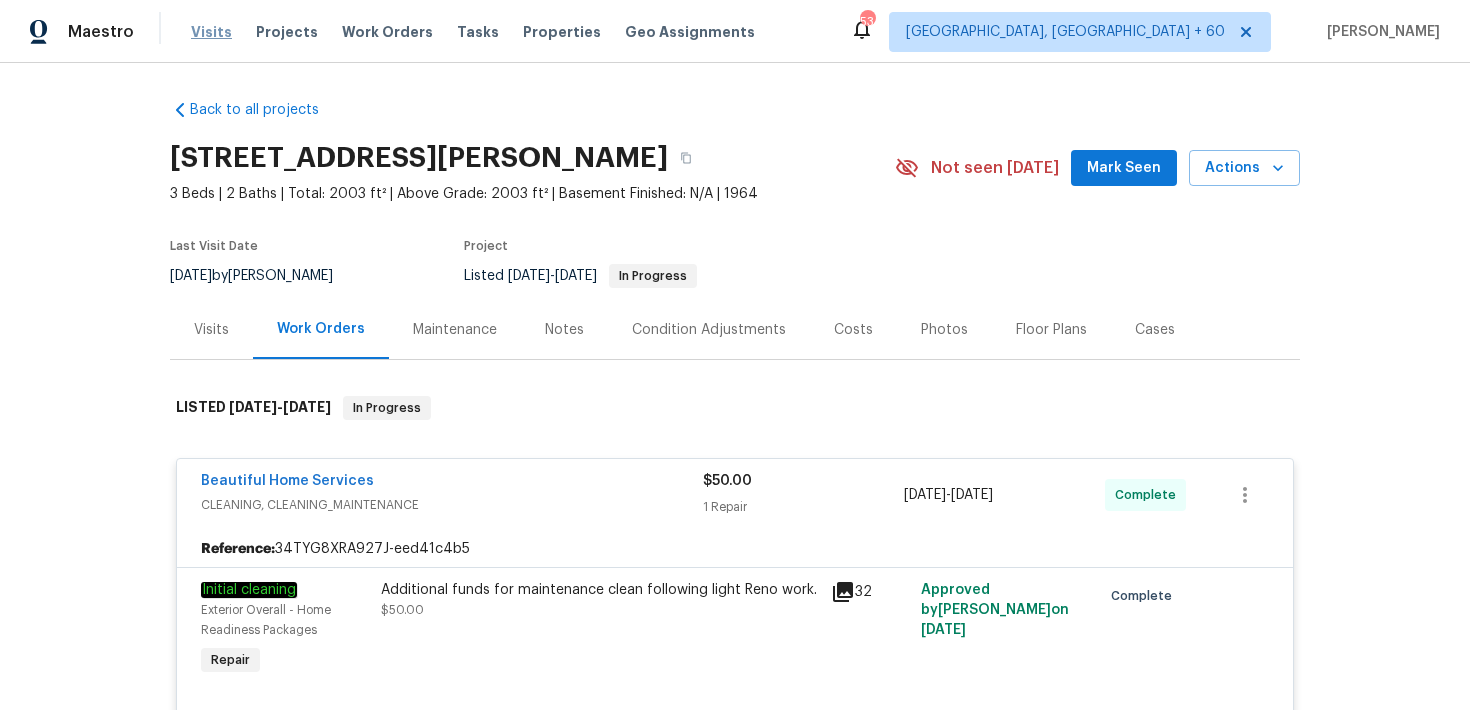 click on "Visits" at bounding box center (211, 32) 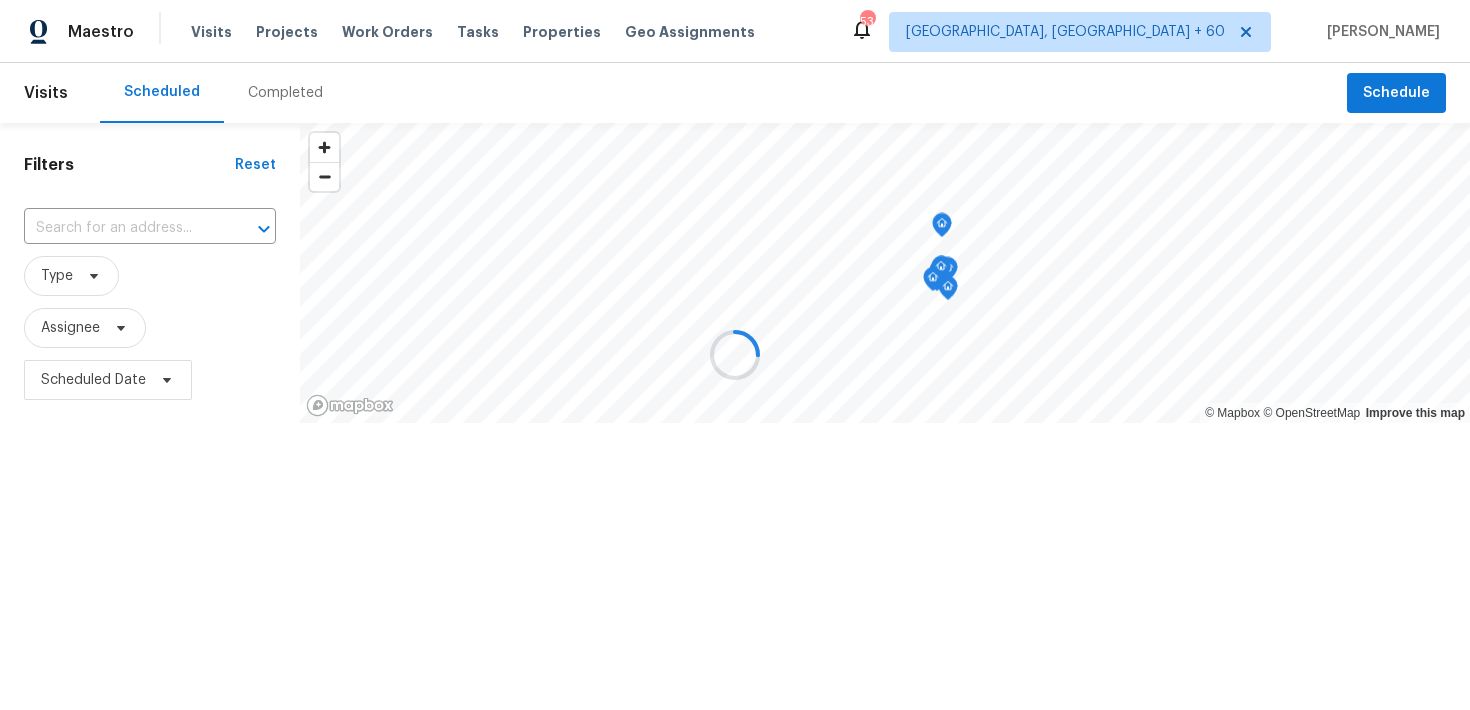 click at bounding box center (735, 355) 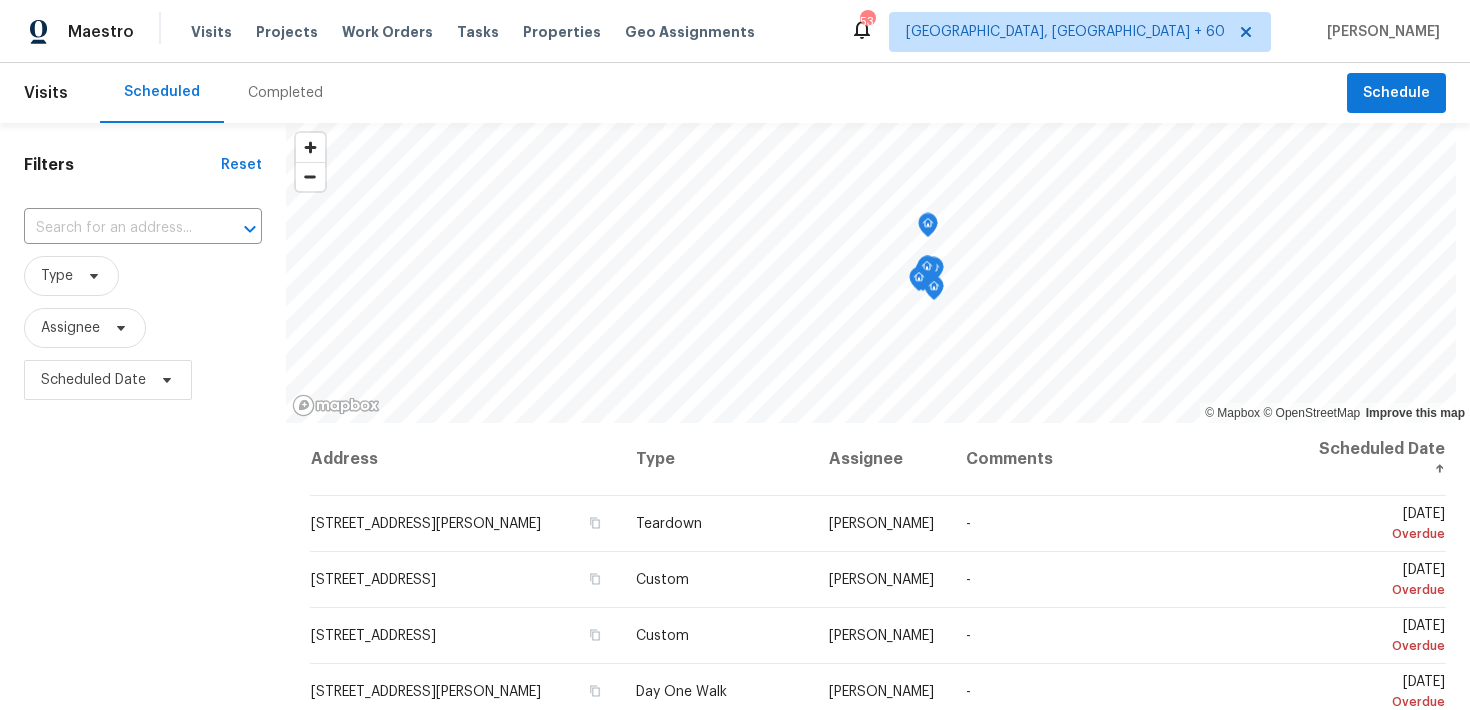 click on "Completed" at bounding box center (285, 93) 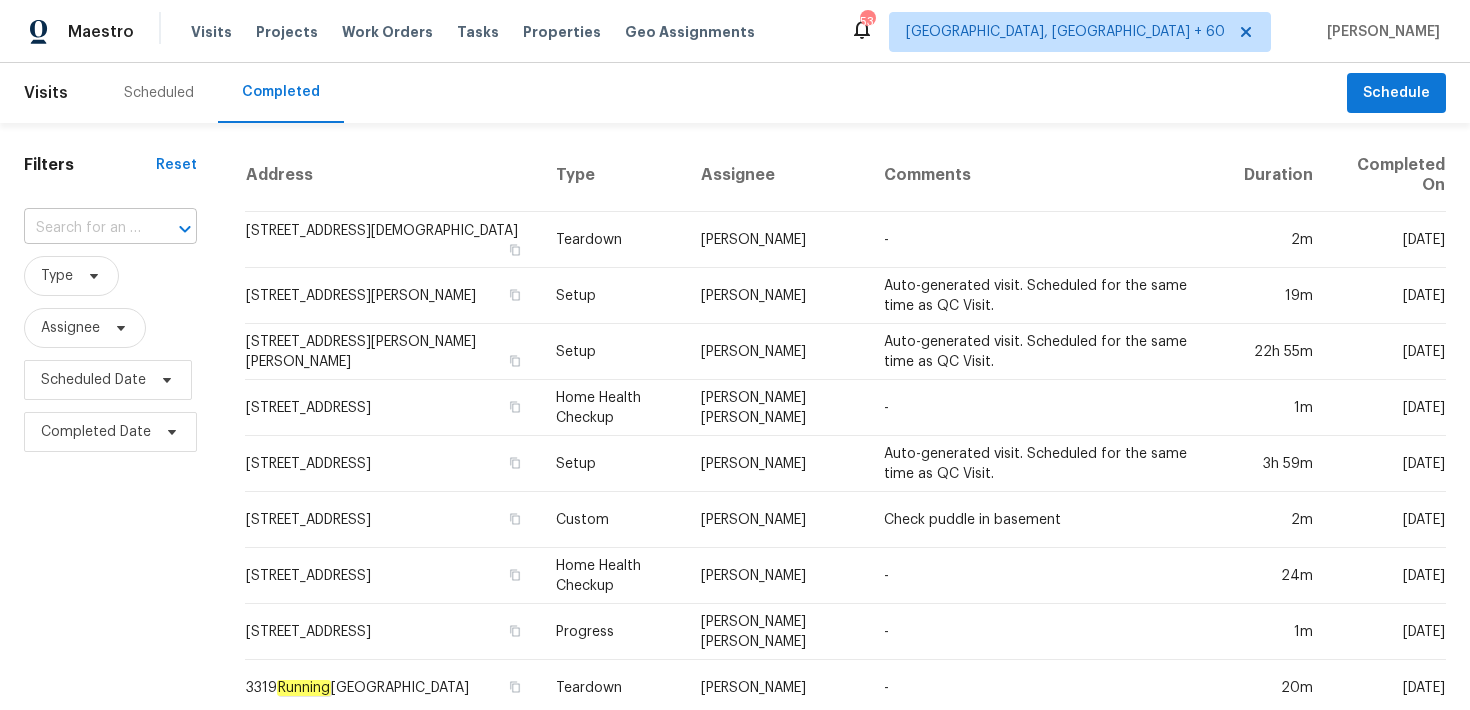 click at bounding box center (82, 228) 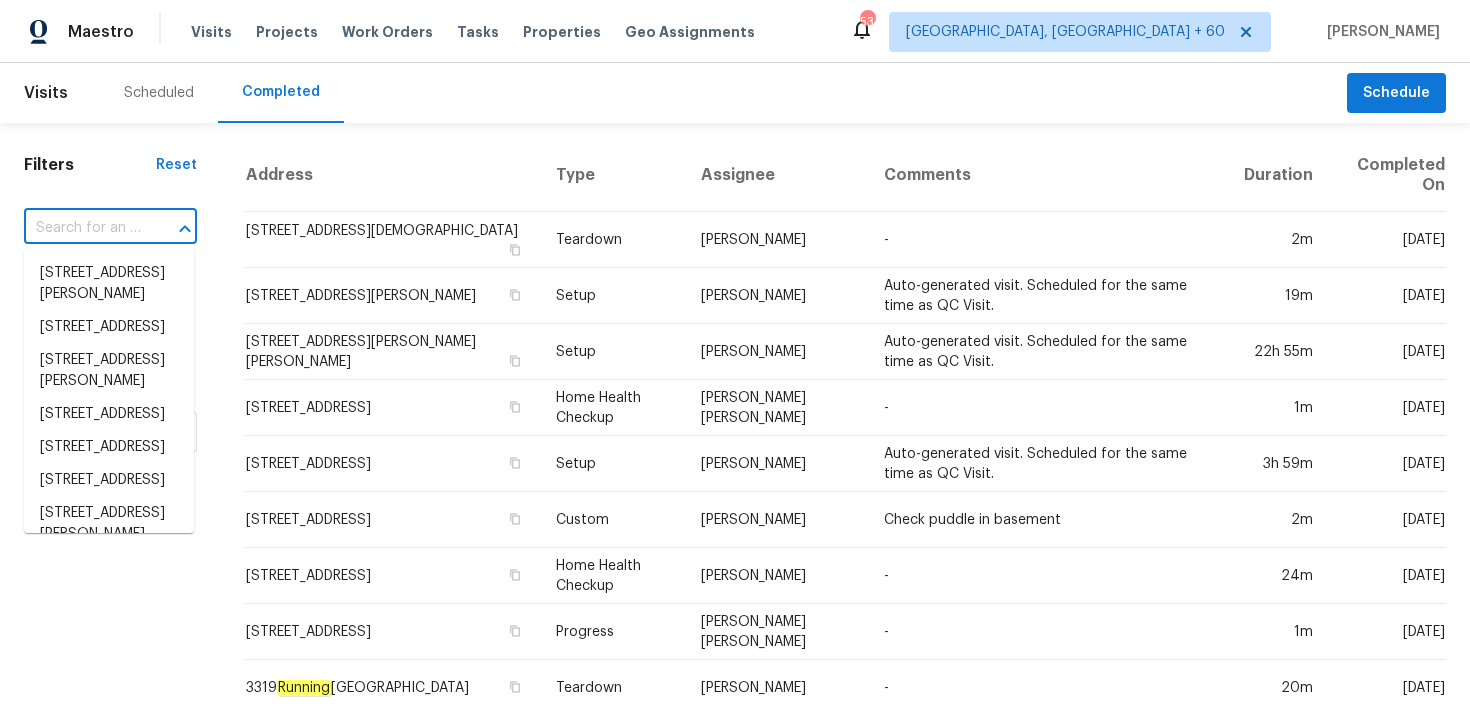 paste on "[STREET_ADDRESS]" 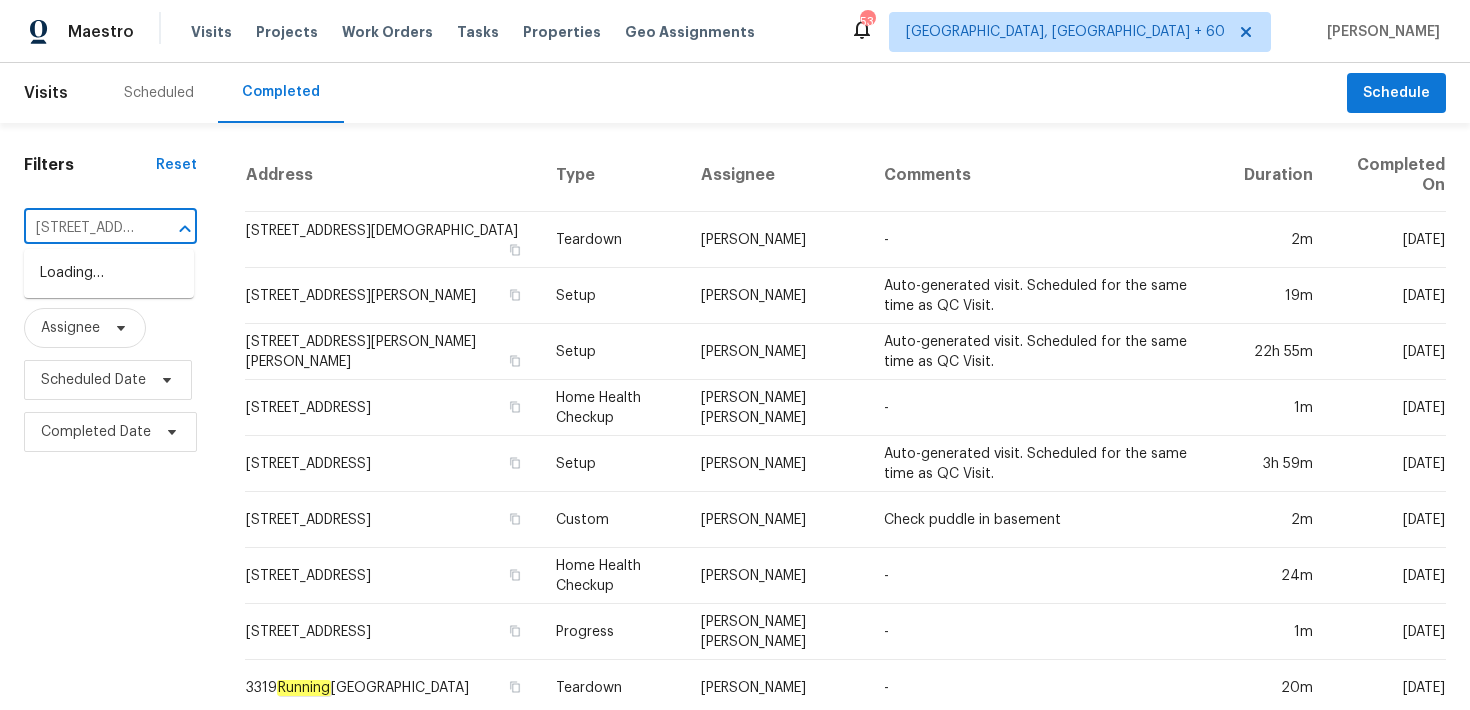 scroll, scrollTop: 0, scrollLeft: 116, axis: horizontal 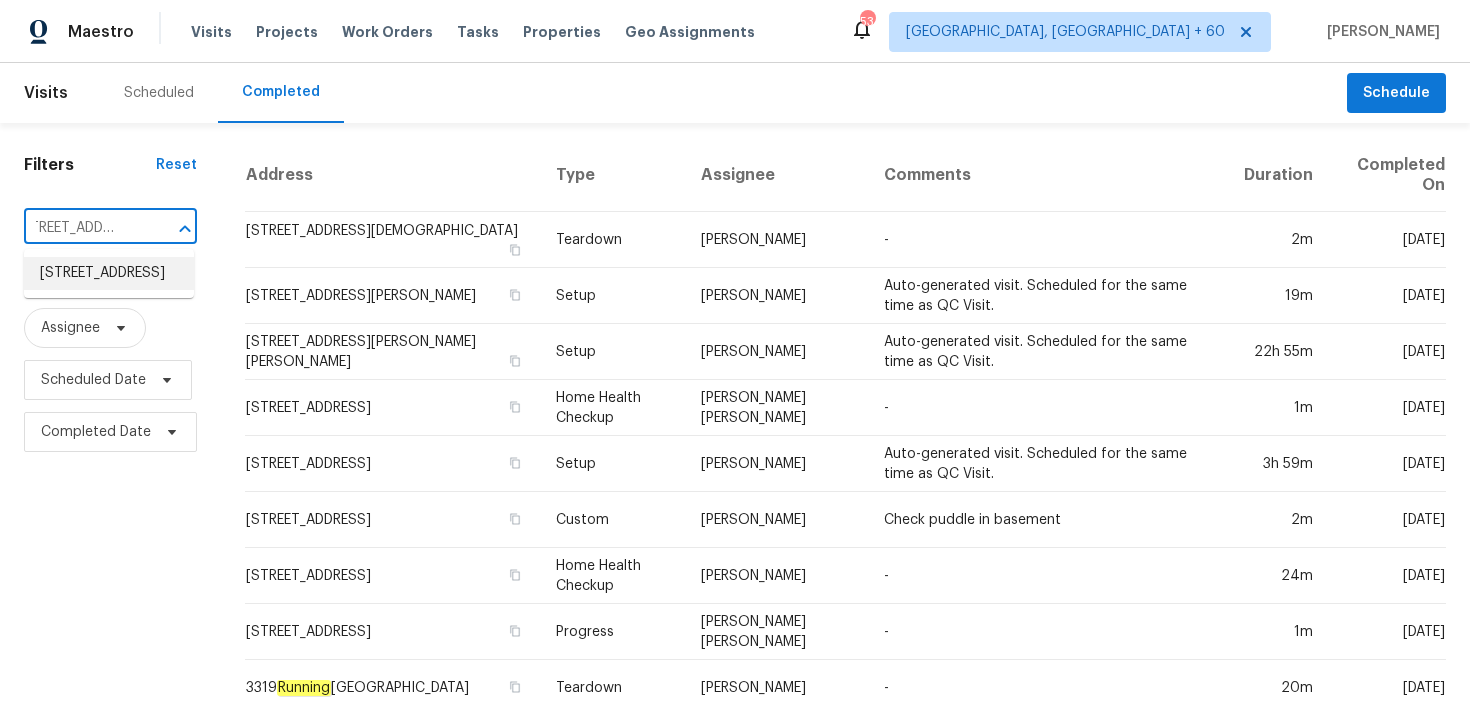click on "[STREET_ADDRESS]" at bounding box center (109, 273) 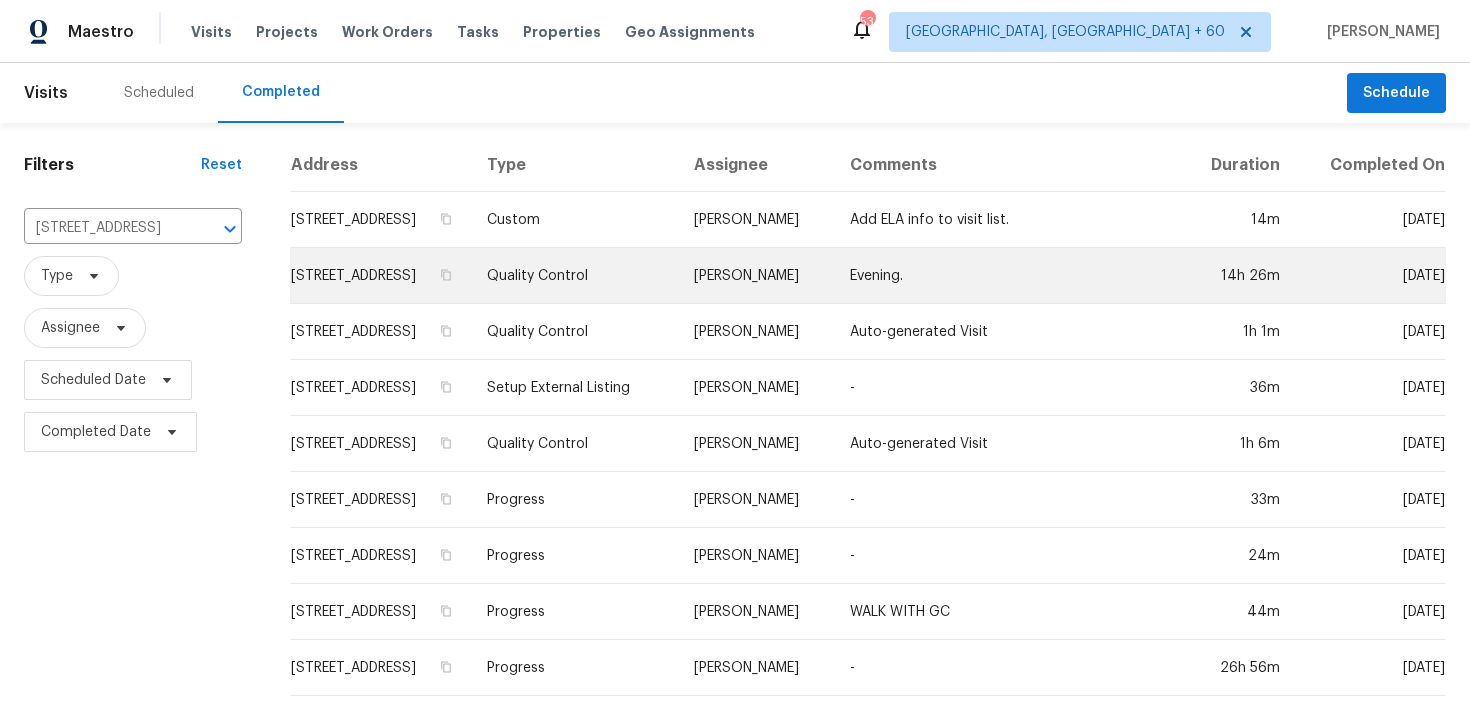 click on "Quality Control" at bounding box center [574, 276] 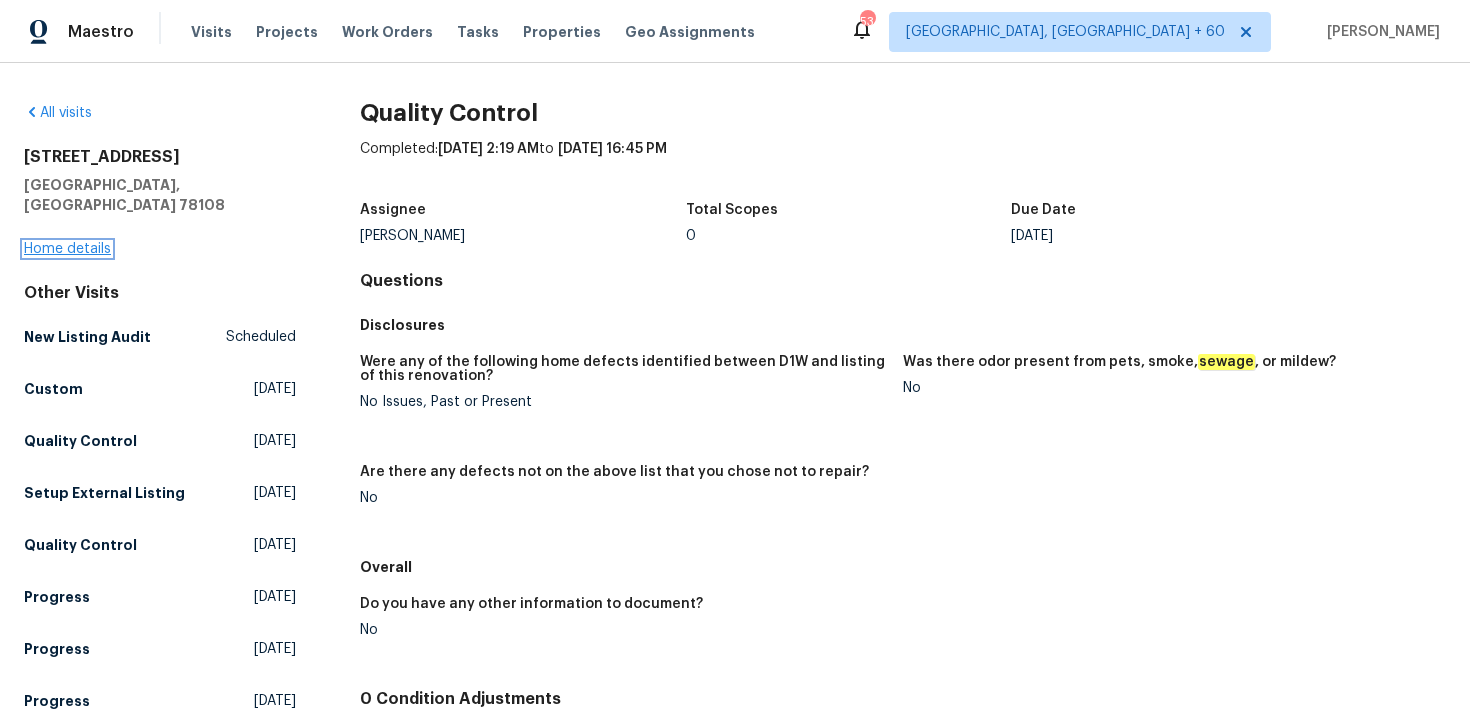 click on "Home details" at bounding box center [67, 249] 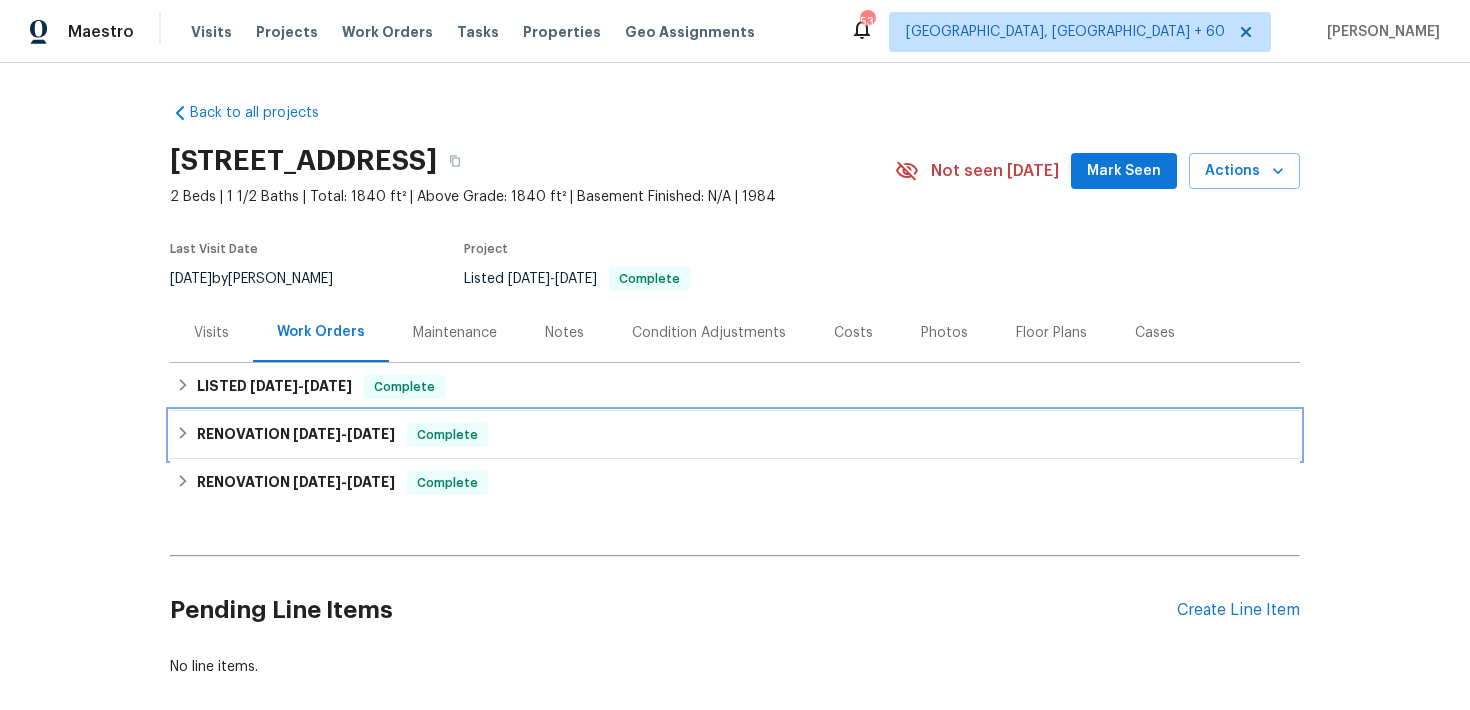 click on "RENOVATION   [DATE]  -  [DATE] Complete" at bounding box center (735, 435) 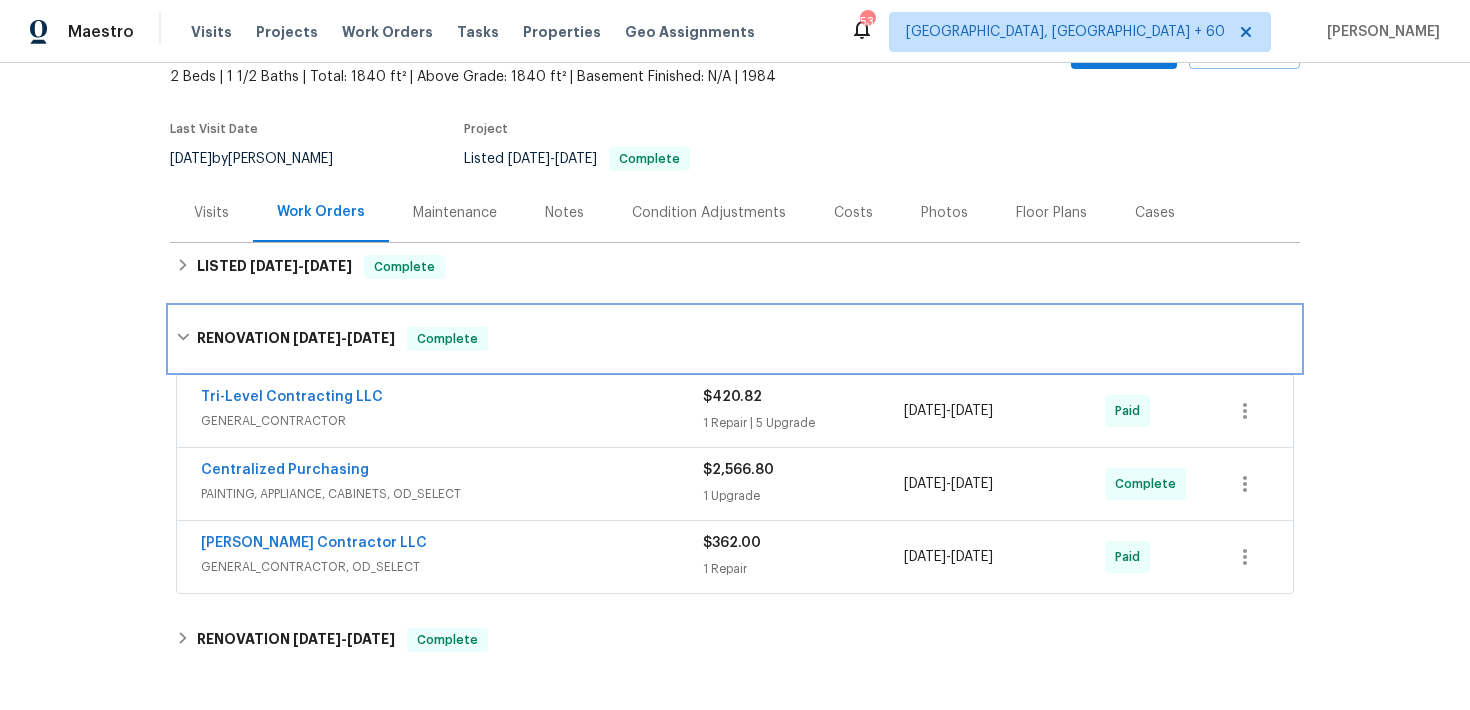 scroll, scrollTop: 189, scrollLeft: 0, axis: vertical 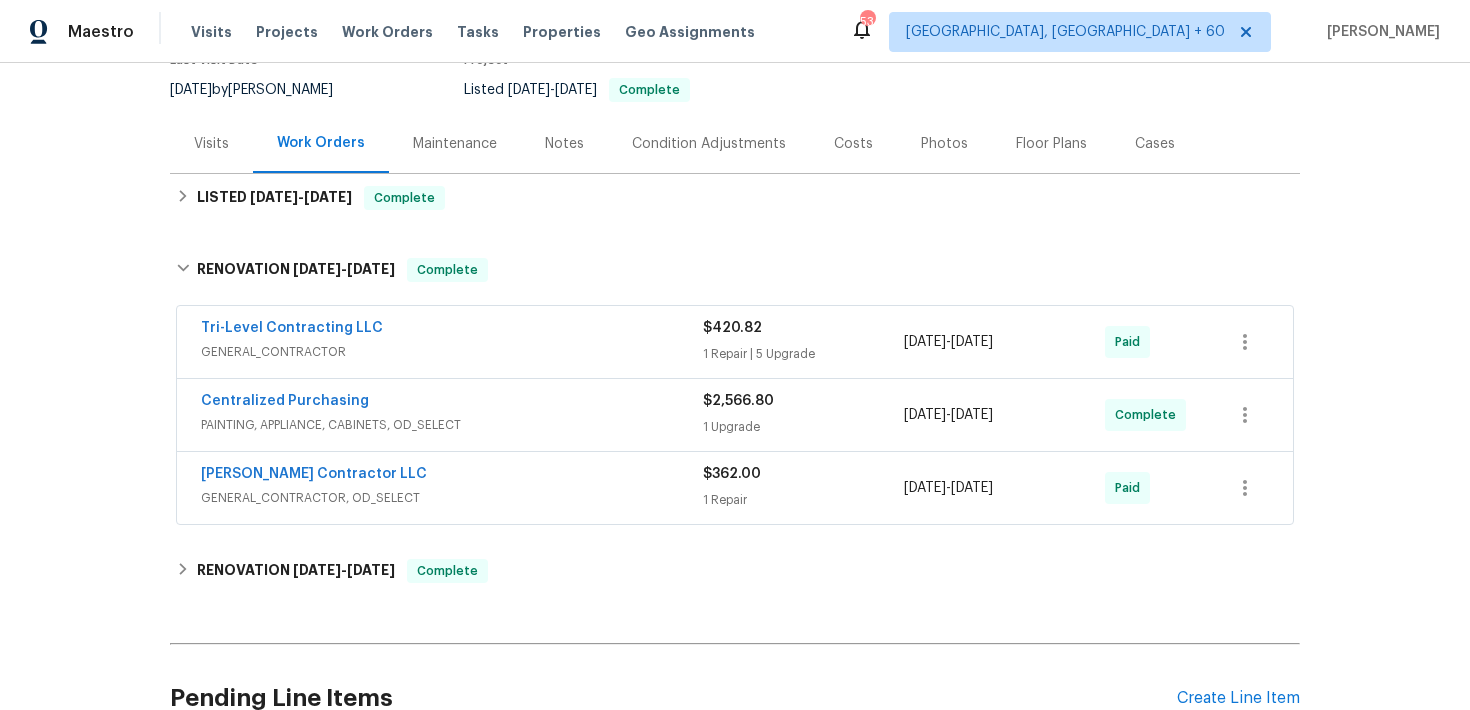 click on "$2,566.80" at bounding box center [738, 401] 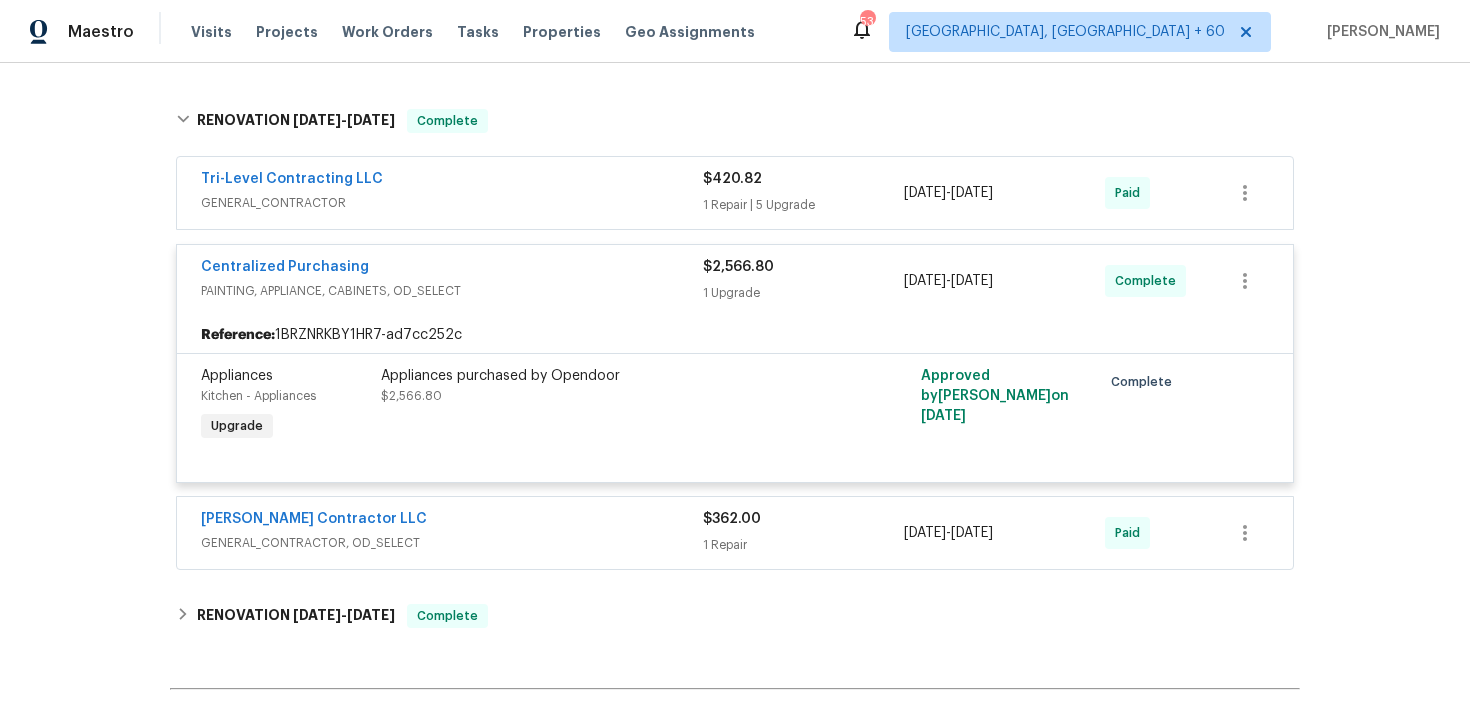 scroll, scrollTop: 348, scrollLeft: 0, axis: vertical 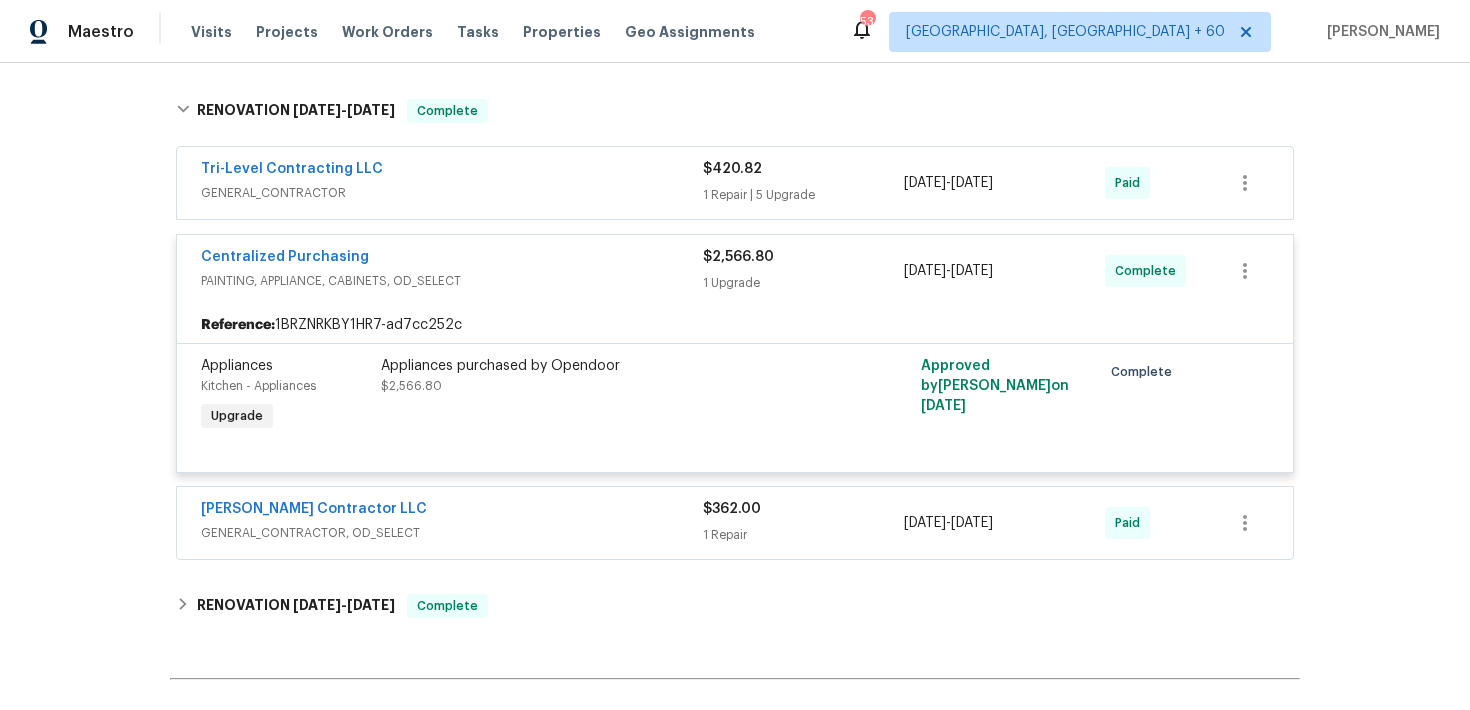 click on "[PERSON_NAME] Contractor LLC GENERAL_CONTRACTOR, OD_SELECT $362.00 1 Repair [DATE]  -  [DATE] Paid" at bounding box center (735, 523) 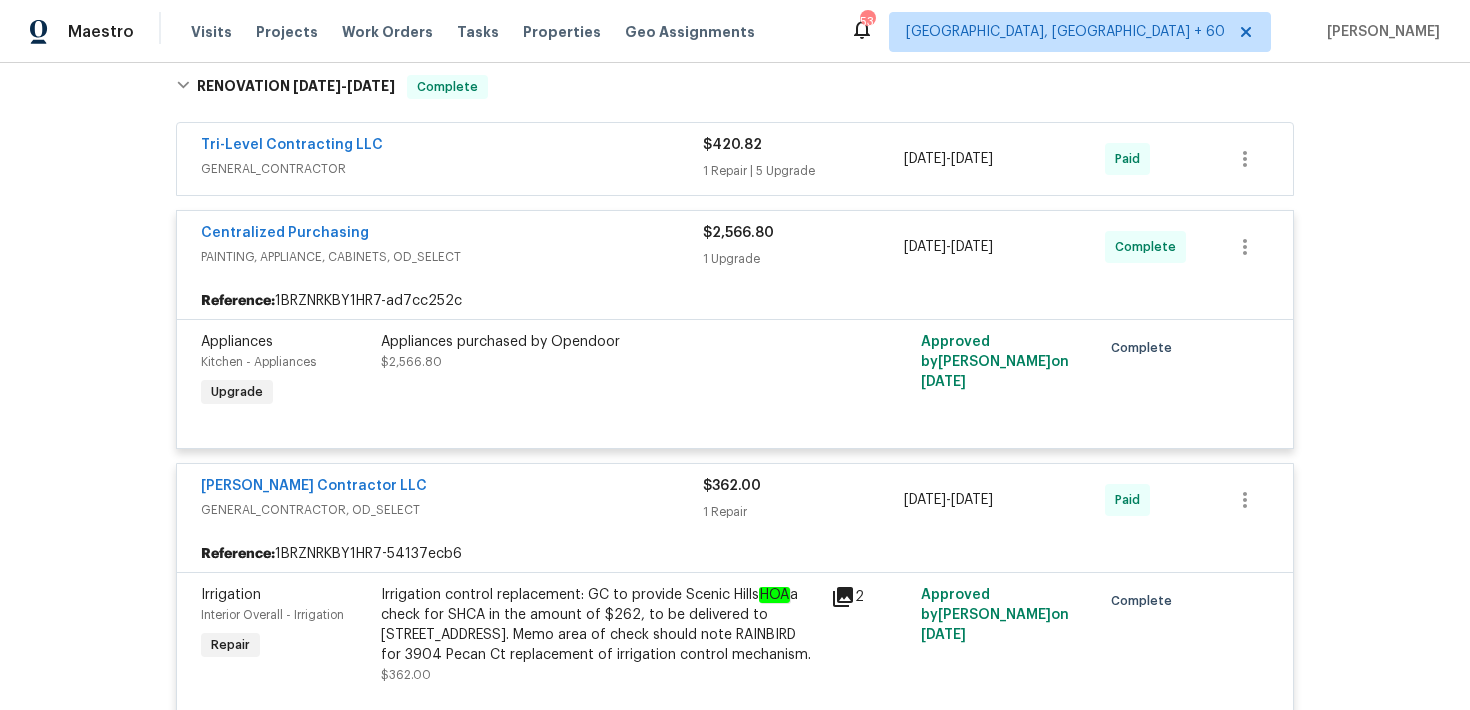 scroll, scrollTop: 339, scrollLeft: 0, axis: vertical 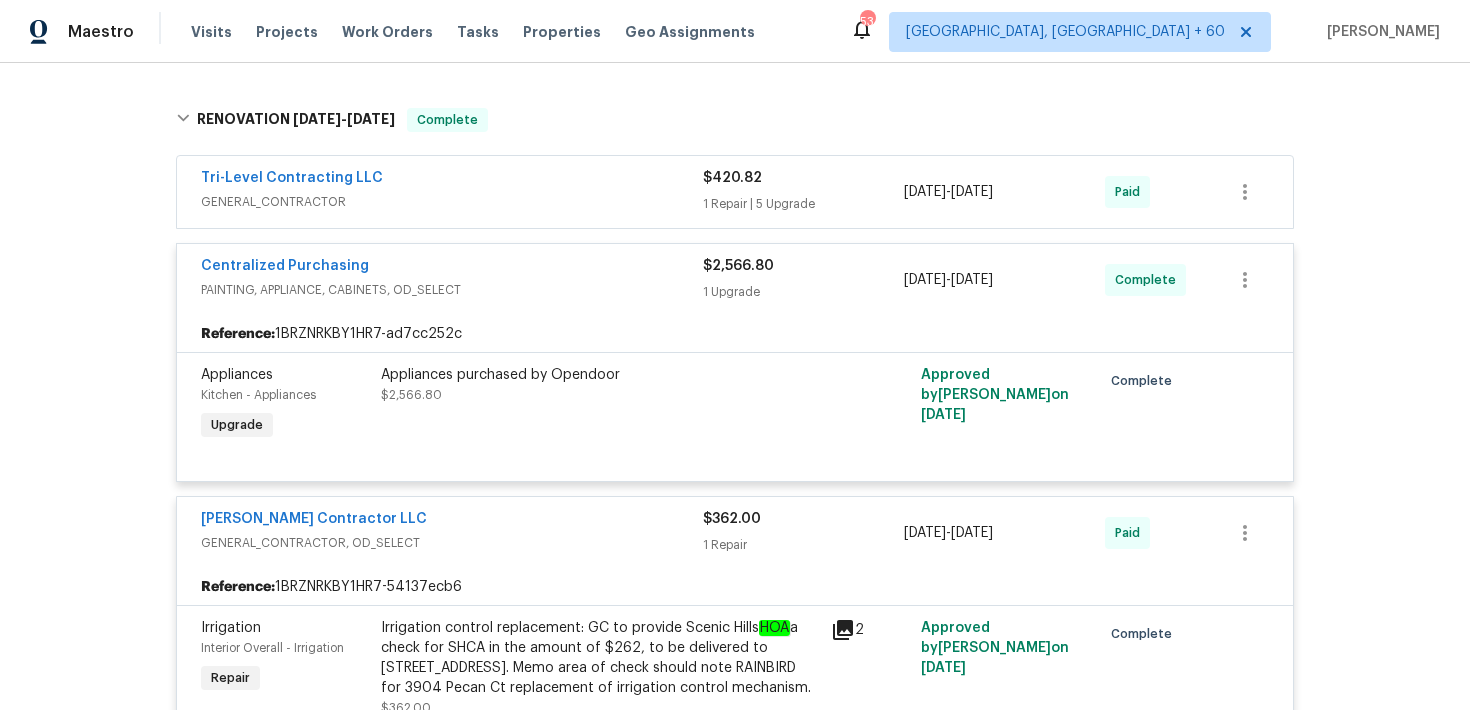 click on "$420.82 1 Repair | 5 Upgrade" at bounding box center [803, 192] 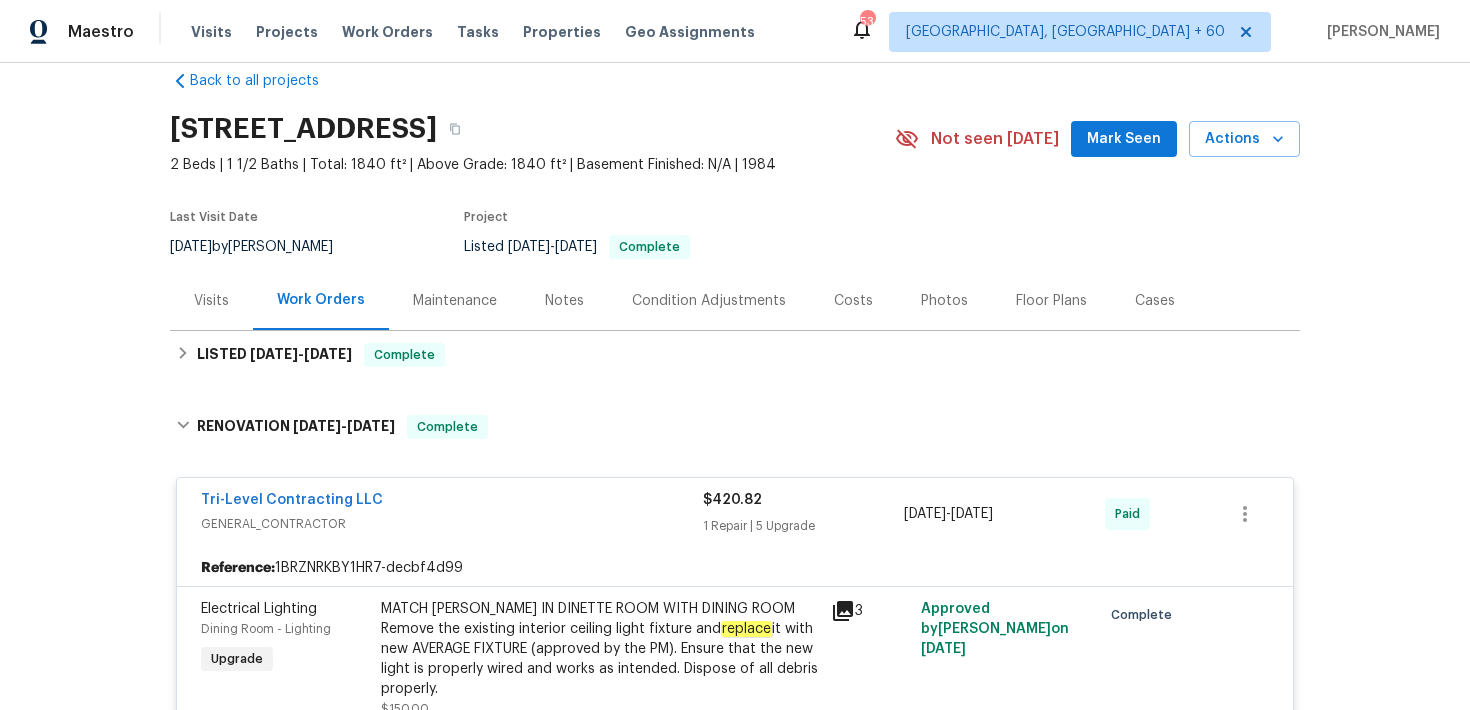 scroll, scrollTop: 10, scrollLeft: 0, axis: vertical 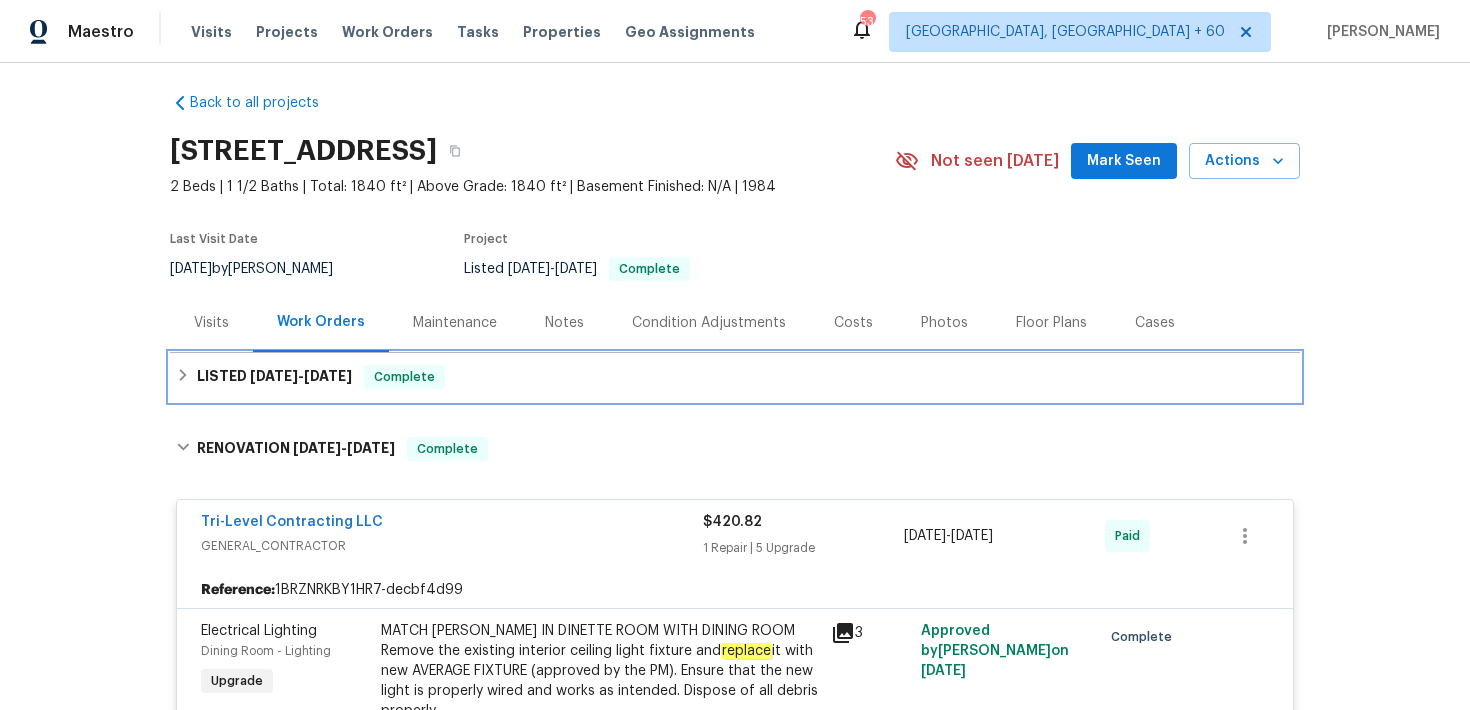 click on "LISTED   [DATE]  -  [DATE] Complete" at bounding box center (735, 377) 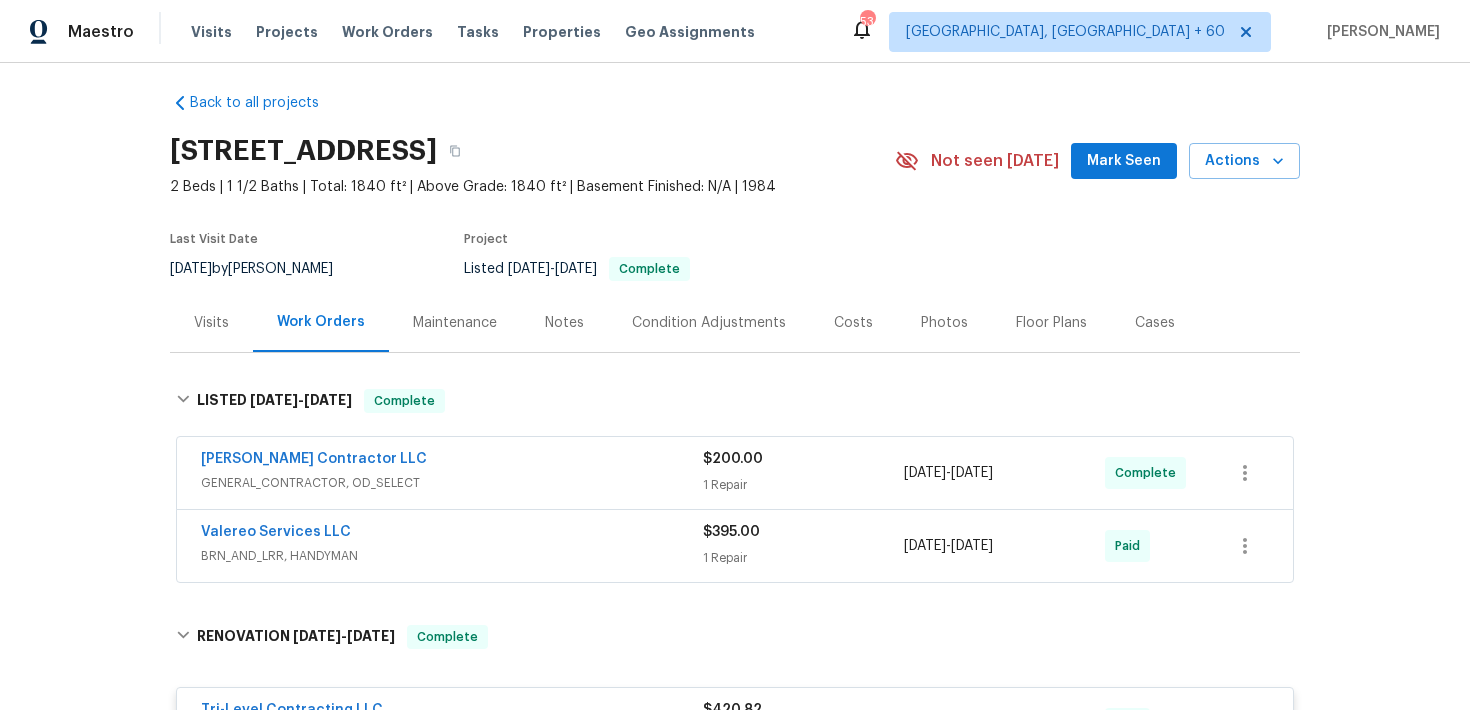 click on "[PERSON_NAME] Contractor LLC" at bounding box center [452, 461] 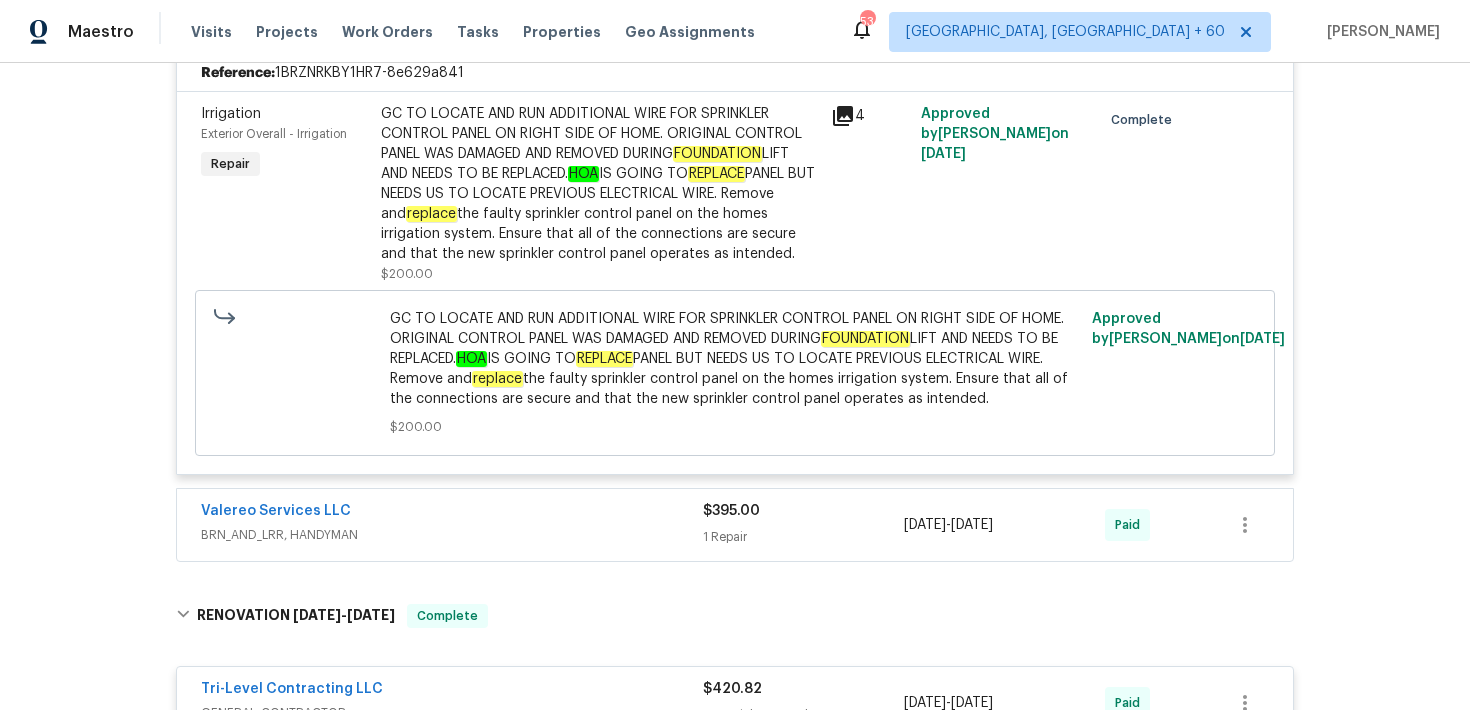 scroll, scrollTop: 521, scrollLeft: 0, axis: vertical 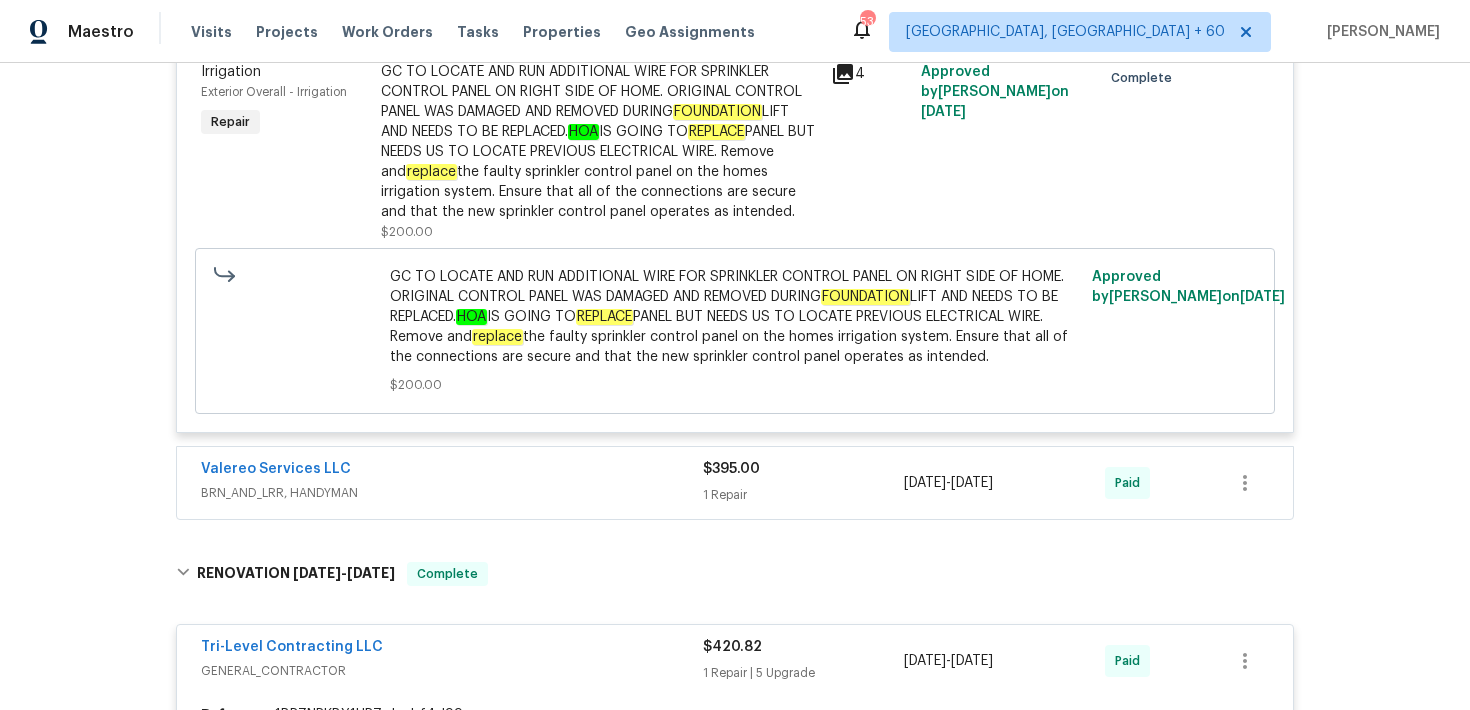 click on "Valereo Services LLC BRN_AND_LRR, HANDYMAN $395.00 1 Repair [DATE]  -  [DATE] Paid" at bounding box center [735, 483] 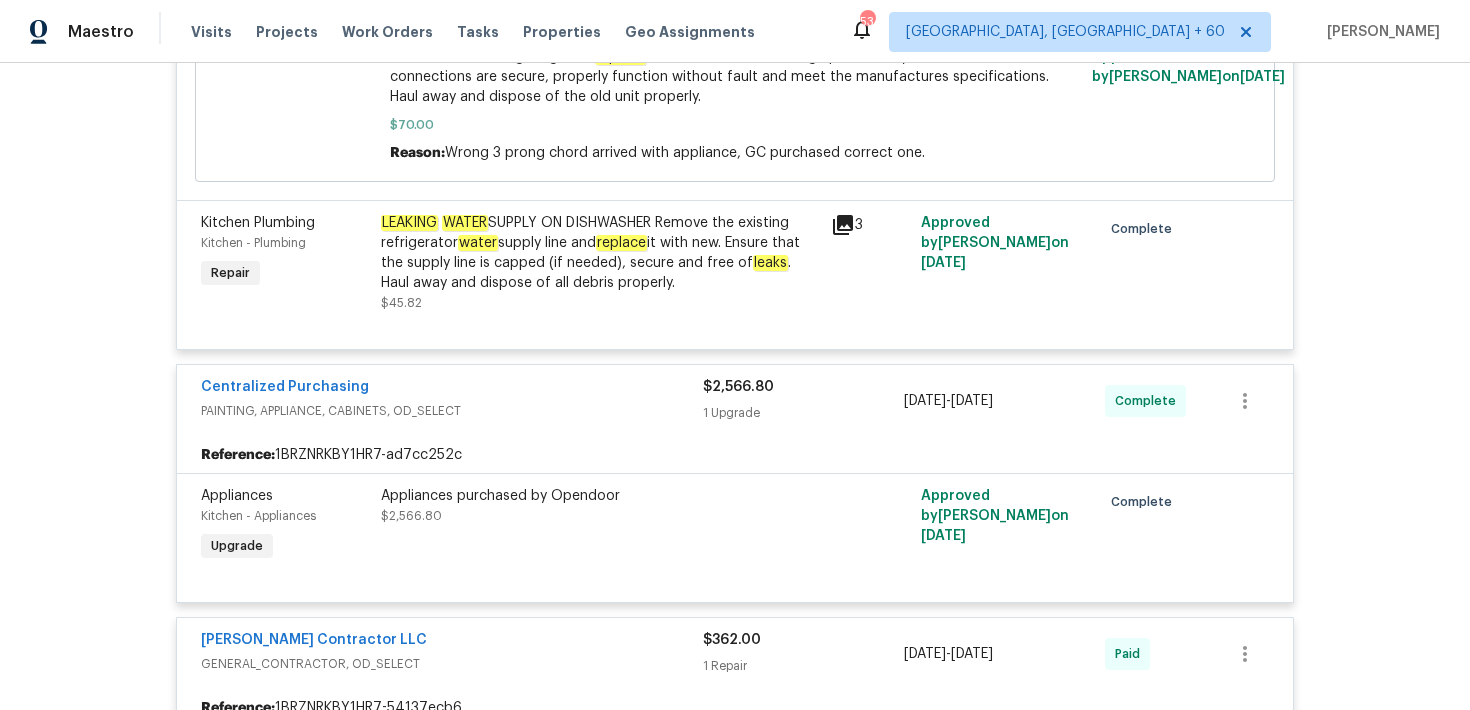 scroll, scrollTop: 2337, scrollLeft: 0, axis: vertical 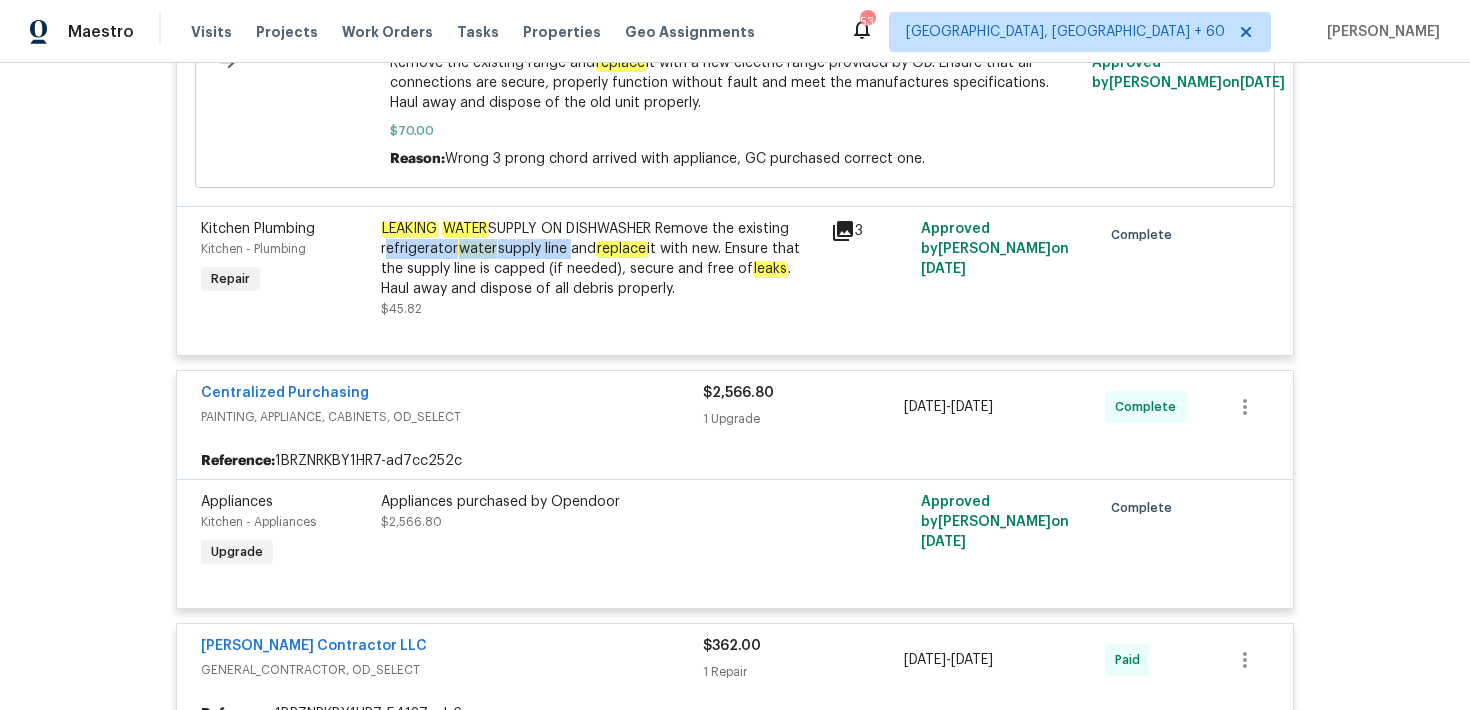 drag, startPoint x: 383, startPoint y: 251, endPoint x: 573, endPoint y: 255, distance: 190.0421 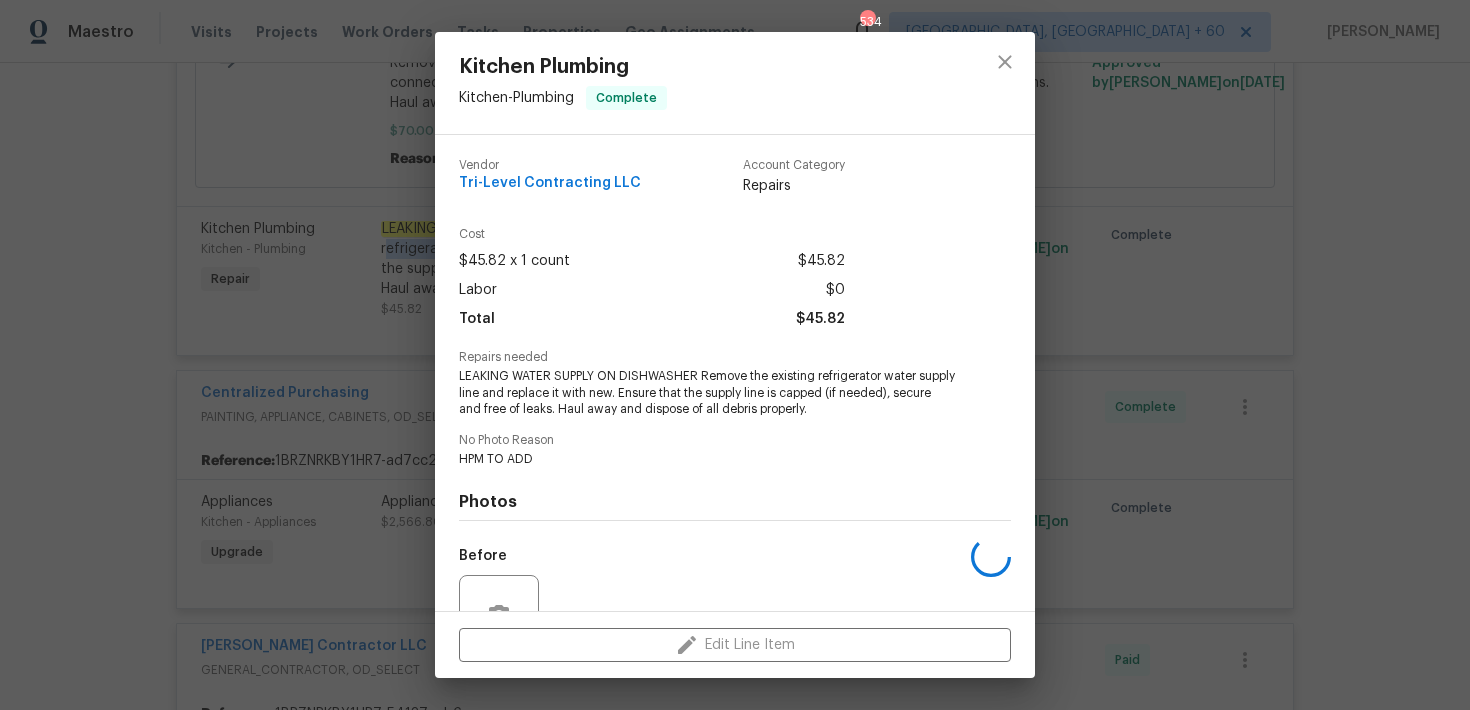 copy on "refrigerator  water  supply line" 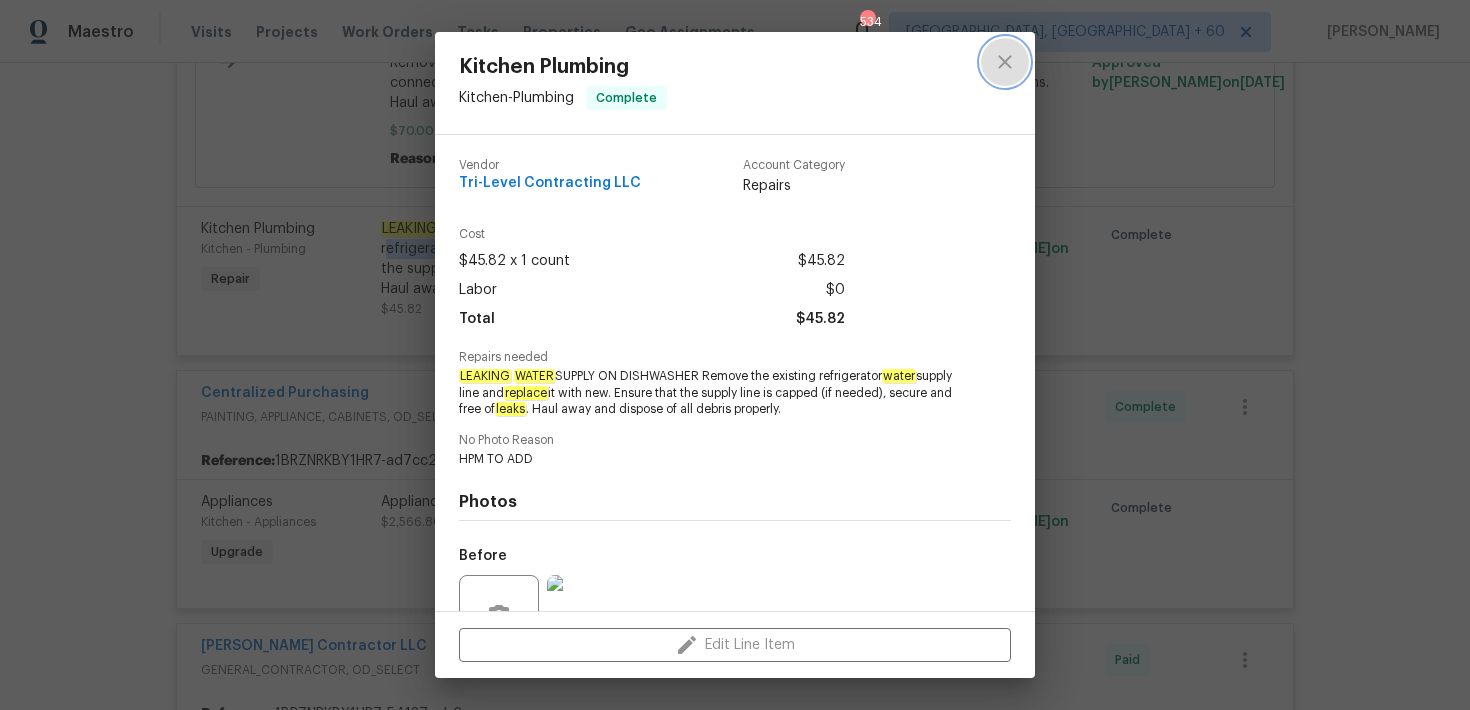 click 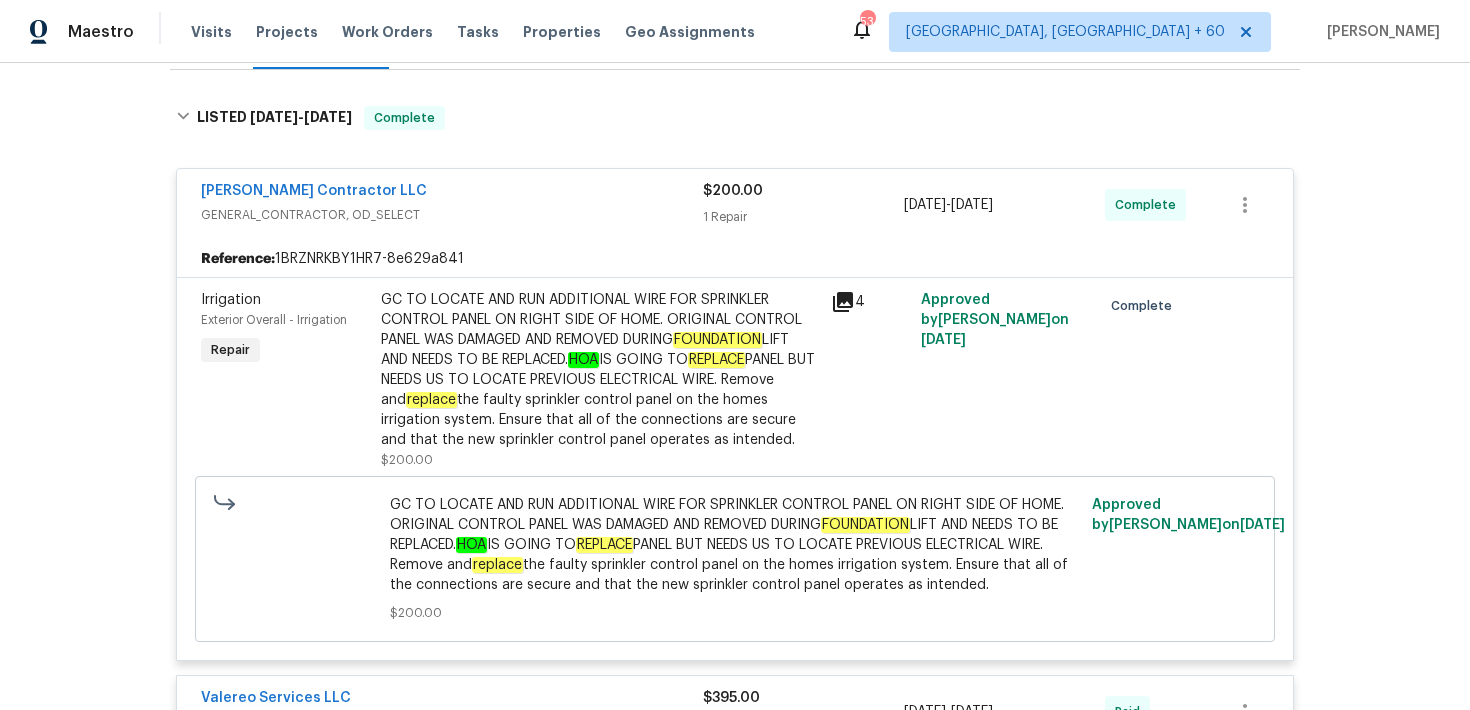 scroll, scrollTop: 285, scrollLeft: 0, axis: vertical 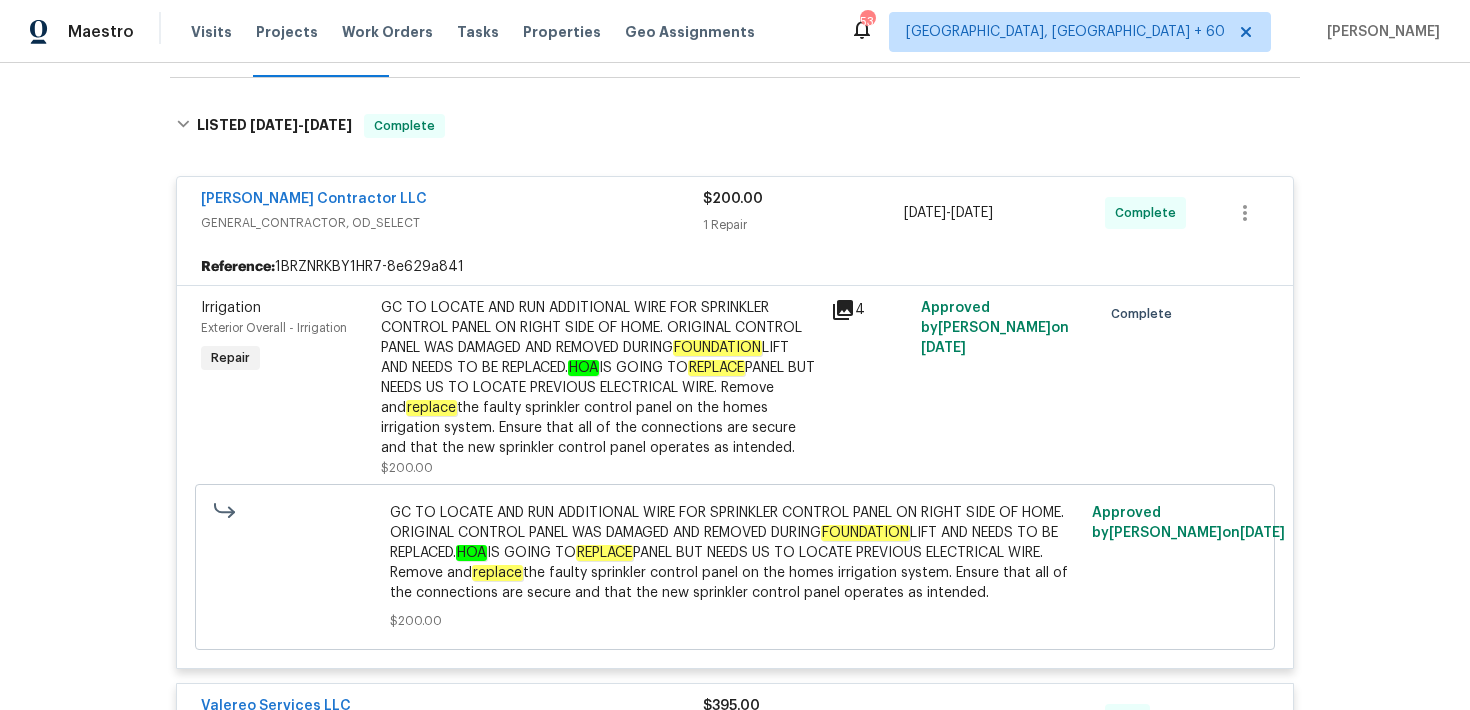 click on "GC TO LOCATE AND RUN ADDITIONAL WIRE FOR SPRINKLER CONTROL PANEL ON RIGHT SIDE OF HOME. ORIGINAL CONTROL PANEL WAS DAMAGED AND REMOVED DURING  FOUNDATION  LIFT AND NEEDS TO BE REPLACED.  HOA  IS GOING TO  REPLACE  PANEL BUT NEEDS US TO LOCATE PREVIOUS ELECTRICAL WIRE.
Remove and  replace  the faulty sprinkler control panel on the homes irrigation system. Ensure that all of the connections are secure and that the new sprinkler control panel operates as intended." at bounding box center [600, 378] 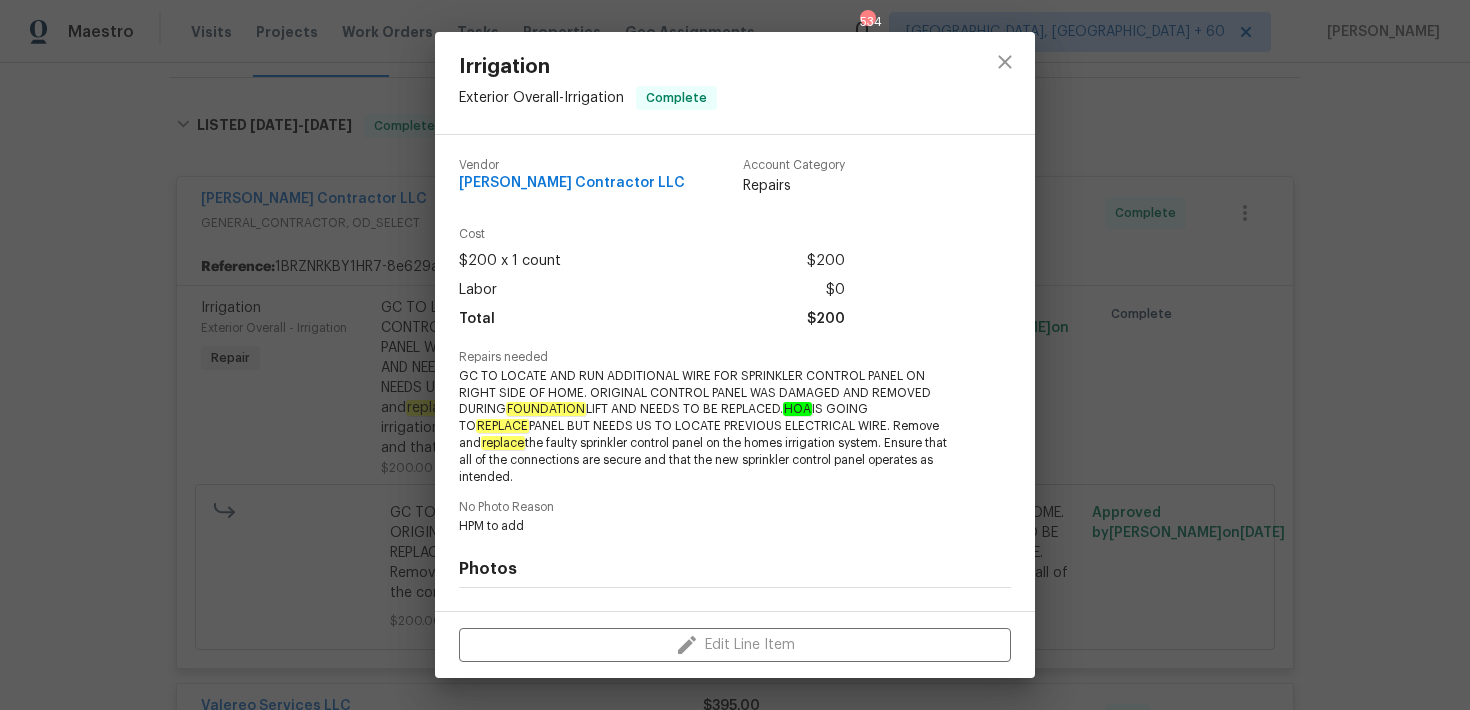 scroll, scrollTop: 244, scrollLeft: 0, axis: vertical 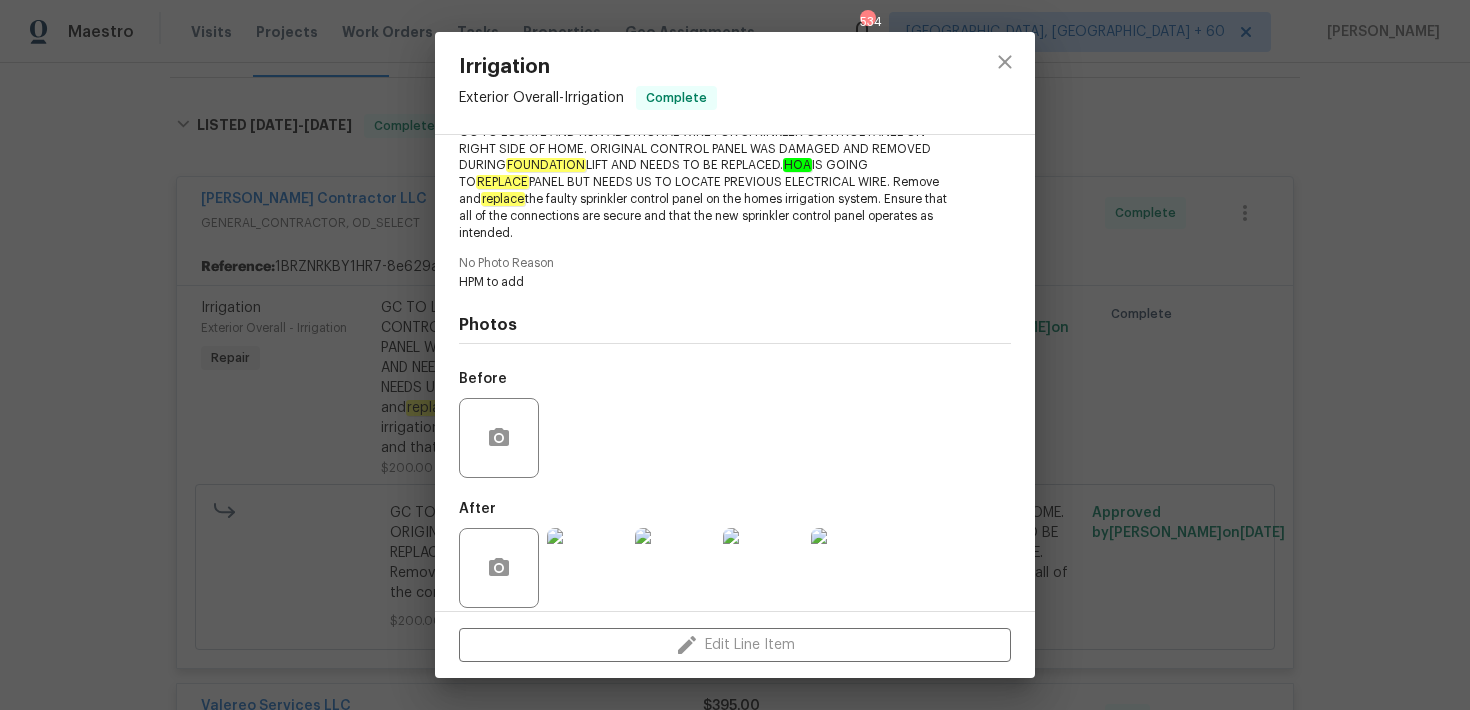 click at bounding box center [587, 568] 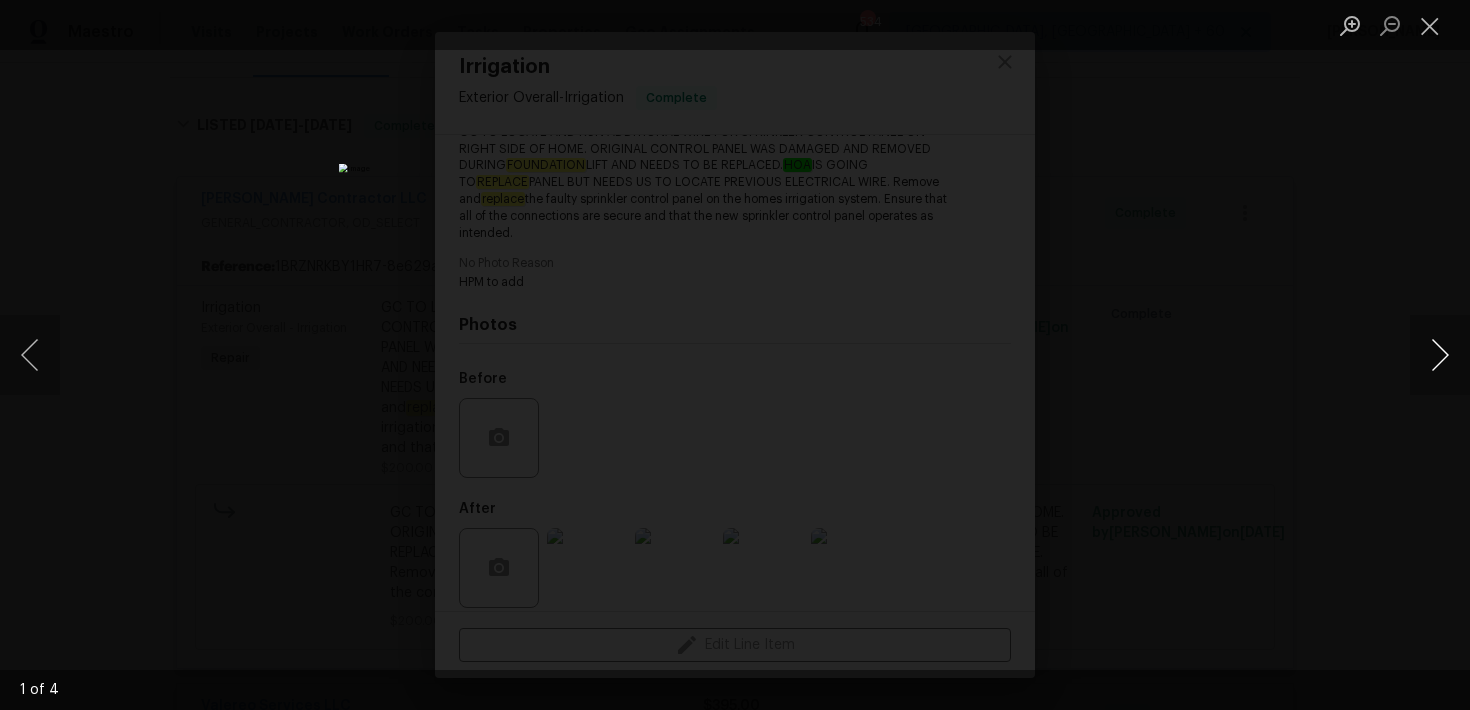 click at bounding box center [1440, 355] 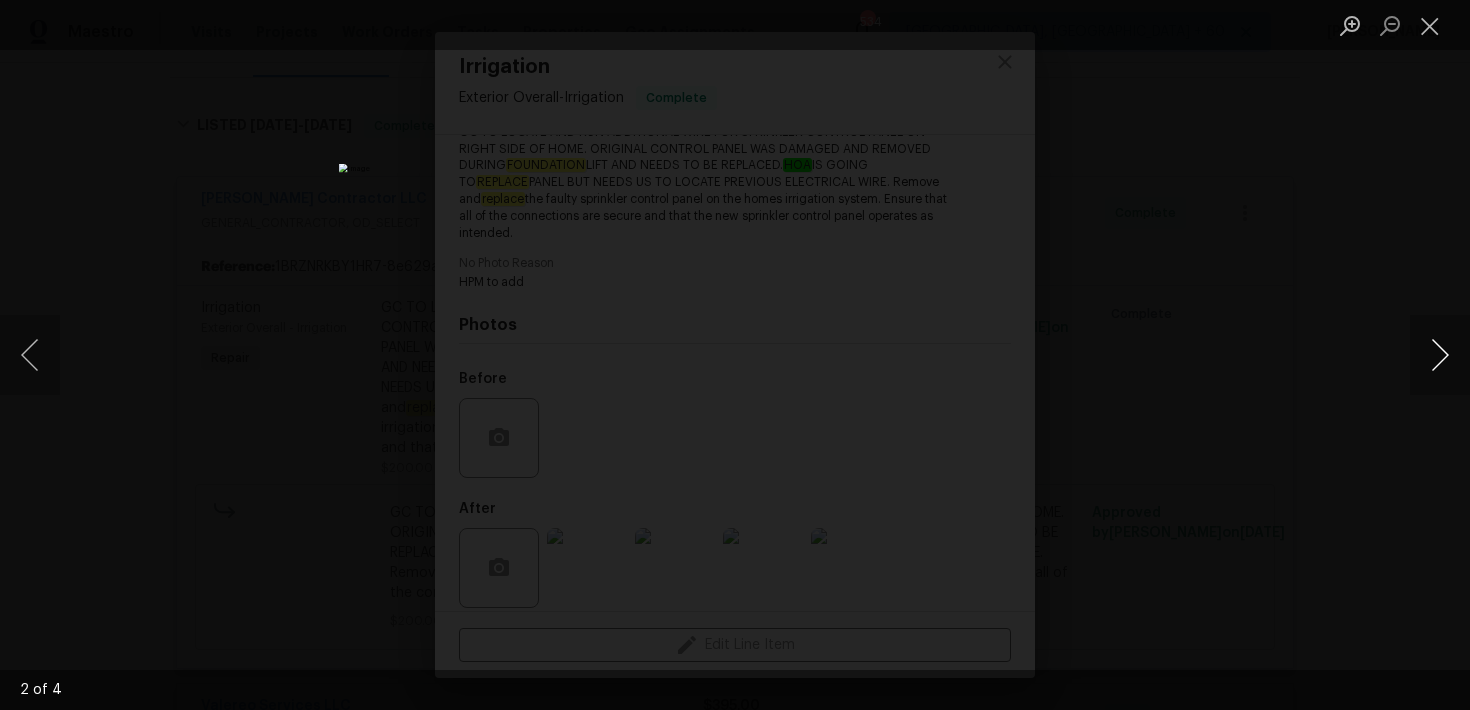 click at bounding box center (1440, 355) 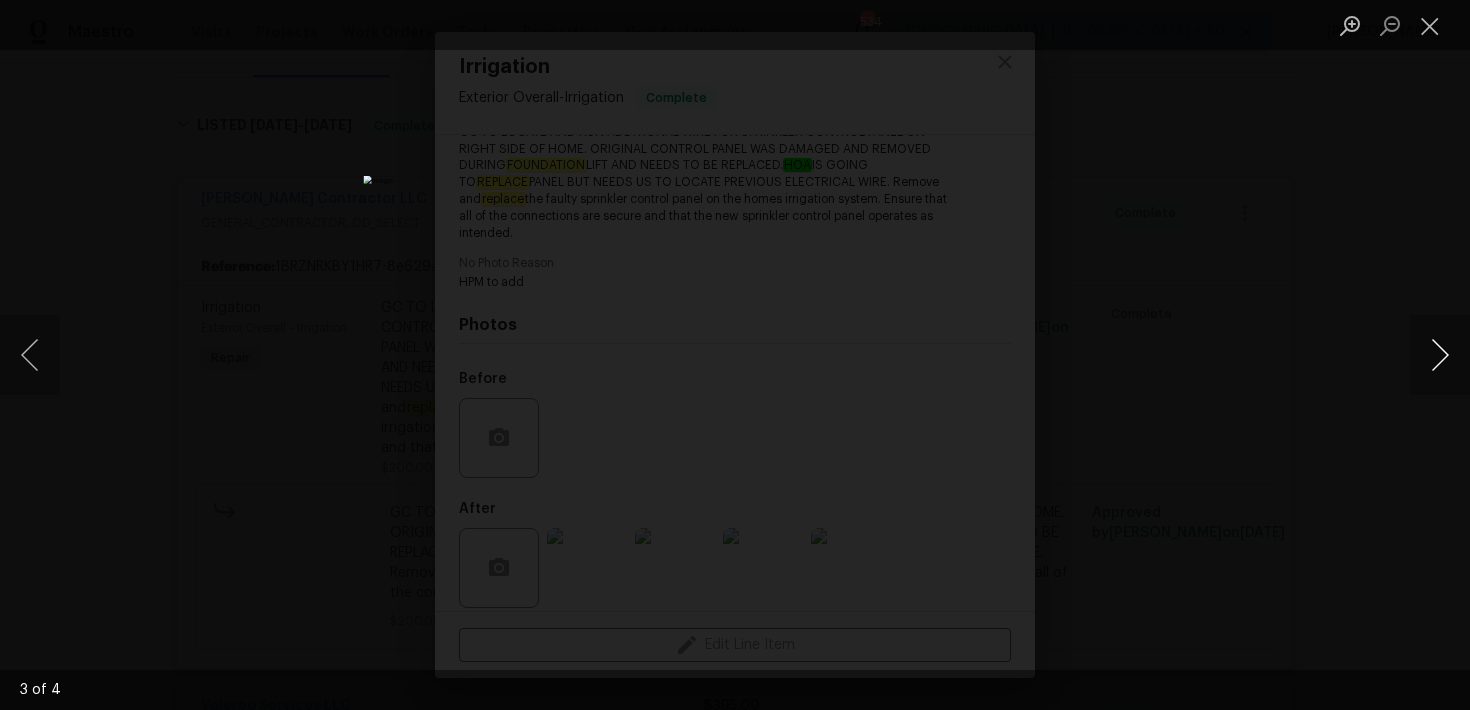 click at bounding box center [1440, 355] 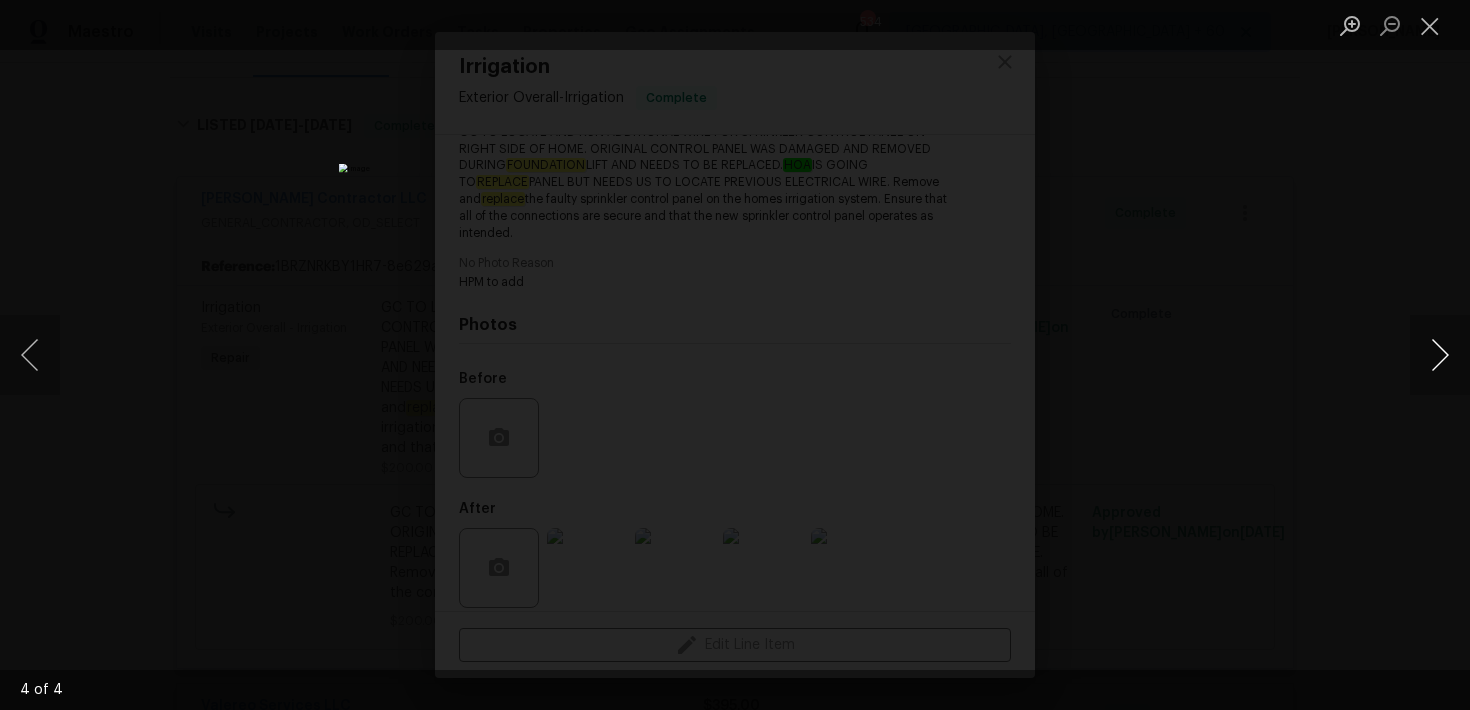 click at bounding box center [1440, 355] 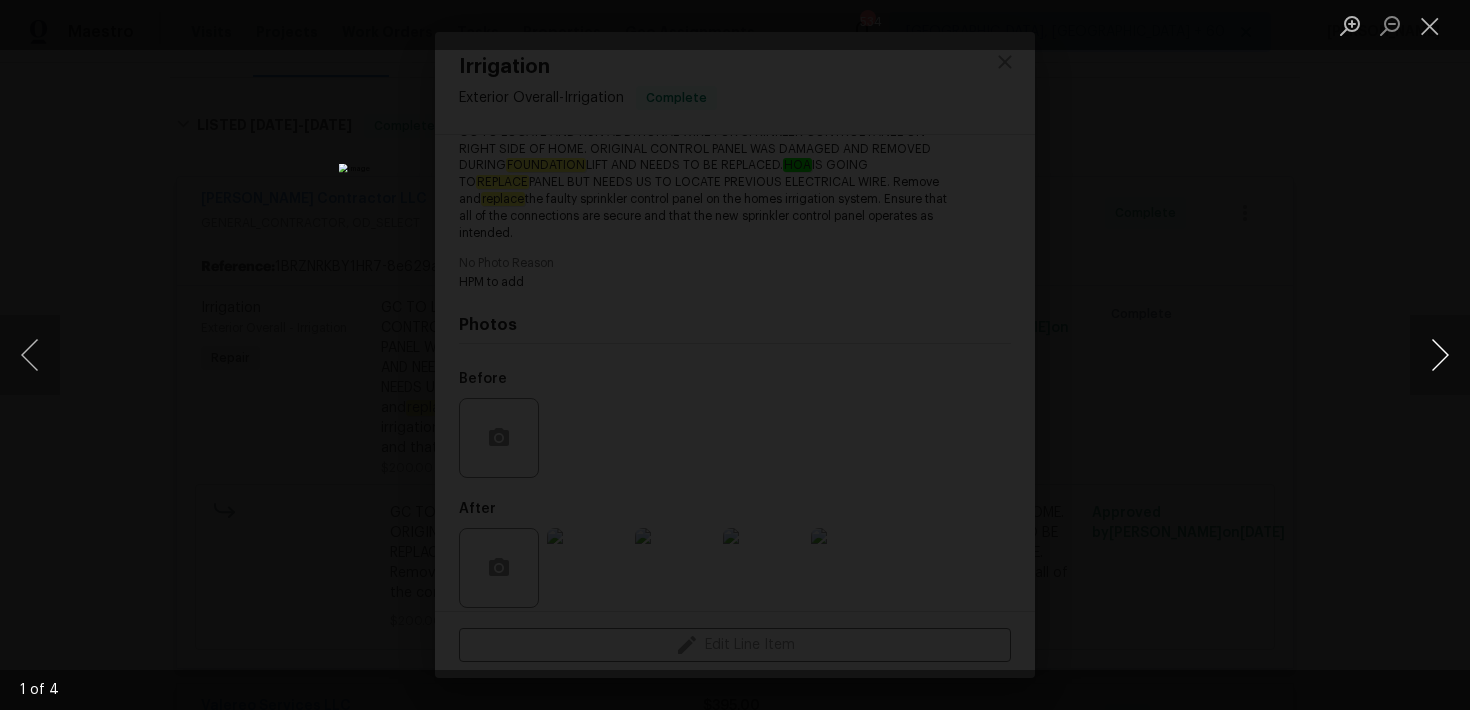 click at bounding box center (1440, 355) 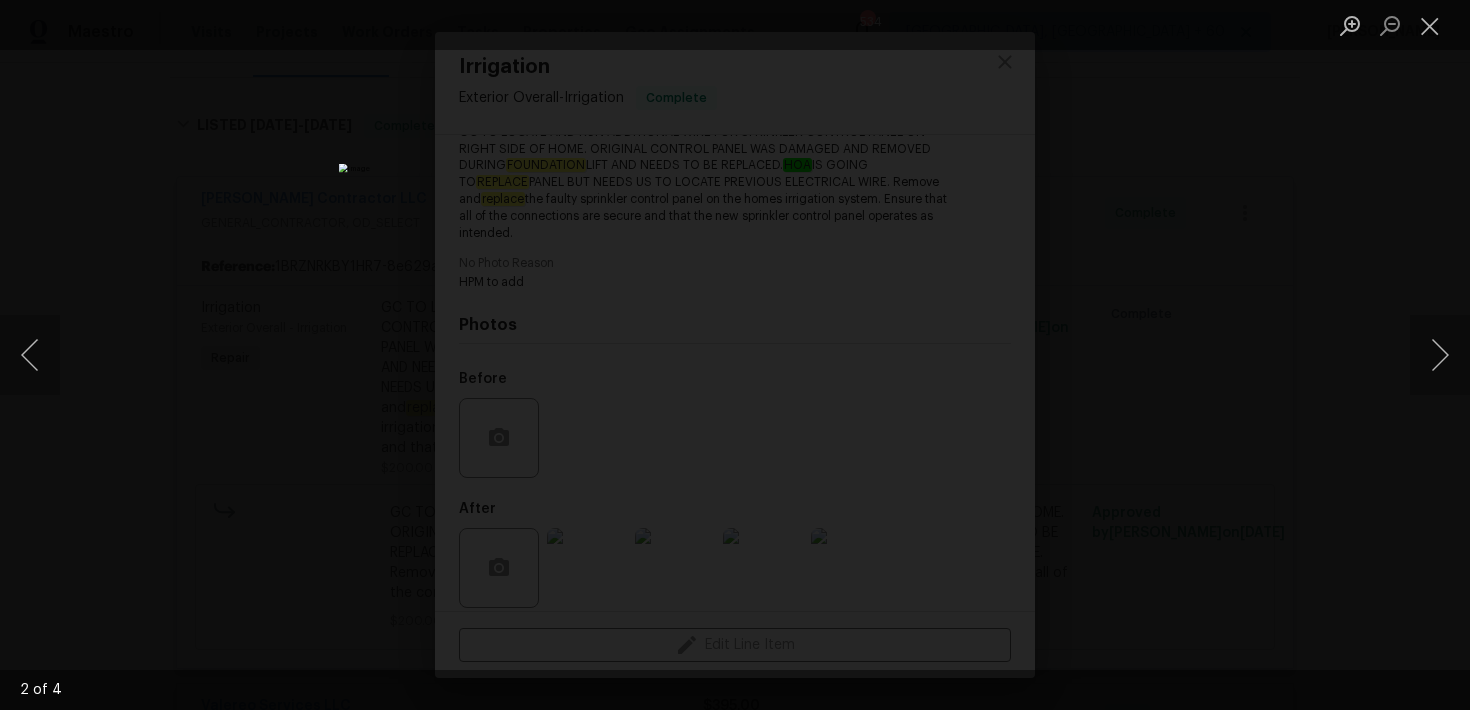 click at bounding box center (735, 355) 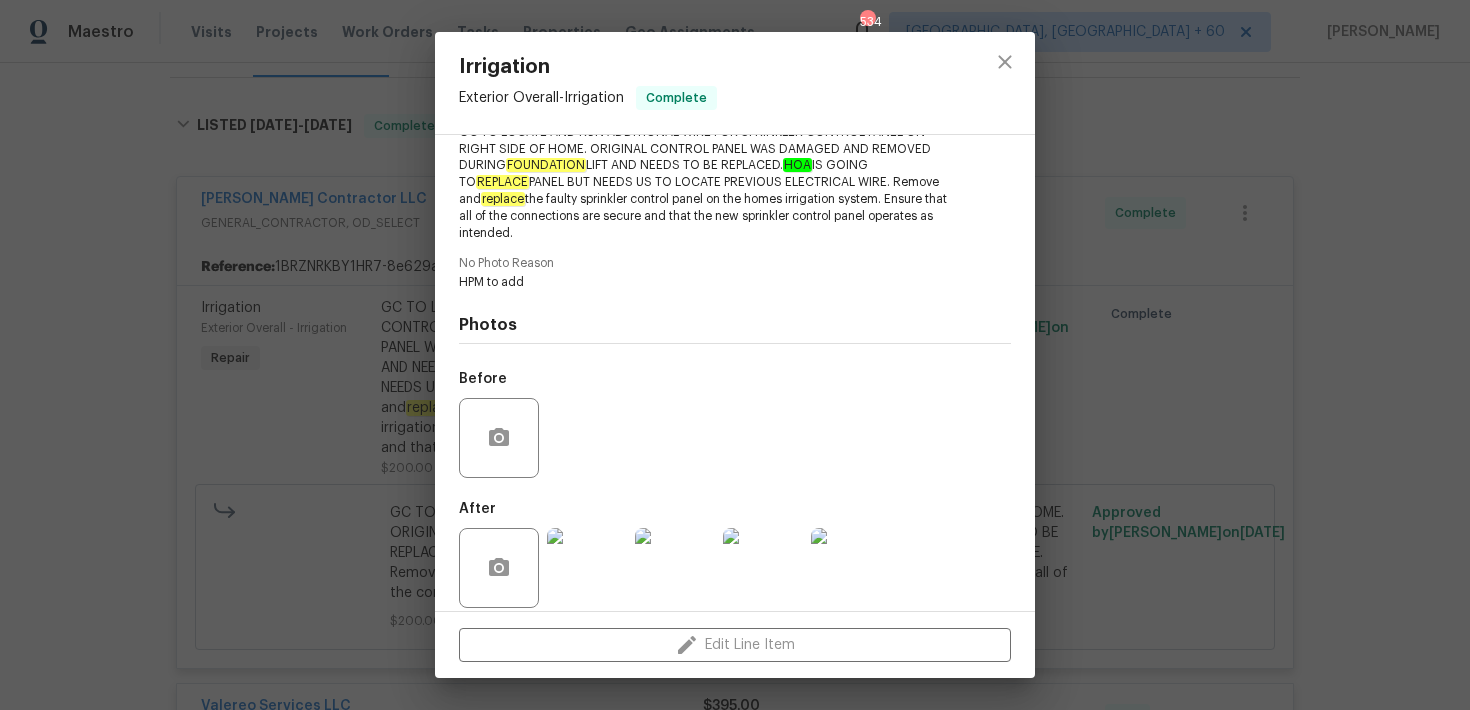 click on "Irrigation Exterior Overall  -  Irrigation Complete Vendor [PERSON_NAME] Contractor LLC Account Category Repairs Cost $200 x 1 count $200 Labor $0 Total $200 Repairs needed GC TO LOCATE AND RUN ADDITIONAL WIRE FOR SPRINKLER CONTROL PANEL ON RIGHT SIDE OF HOME. ORIGINAL CONTROL PANEL WAS DAMAGED AND REMOVED DURING  FOUNDATION  LIFT AND NEEDS TO BE REPLACED.  HOA  IS GOING TO  REPLACE  PANEL BUT NEEDS US TO LOCATE PREVIOUS ELECTRICAL WIRE.
Remove and  replace  the faulty sprinkler control panel on the homes irrigation system. Ensure that all of the connections are secure and that the new sprinkler control panel operates as intended. No Photo Reason HPM to add Photos Before After  Edit Line Item" at bounding box center [735, 355] 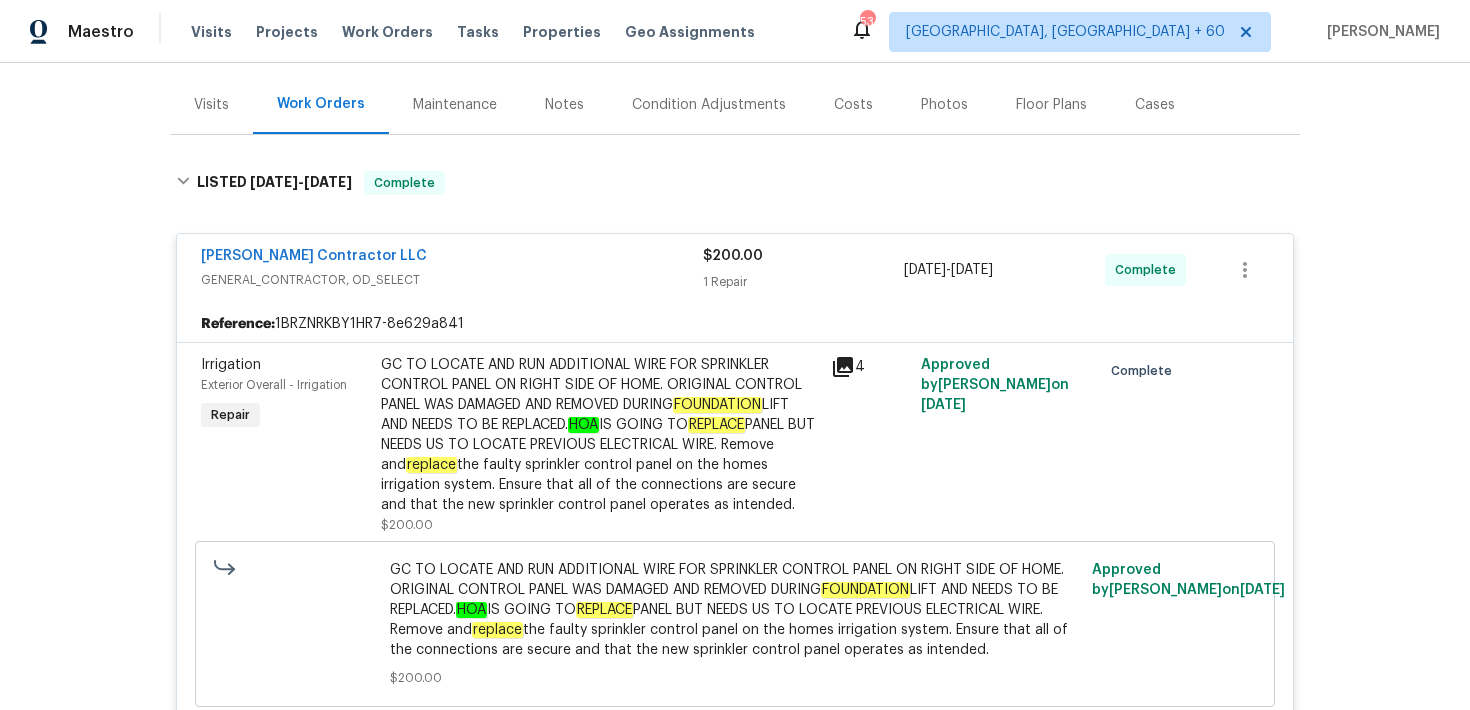 scroll, scrollTop: 217, scrollLeft: 0, axis: vertical 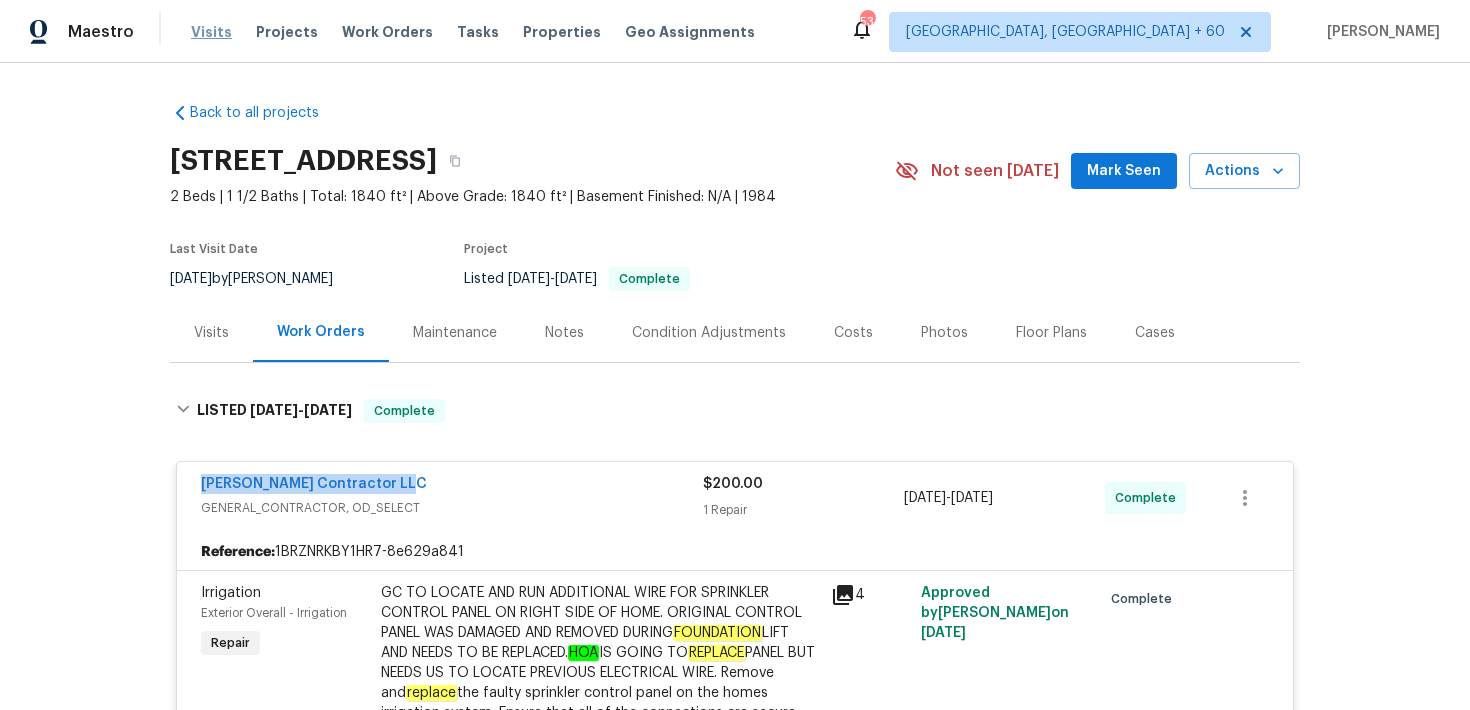 click on "Visits" at bounding box center (211, 32) 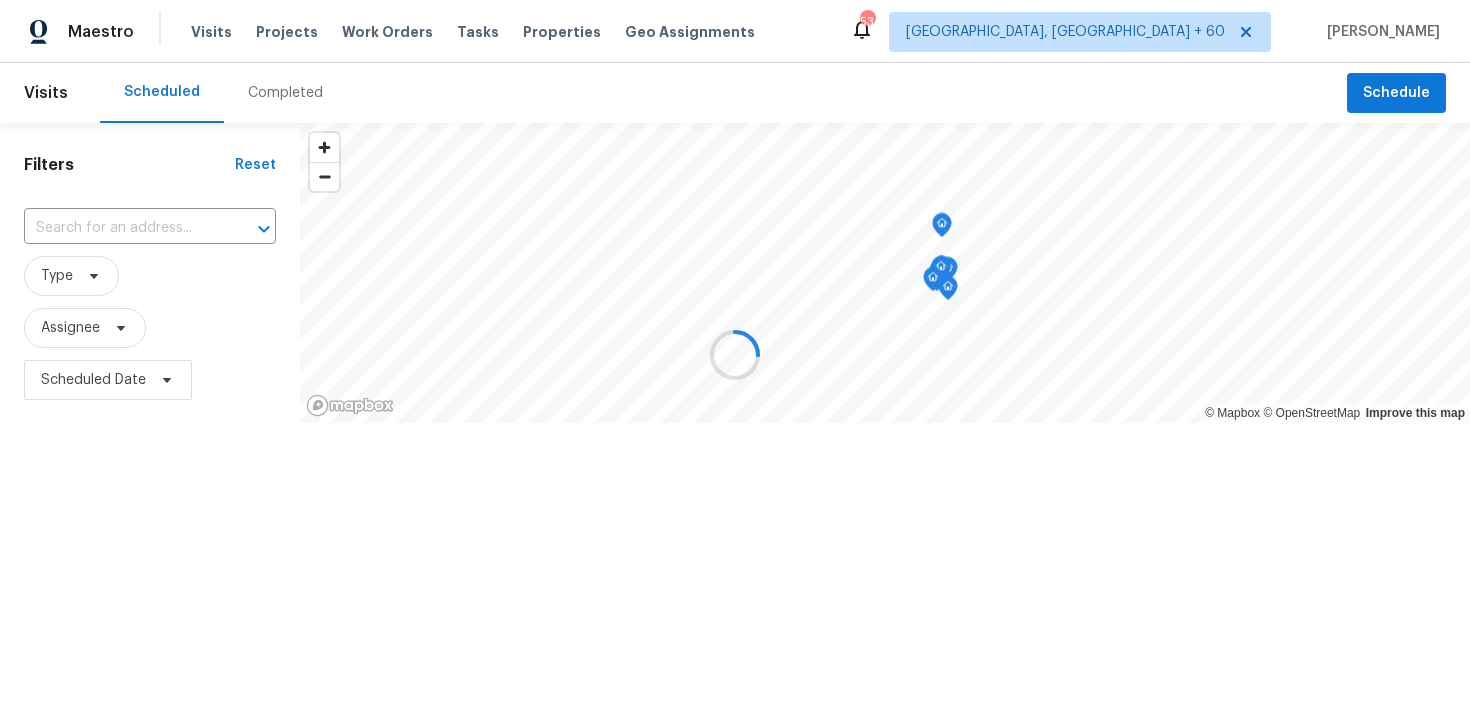 click at bounding box center (735, 355) 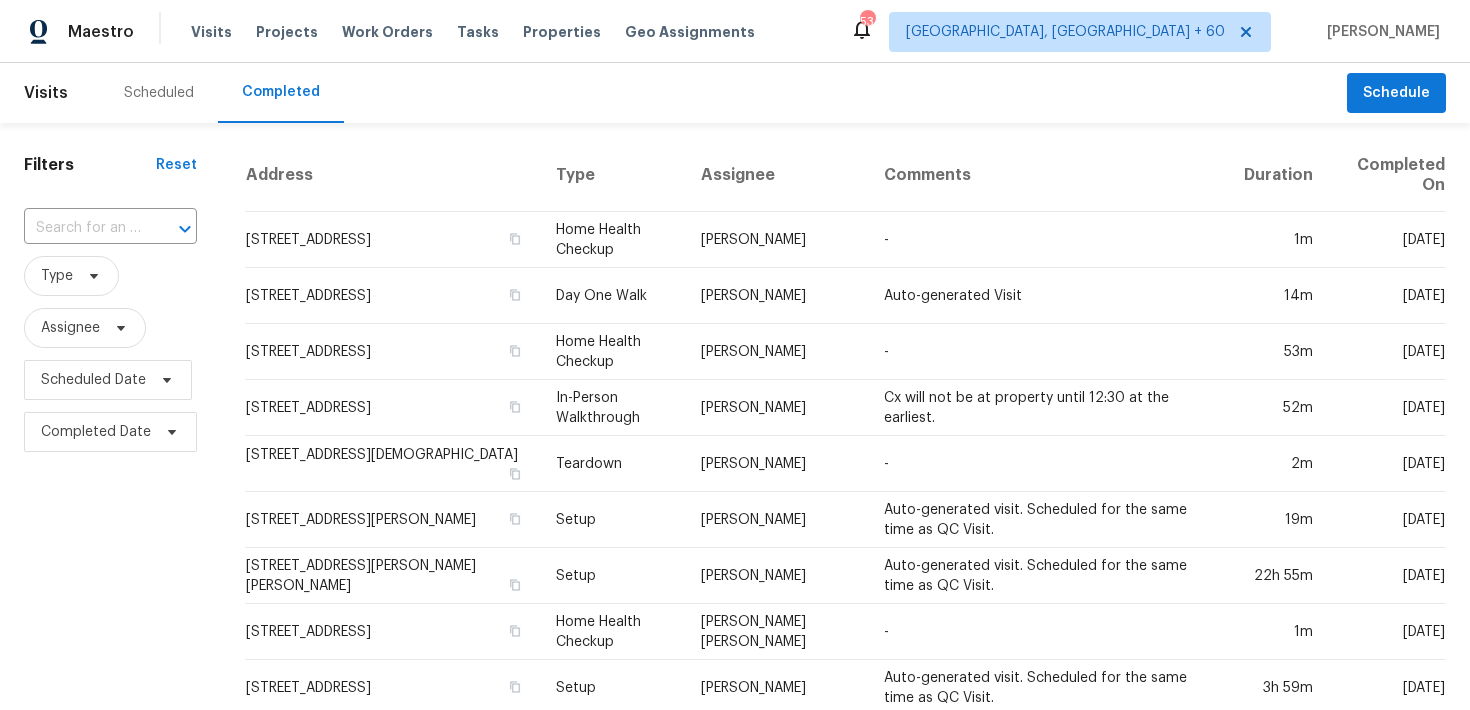 click at bounding box center (171, 229) 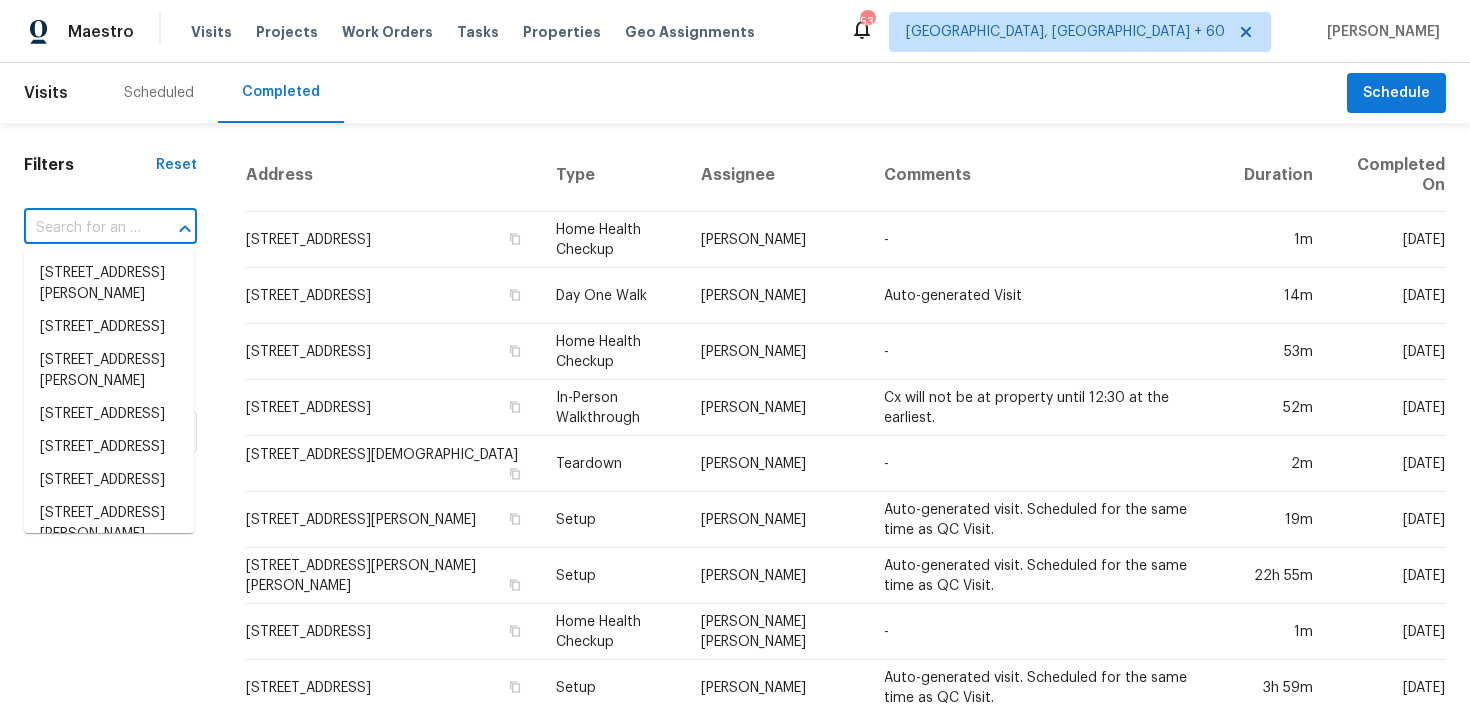 paste on "[STREET_ADDRESS]" 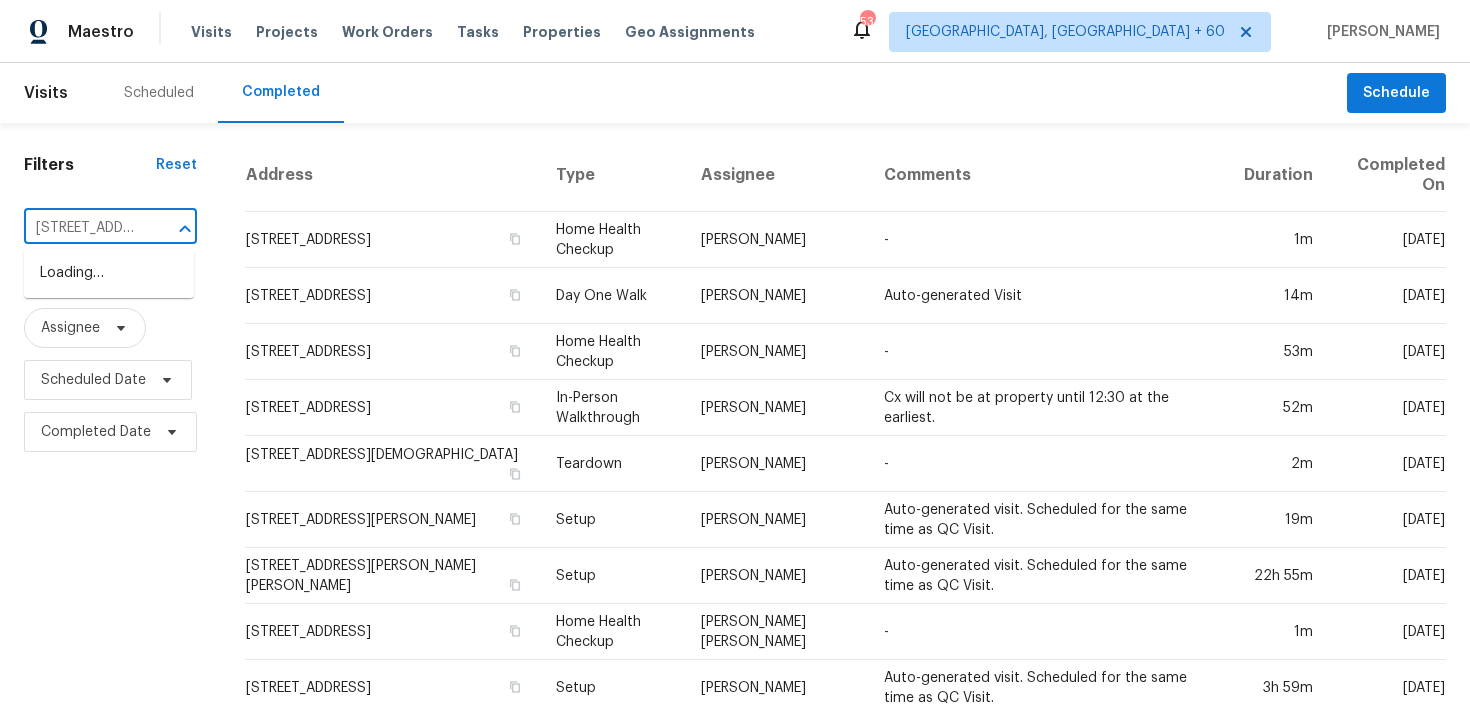 scroll, scrollTop: 0, scrollLeft: 194, axis: horizontal 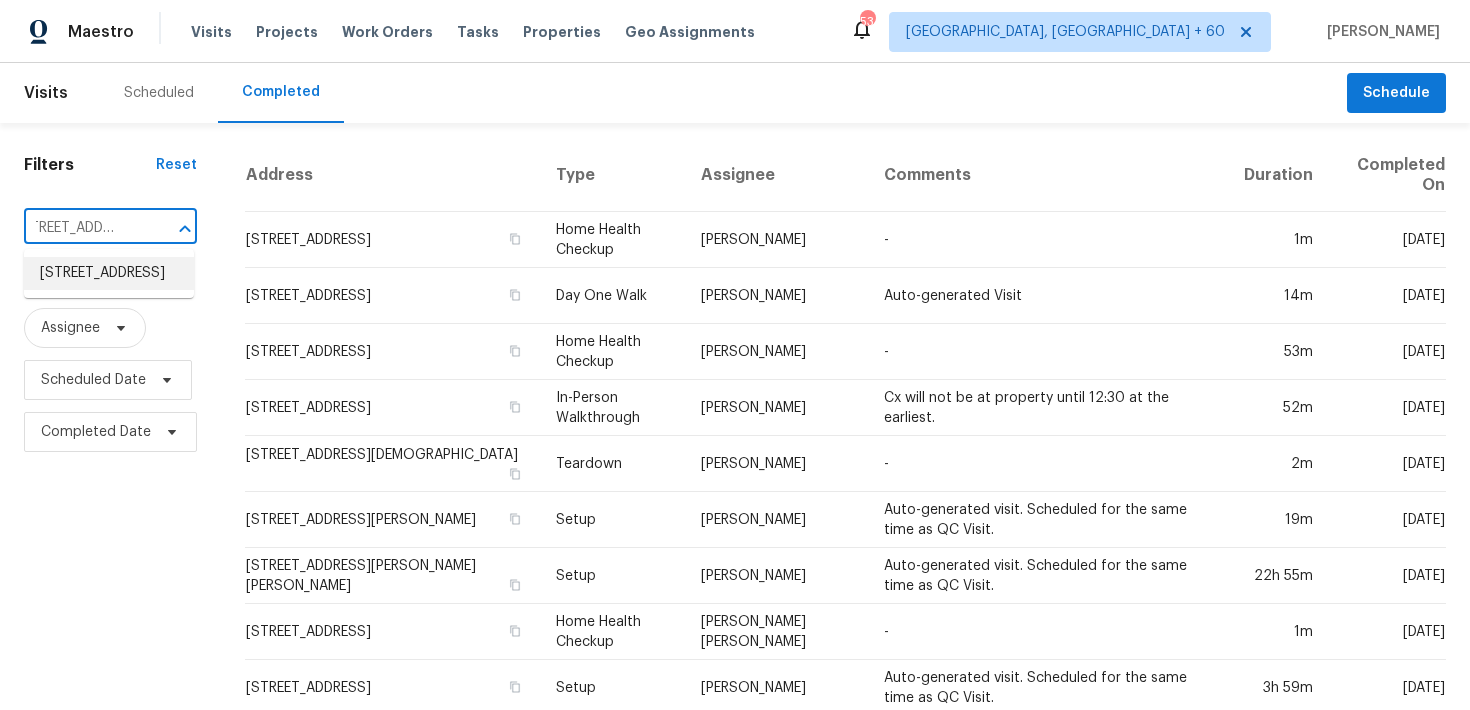 click on "[STREET_ADDRESS]" at bounding box center (109, 273) 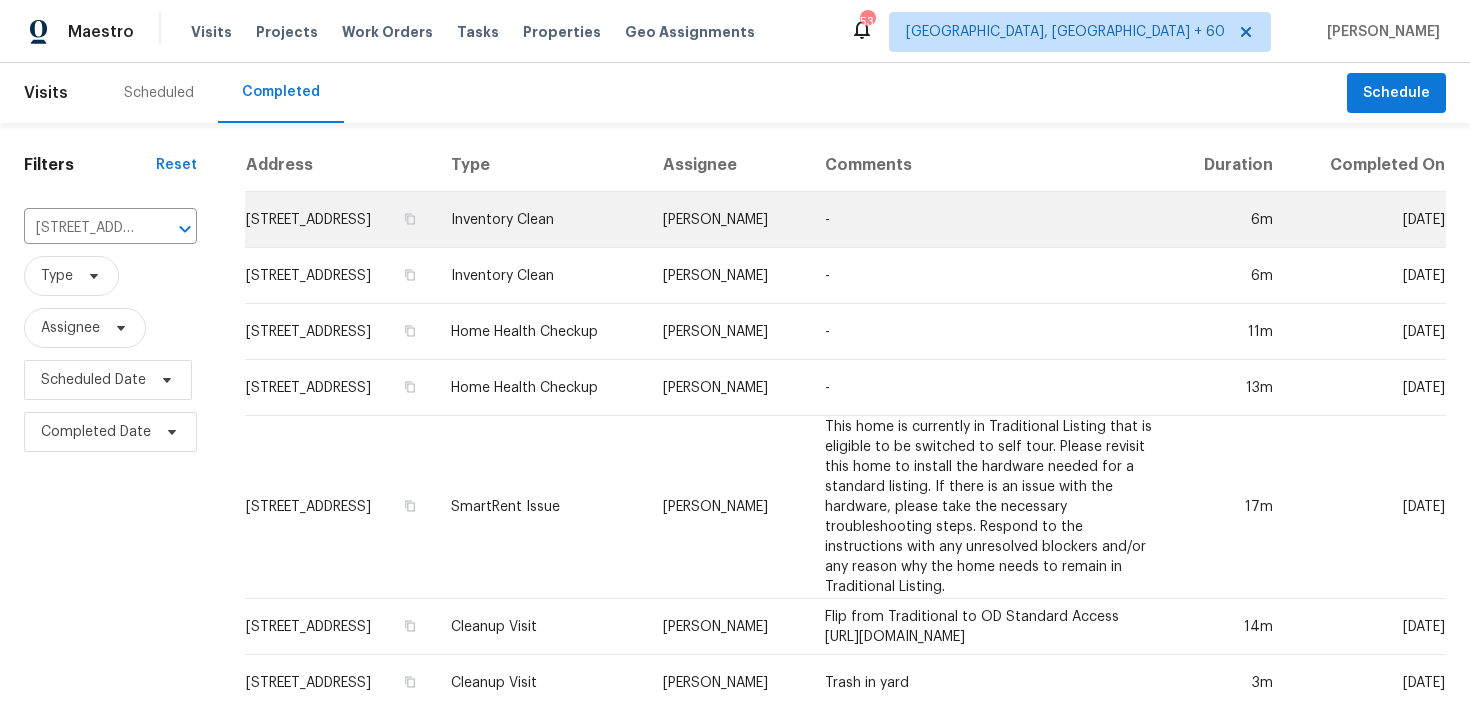click on "[PERSON_NAME]" at bounding box center (728, 220) 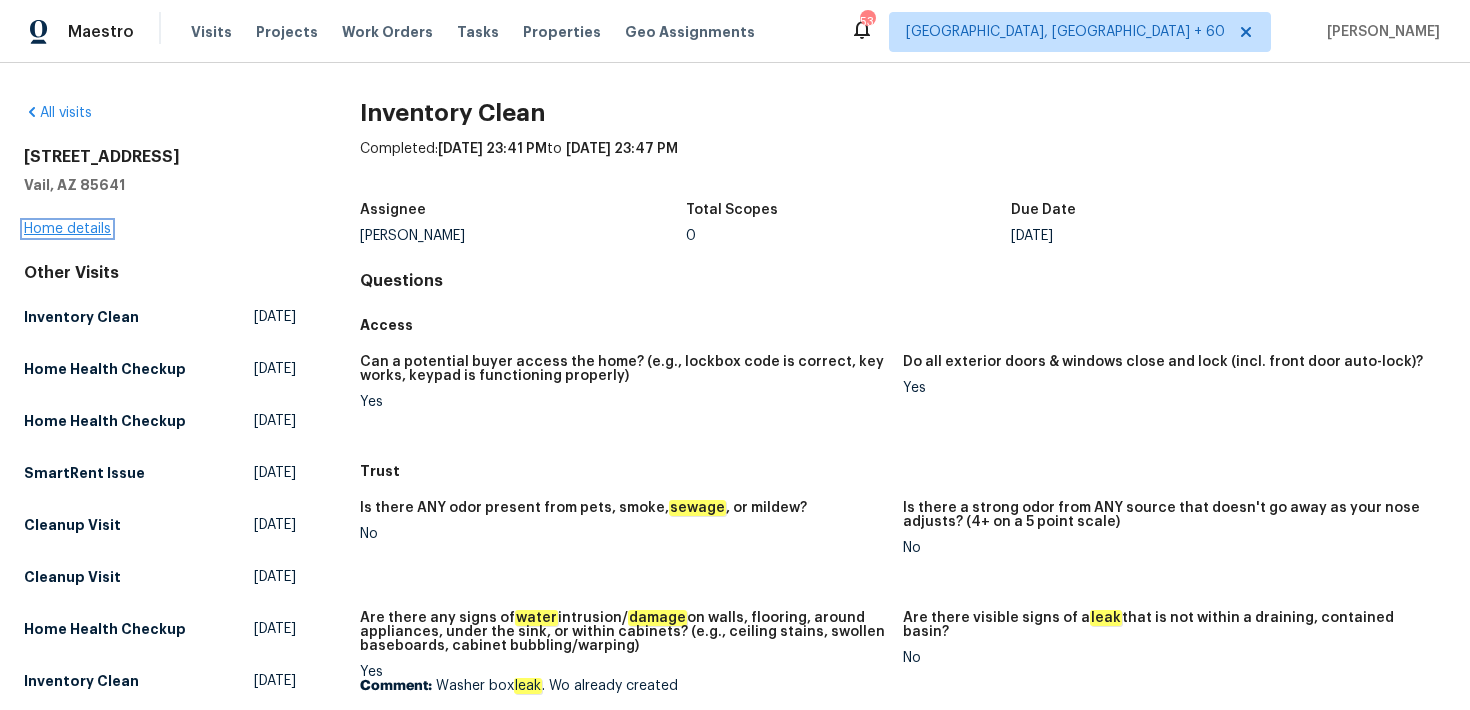 click on "Home details" at bounding box center [67, 229] 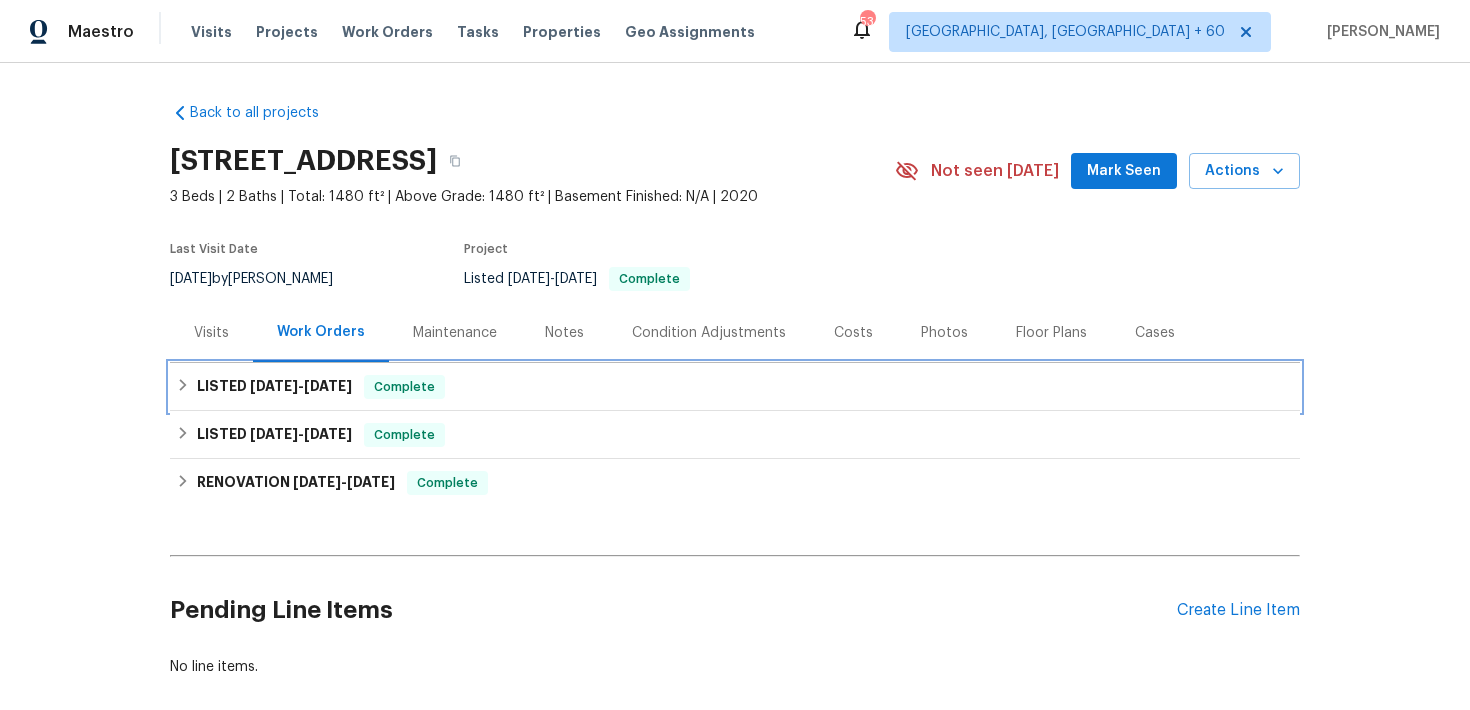 click on "LISTED   [DATE]  -  [DATE] Complete" at bounding box center [735, 387] 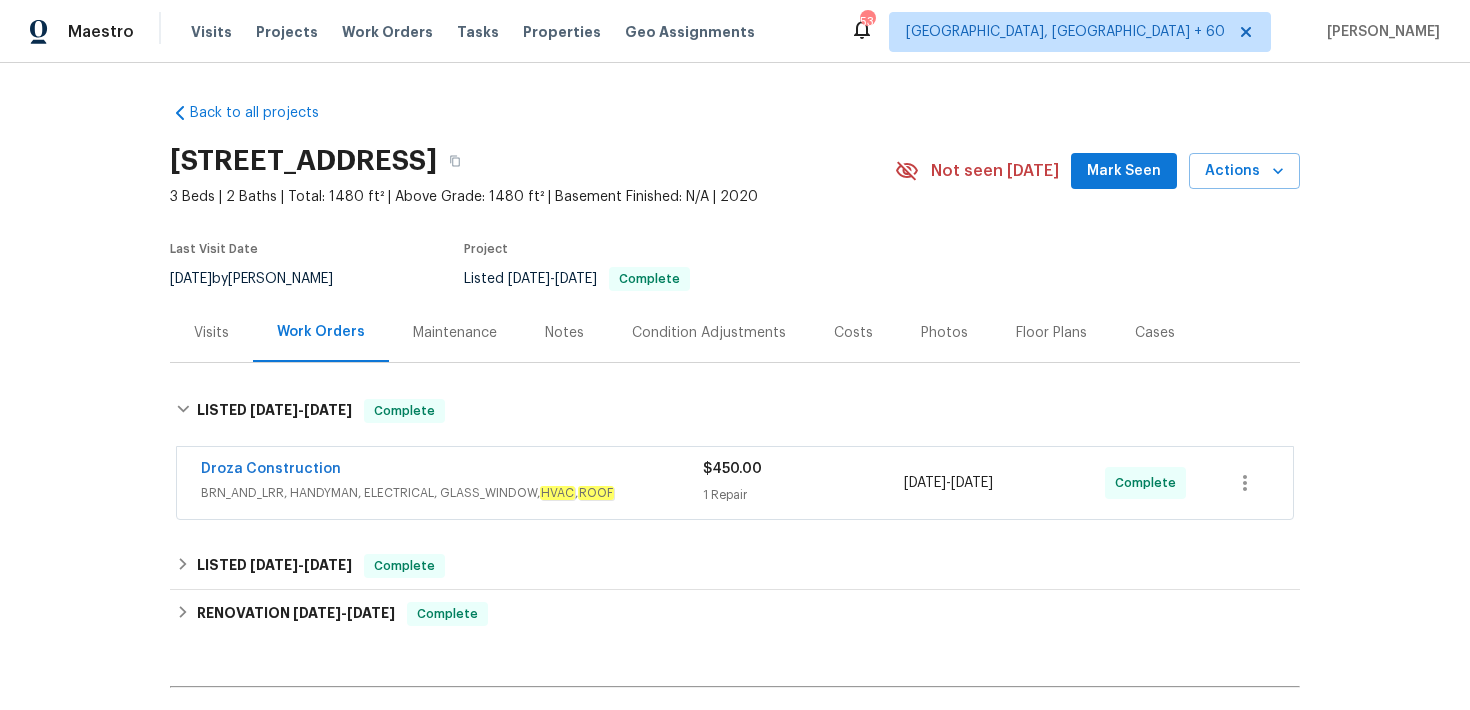 click on "1 Repair" at bounding box center [803, 495] 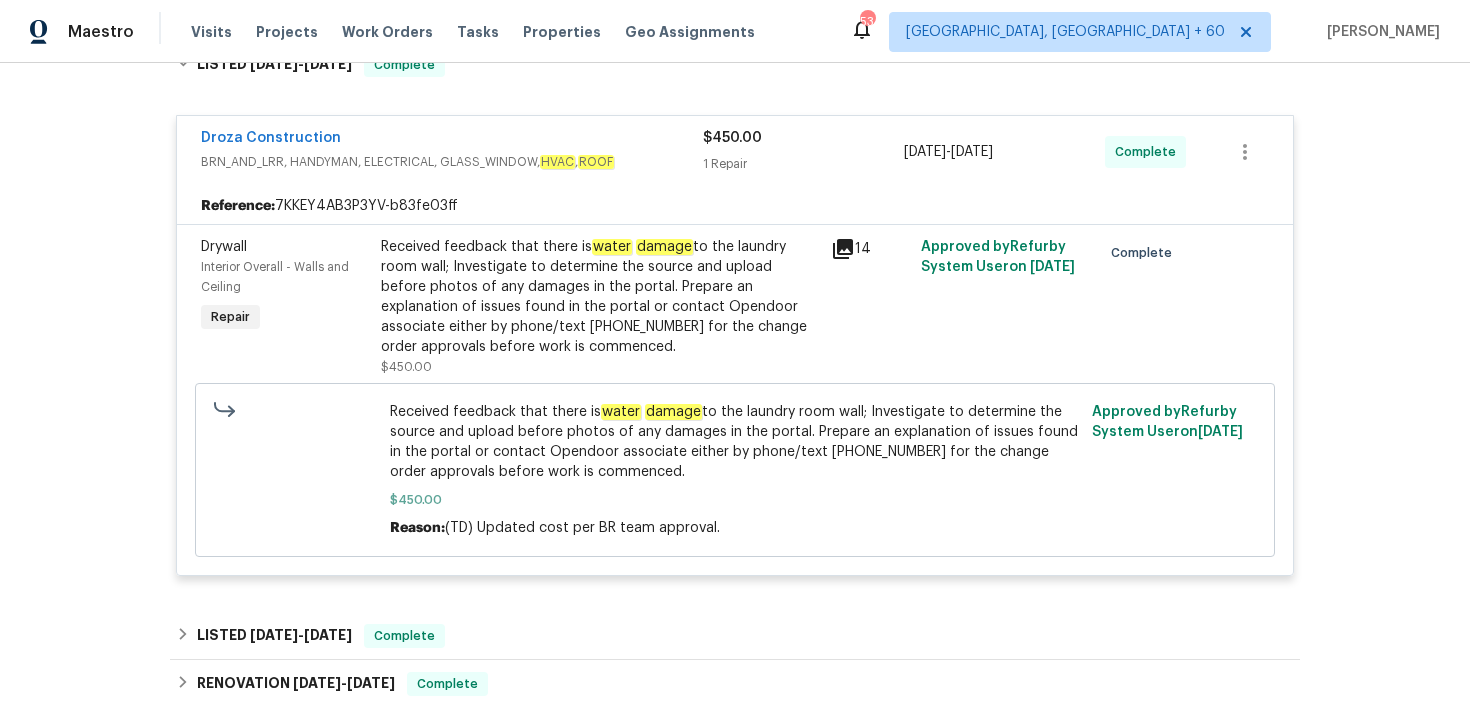 scroll, scrollTop: 377, scrollLeft: 0, axis: vertical 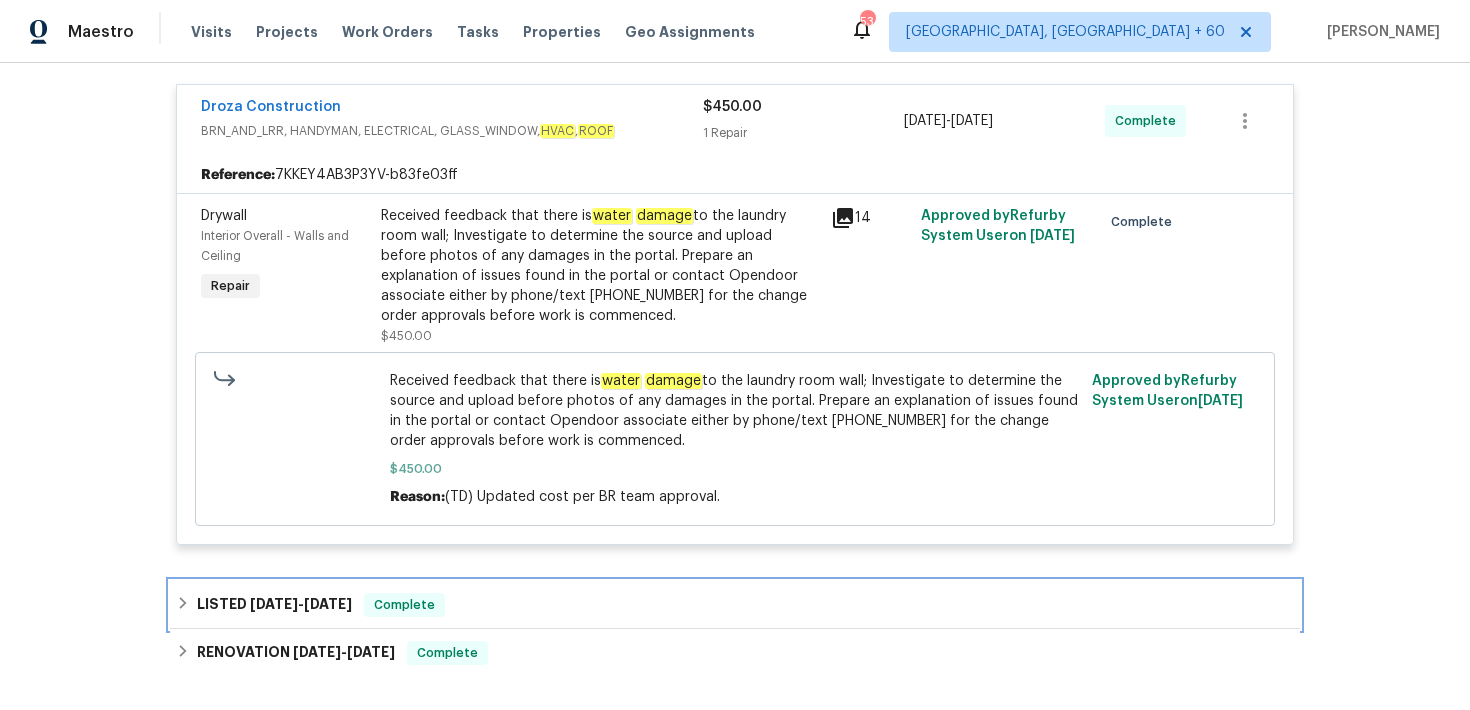 click on "LISTED   [DATE]  -  [DATE] Complete" at bounding box center [735, 605] 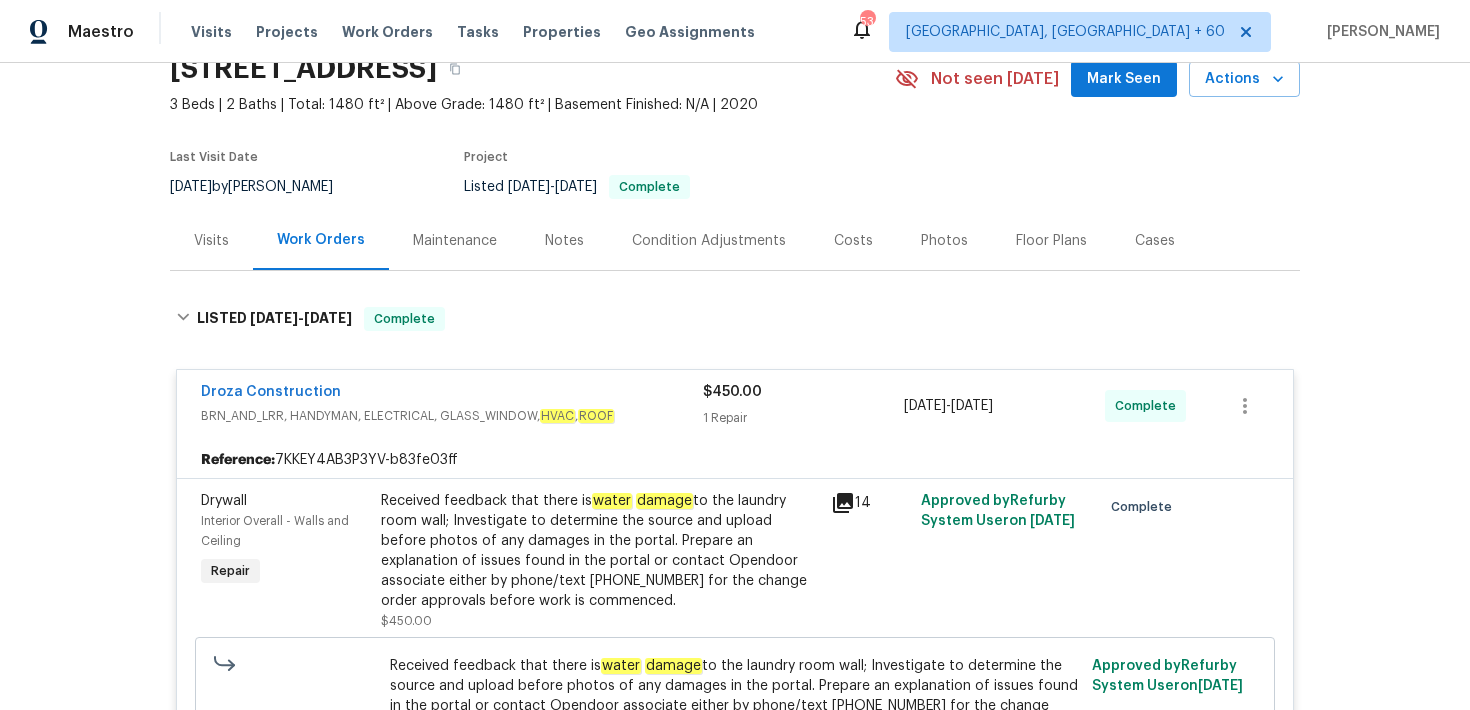 scroll, scrollTop: 0, scrollLeft: 0, axis: both 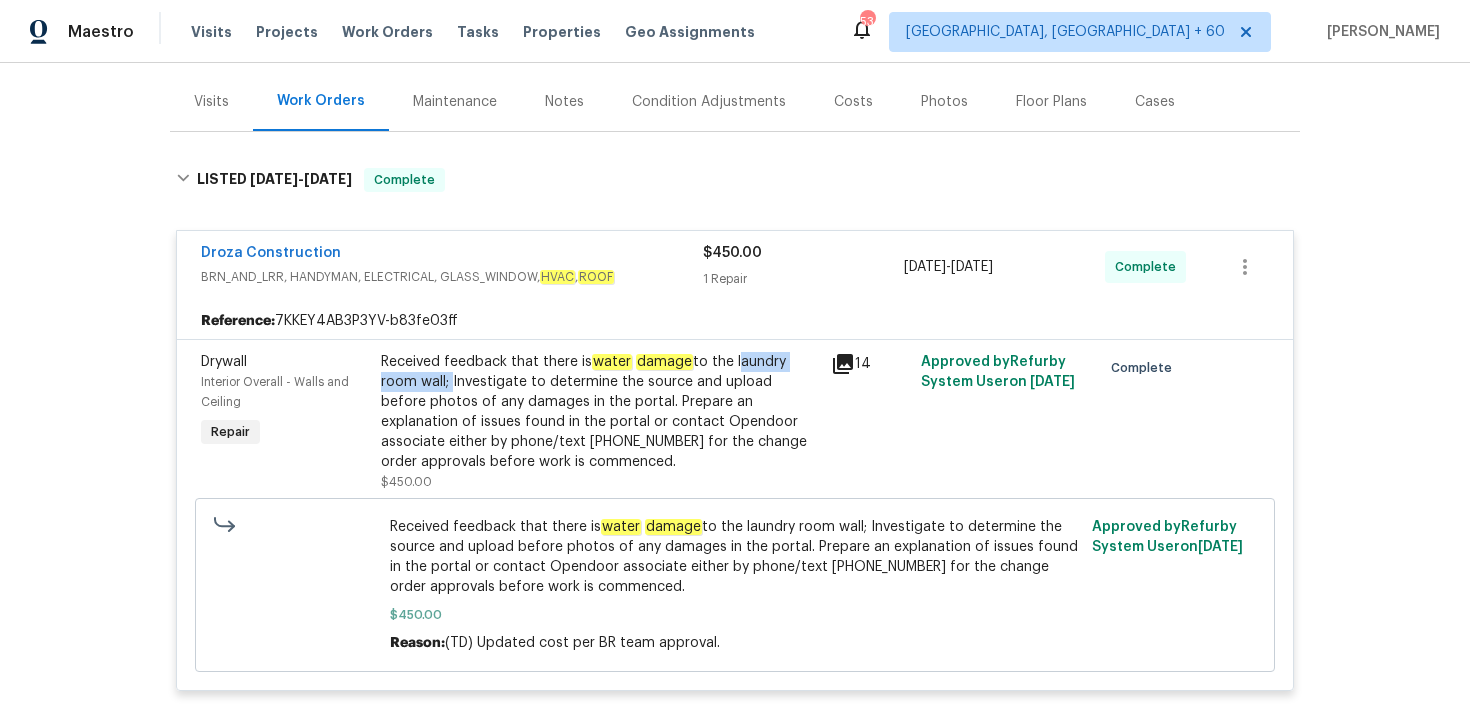 drag, startPoint x: 734, startPoint y: 357, endPoint x: 447, endPoint y: 374, distance: 287.50305 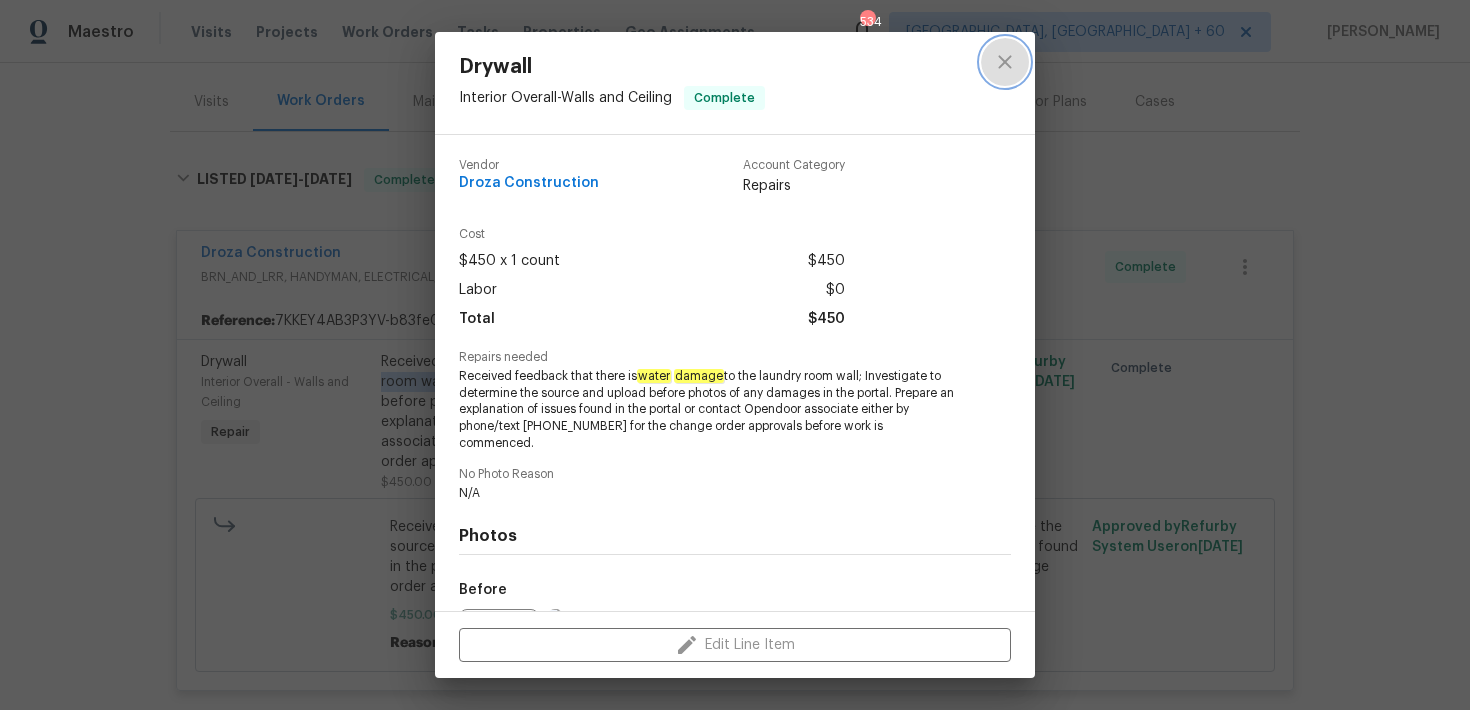 click 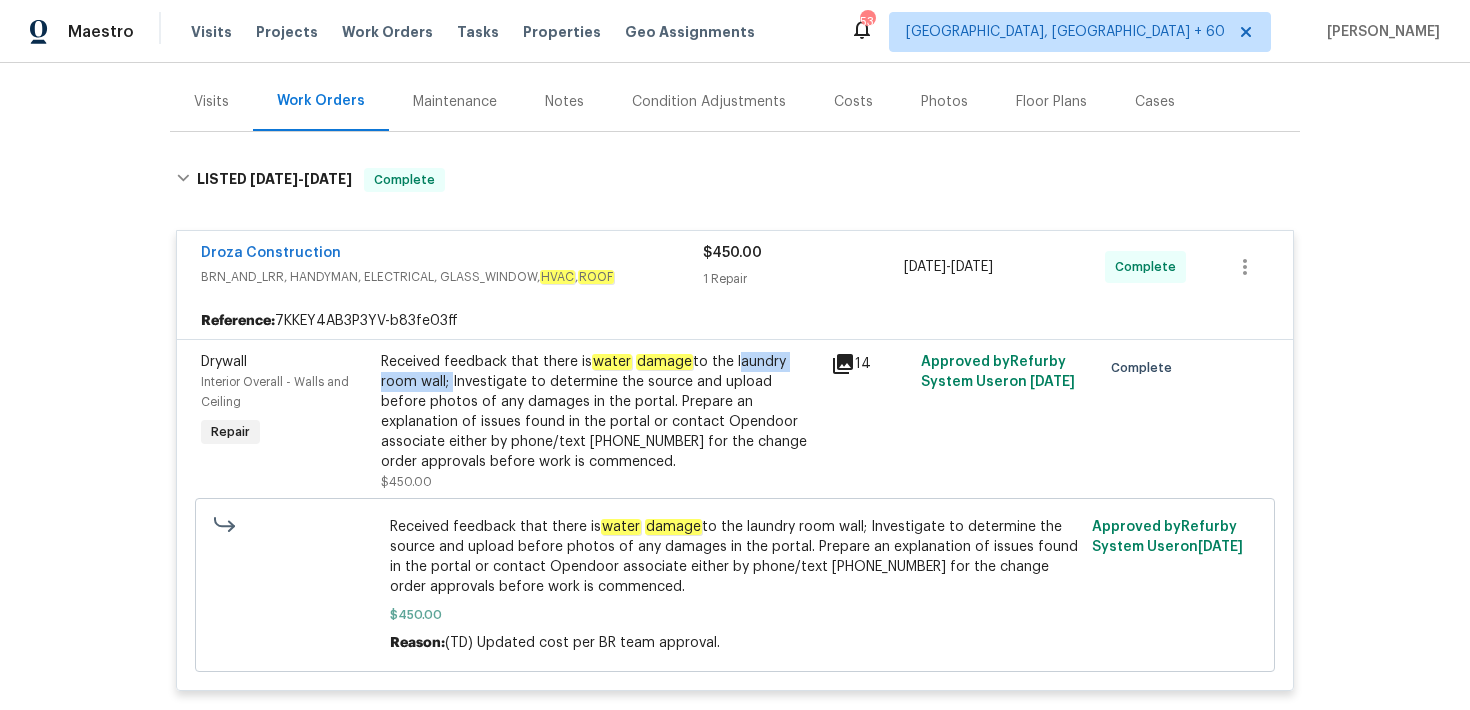 scroll, scrollTop: 0, scrollLeft: 0, axis: both 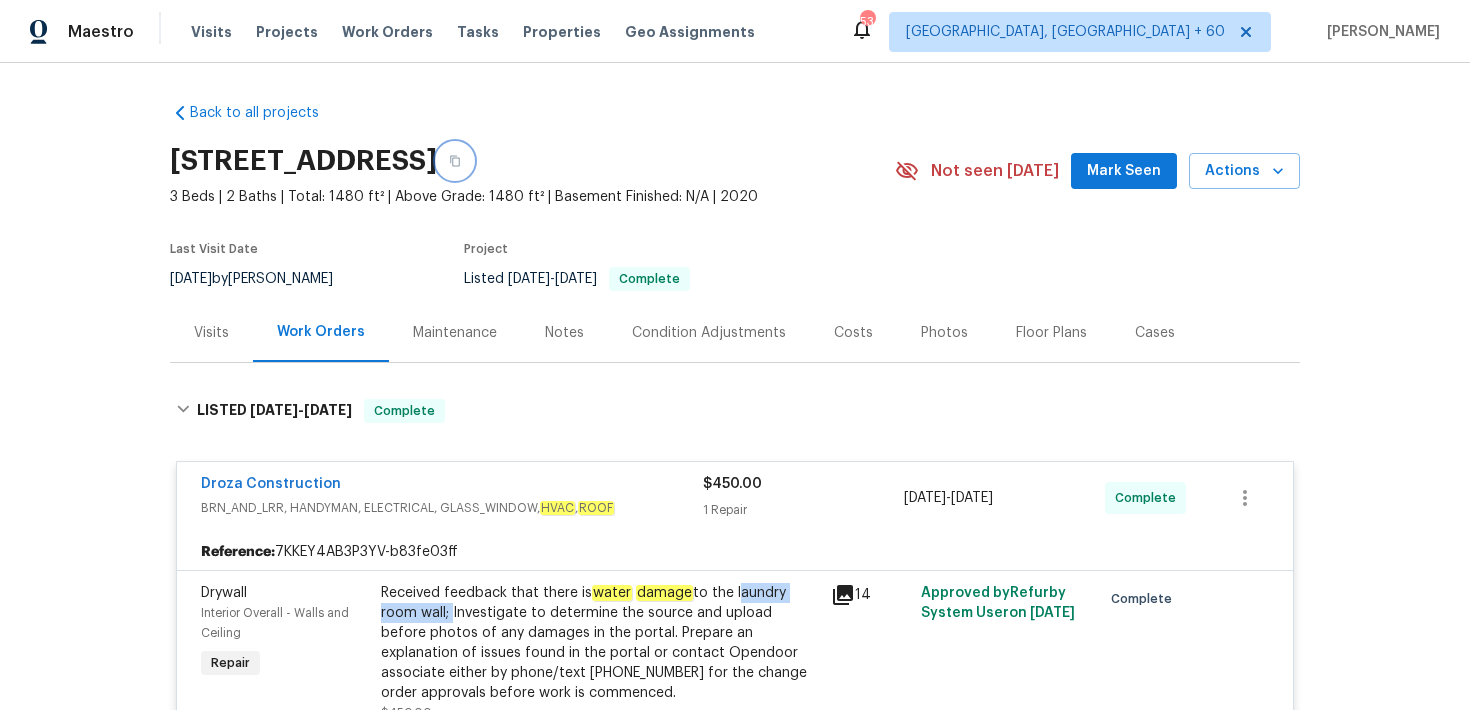 click 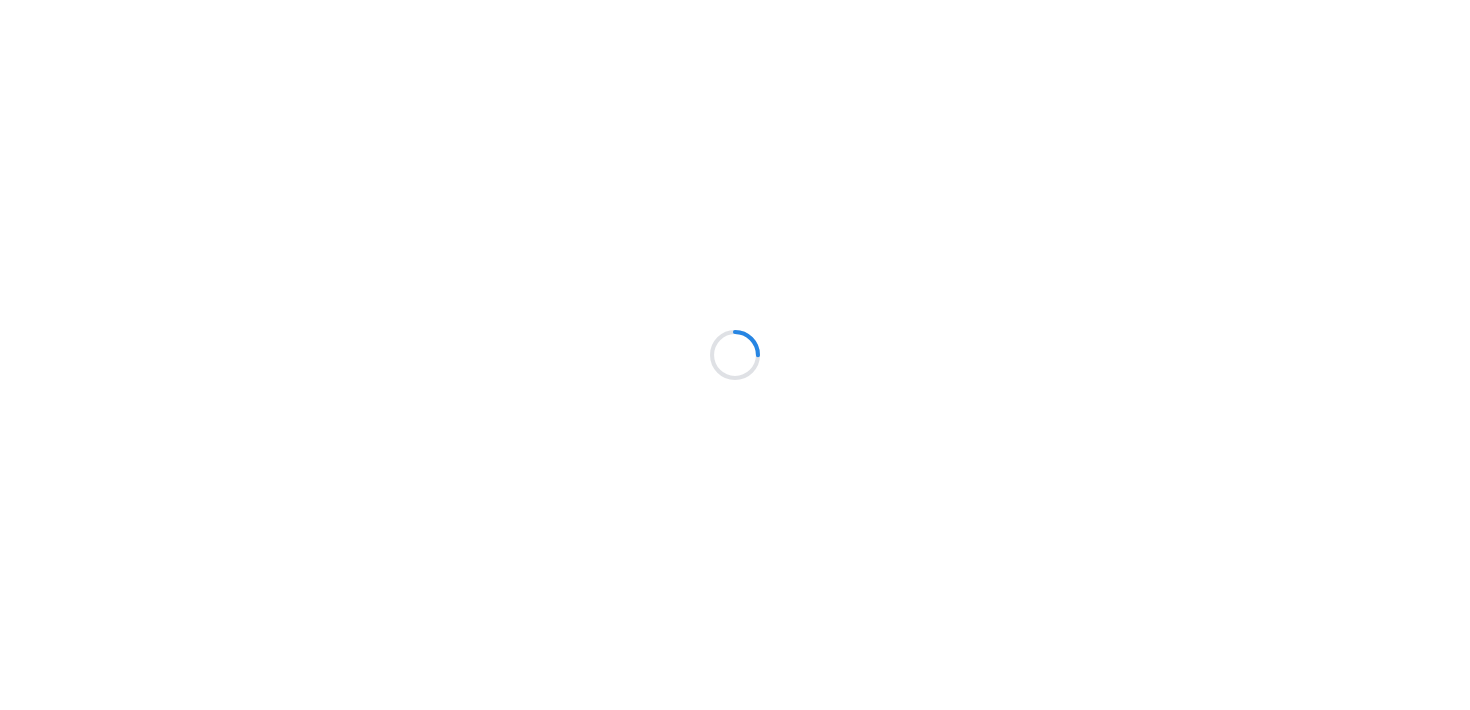 scroll, scrollTop: 0, scrollLeft: 0, axis: both 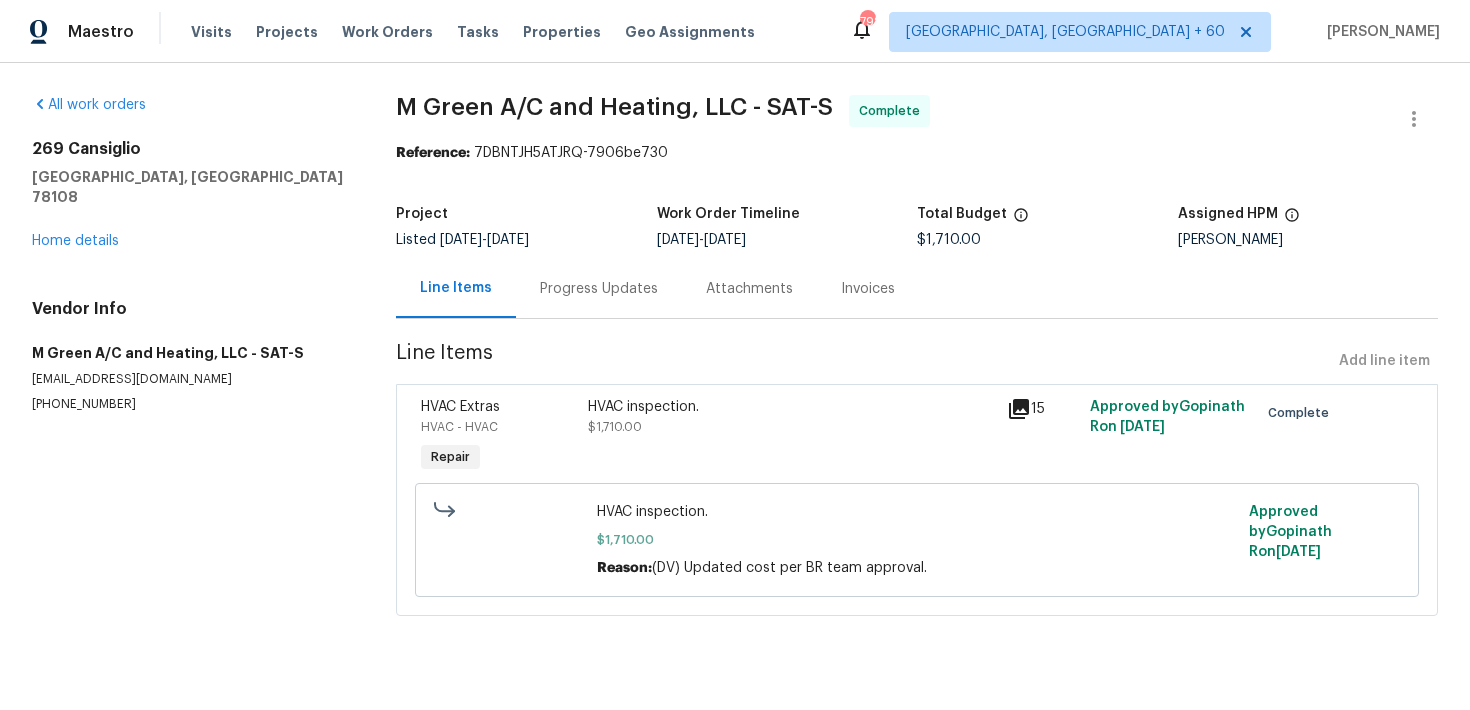 click on "Progress Updates" at bounding box center [599, 288] 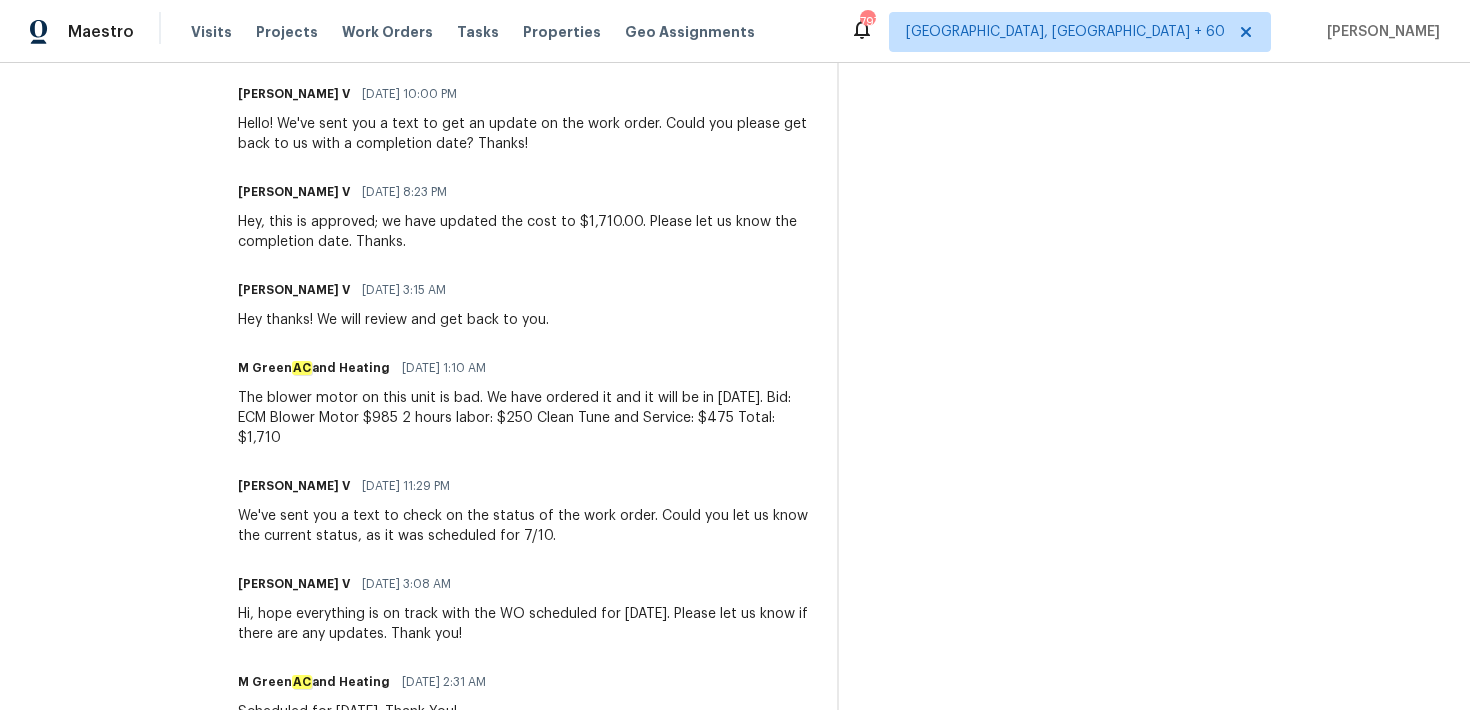 scroll, scrollTop: 1043, scrollLeft: 0, axis: vertical 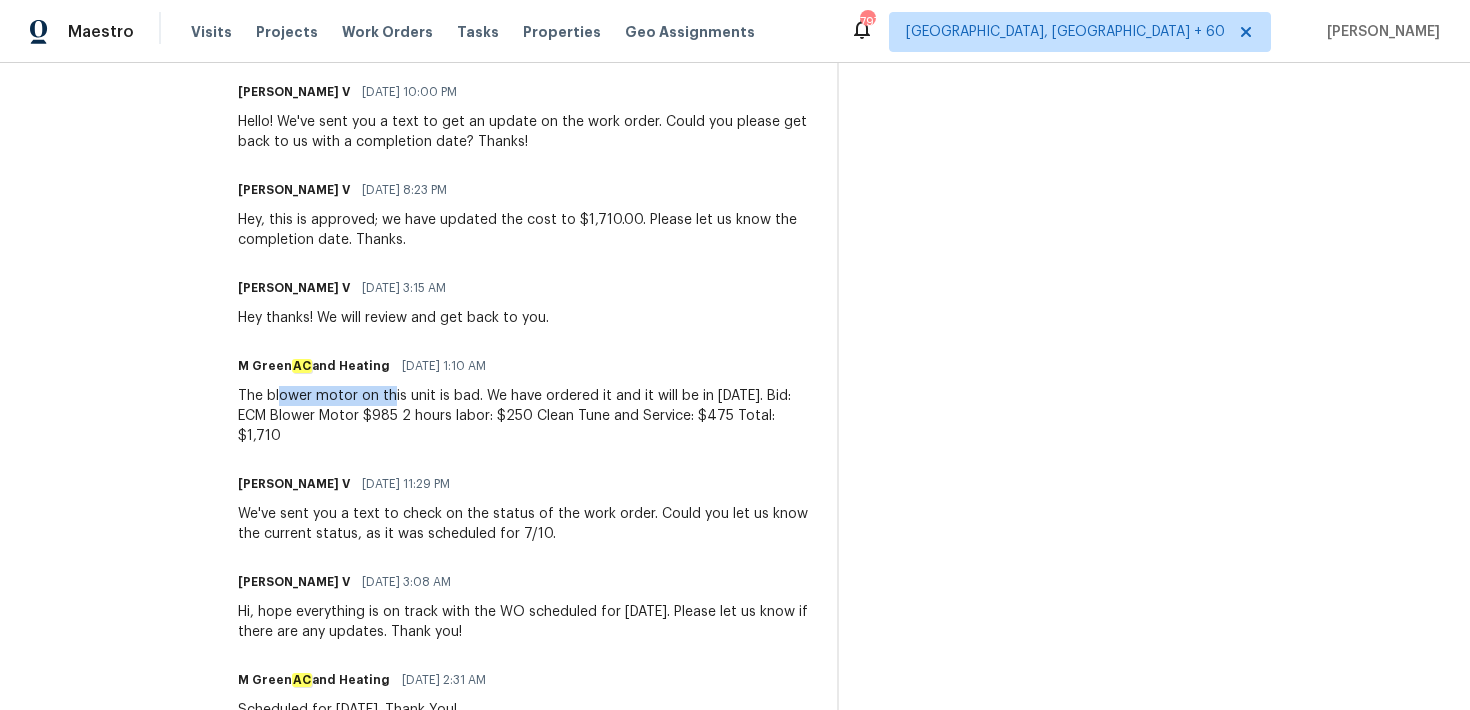 drag, startPoint x: 327, startPoint y: 394, endPoint x: 439, endPoint y: 396, distance: 112.01785 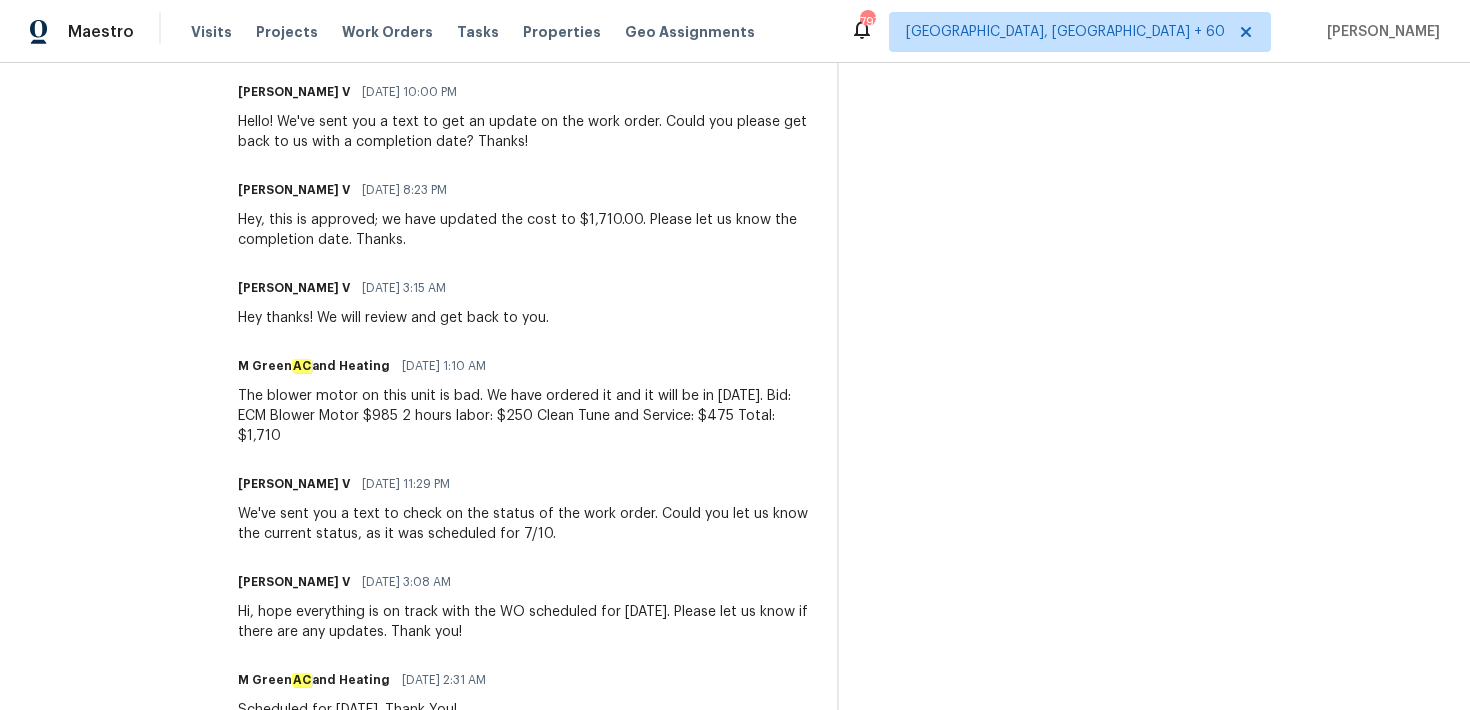 click on "The blower motor on this unit is bad. We have ordered it and it will be in on Wednesday.
Bid:
ECM Blower Motor $985
2 hours labor: $250
Clean Tune and Service: $475
Total: $1,710" at bounding box center (525, 416) 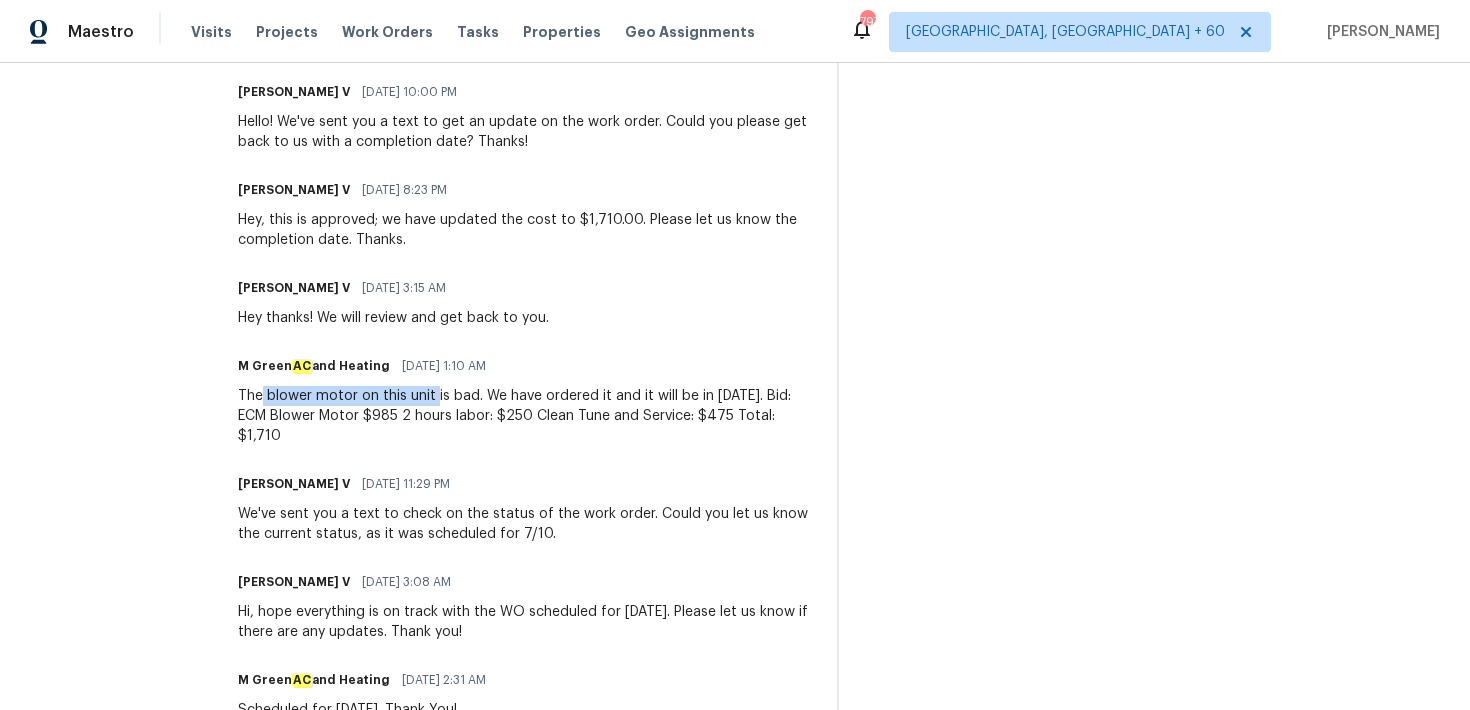 drag, startPoint x: 307, startPoint y: 389, endPoint x: 482, endPoint y: 402, distance: 175.4822 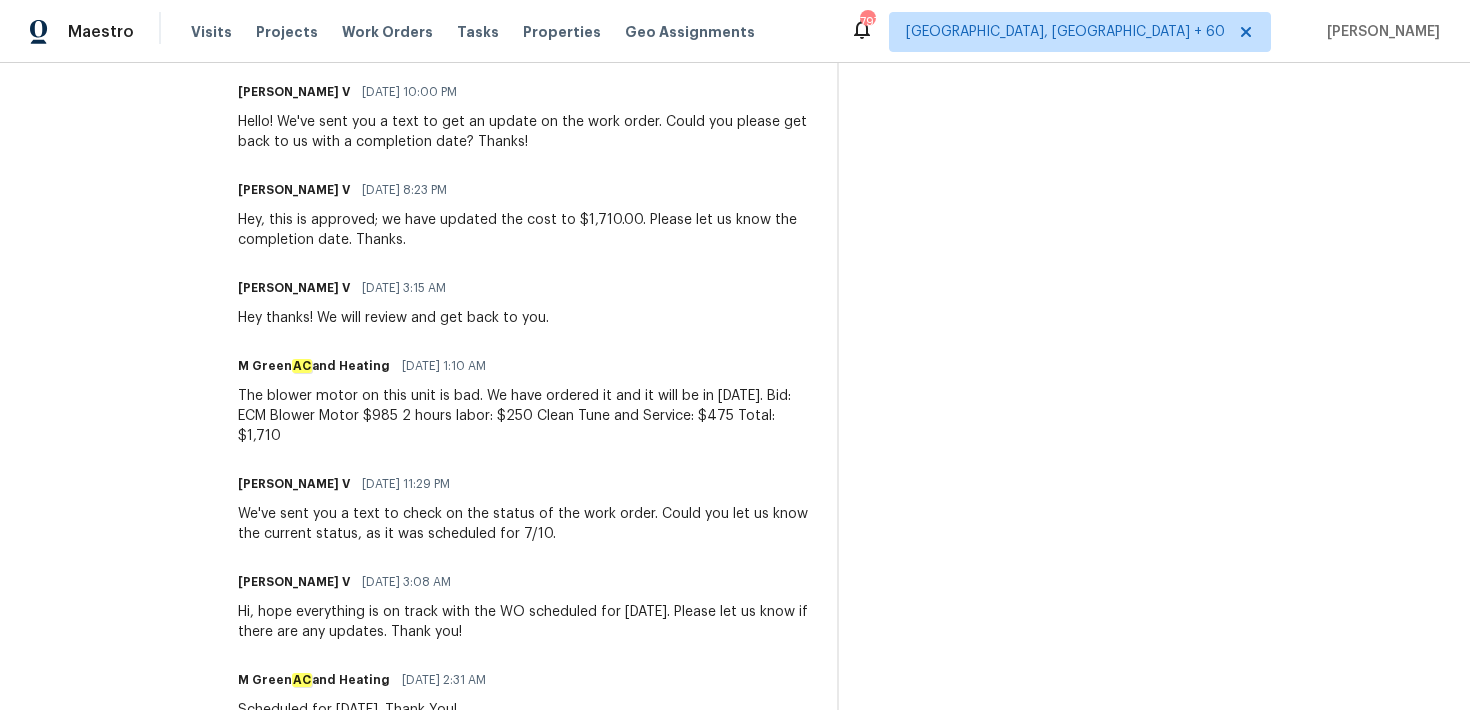 click on "Trade Partner Updates Divya Dharshini V 07/18/2025 12:42 AM WO has been closed. Chris Fuentes 07/17/2025 4:31 PM Approving for invoicing. M Green  AC  and Heating 07/17/2025 7:38 AM Pictures uploaded Chris Fuentes 07/17/2025 2:21 AM Per our conversation, vendor is visiting today to complete work order. Divya Dharshini V 07/17/2025 12:56 AM Hi,
Per your text, the part was expected to arrive yesterday and the repair was to follow. Could you please provide an update on the status of the work order?
Thanks! Divya Dharshini V 07/15/2025 10:00 PM Hello! We've sent you a text to get an update on the work order. Could you please get back to us with a completion date? Thanks! Divya Dharshini V 07/14/2025 8:23 PM Hey, this is approved; we have updated the cost to $1,710.00. Please let us know the completion date. Thanks. Divya Dharshini V 07/12/2025 3:15 AM Hey thanks! We will review and get back to you. M Green  AC  and Heating 07/12/2025 1:10 AM Divya Dharshini V 07/11/2025 11:29 PM Divya Dharshini V M Green  AC" at bounding box center [525, 259] 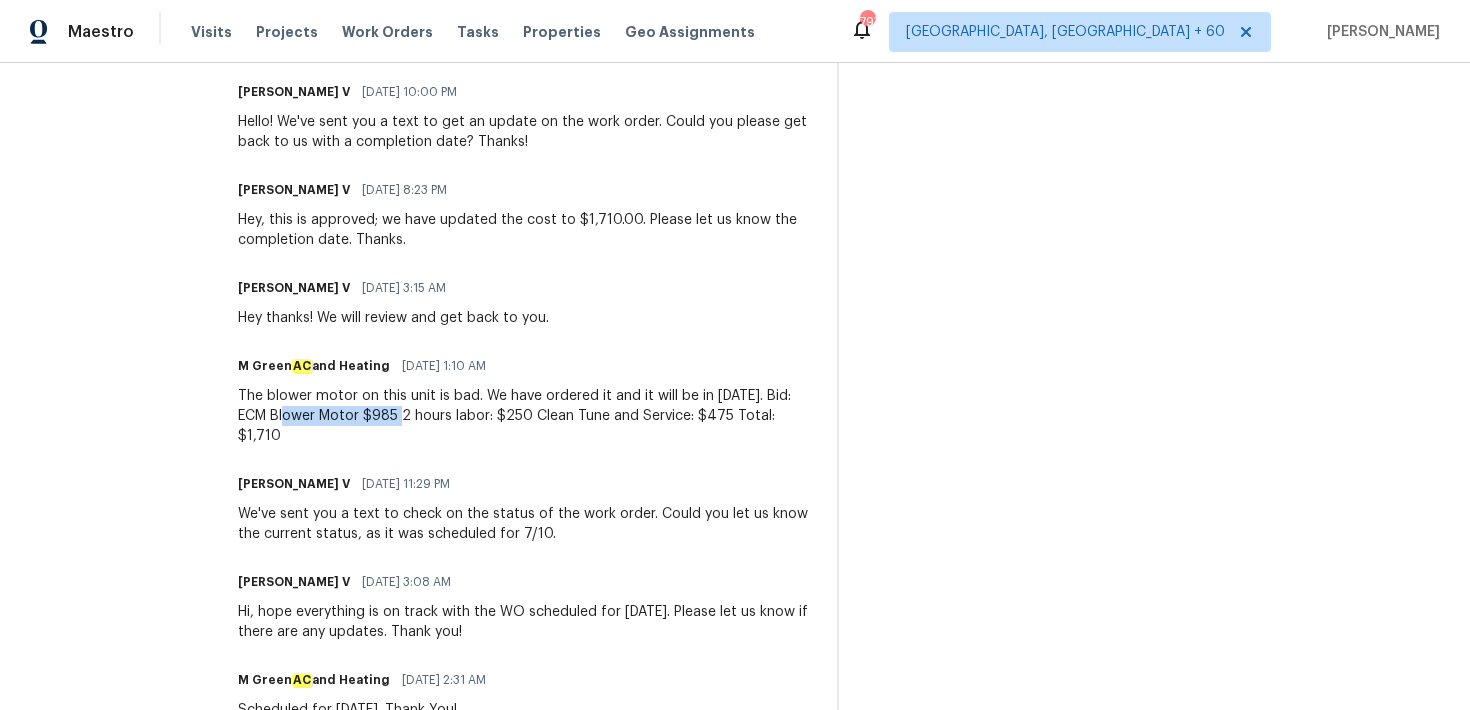 drag, startPoint x: 398, startPoint y: 413, endPoint x: 515, endPoint y: 411, distance: 117.01709 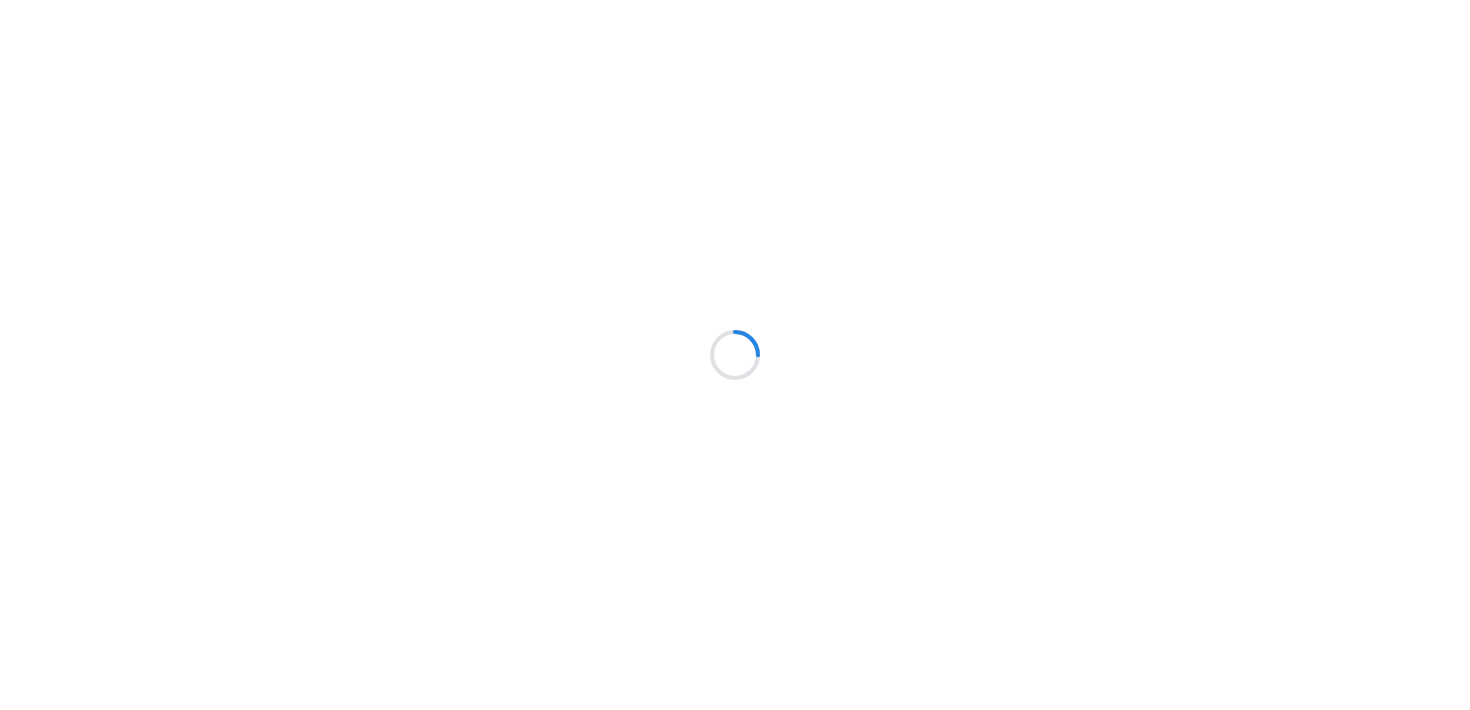 scroll, scrollTop: 0, scrollLeft: 0, axis: both 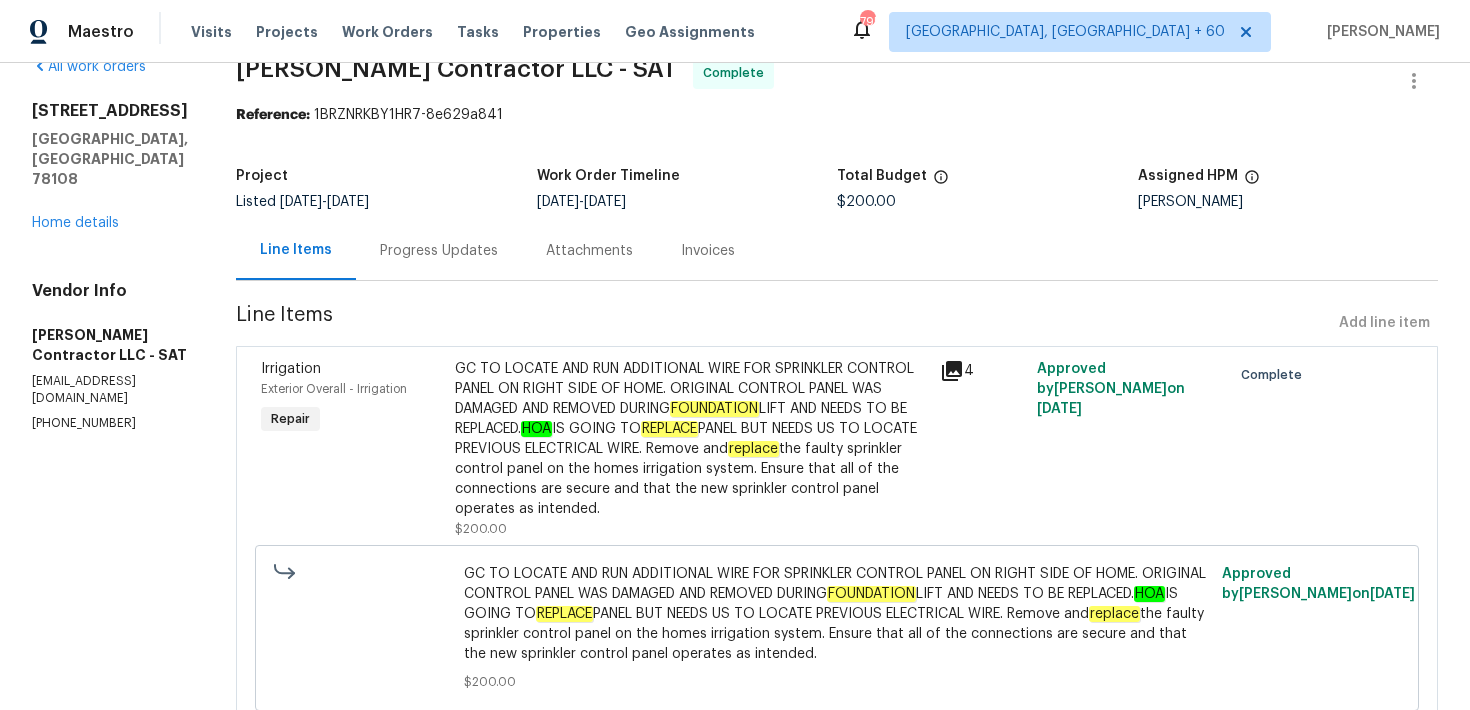 click on "Progress Updates" at bounding box center (439, 250) 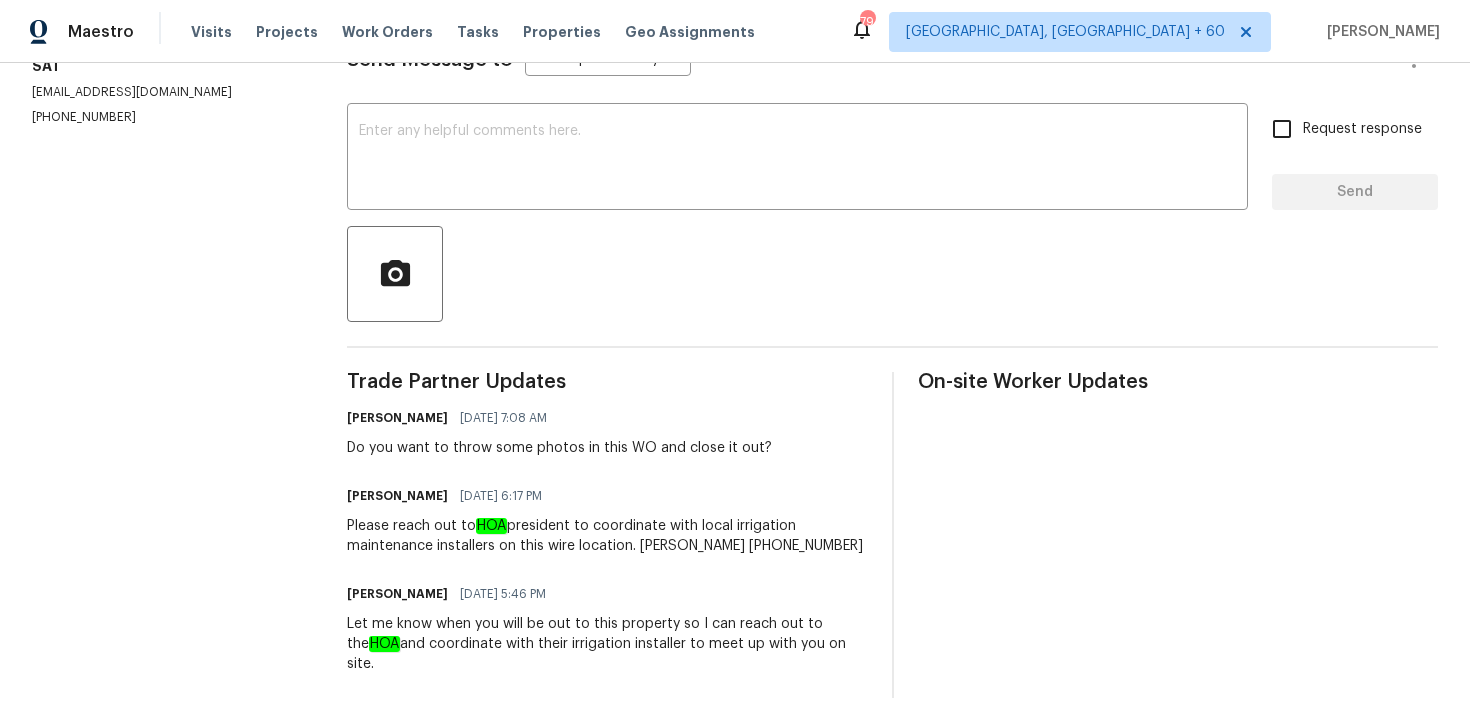 scroll, scrollTop: 0, scrollLeft: 0, axis: both 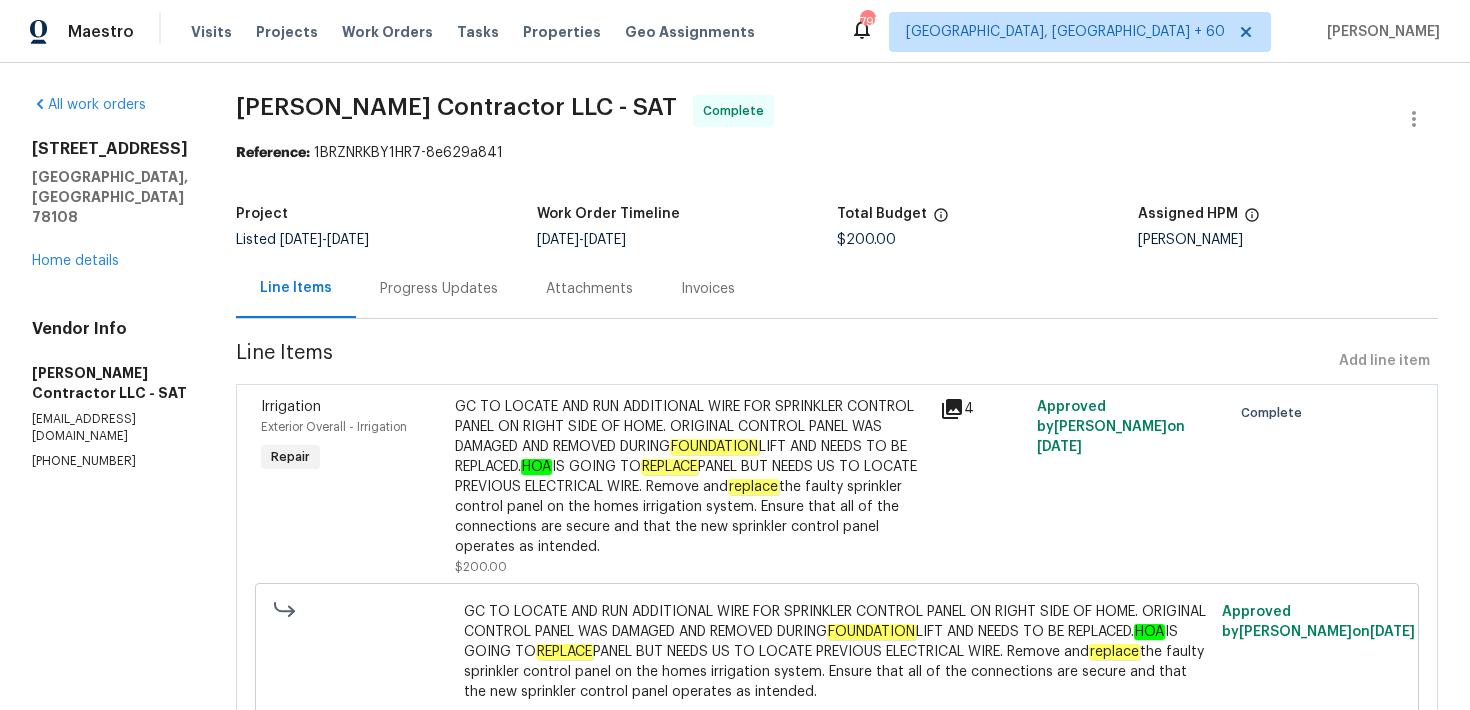 click on "Progress Updates" at bounding box center [439, 289] 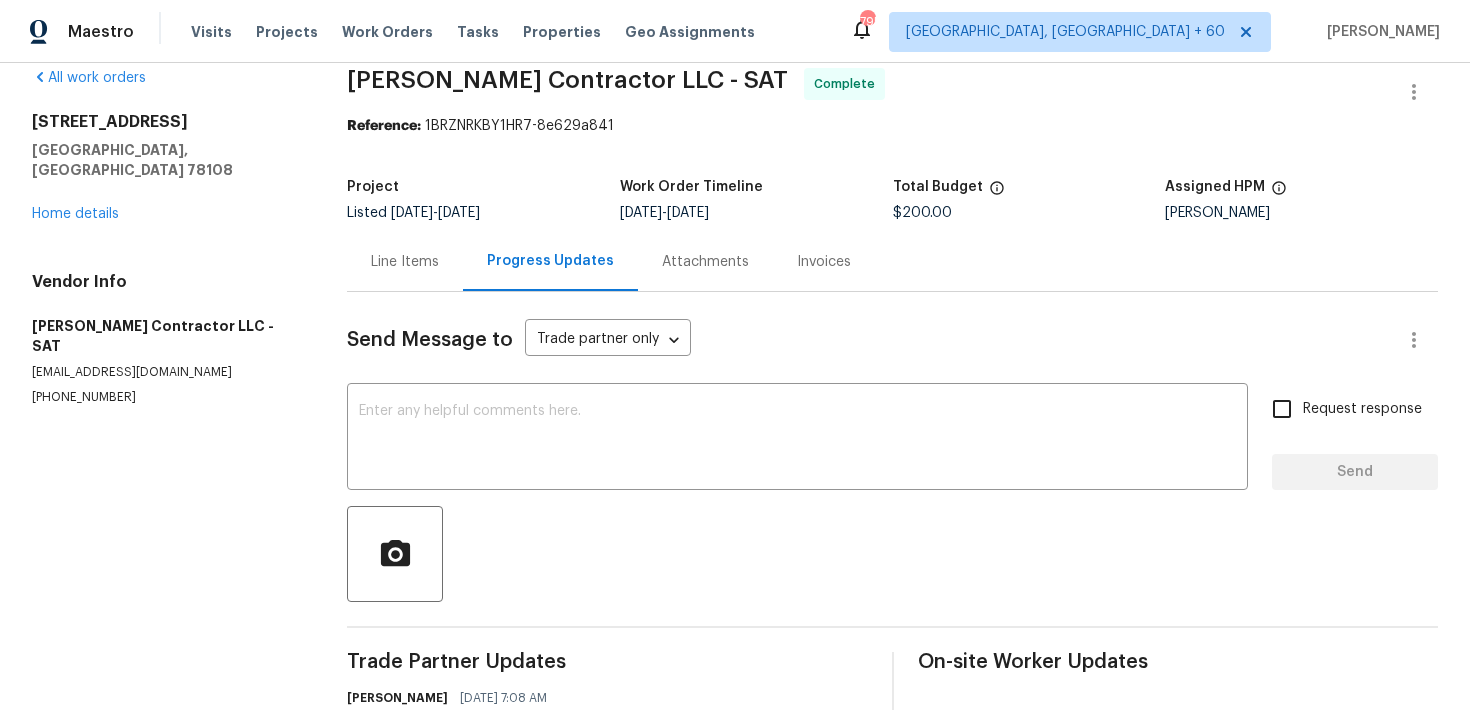 scroll, scrollTop: 0, scrollLeft: 0, axis: both 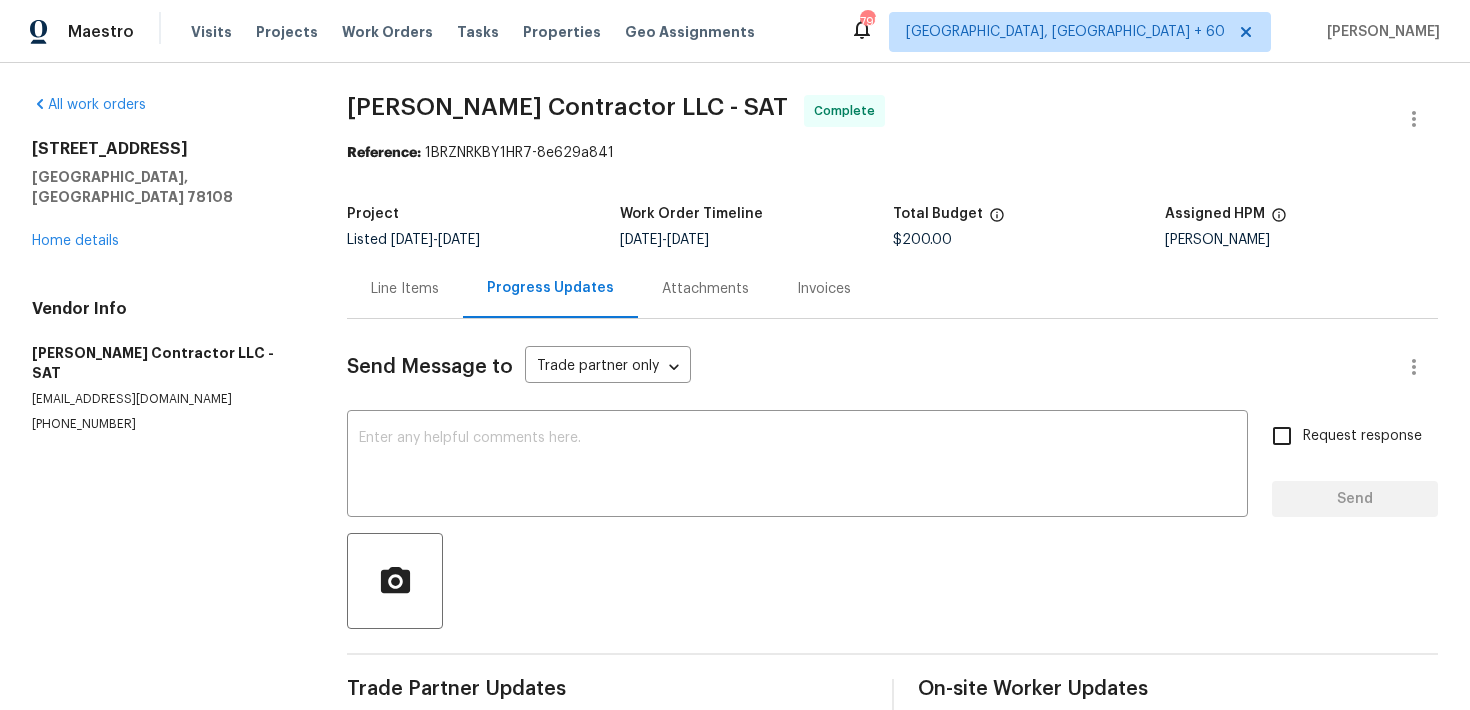 click on "Invoices" at bounding box center (824, 289) 